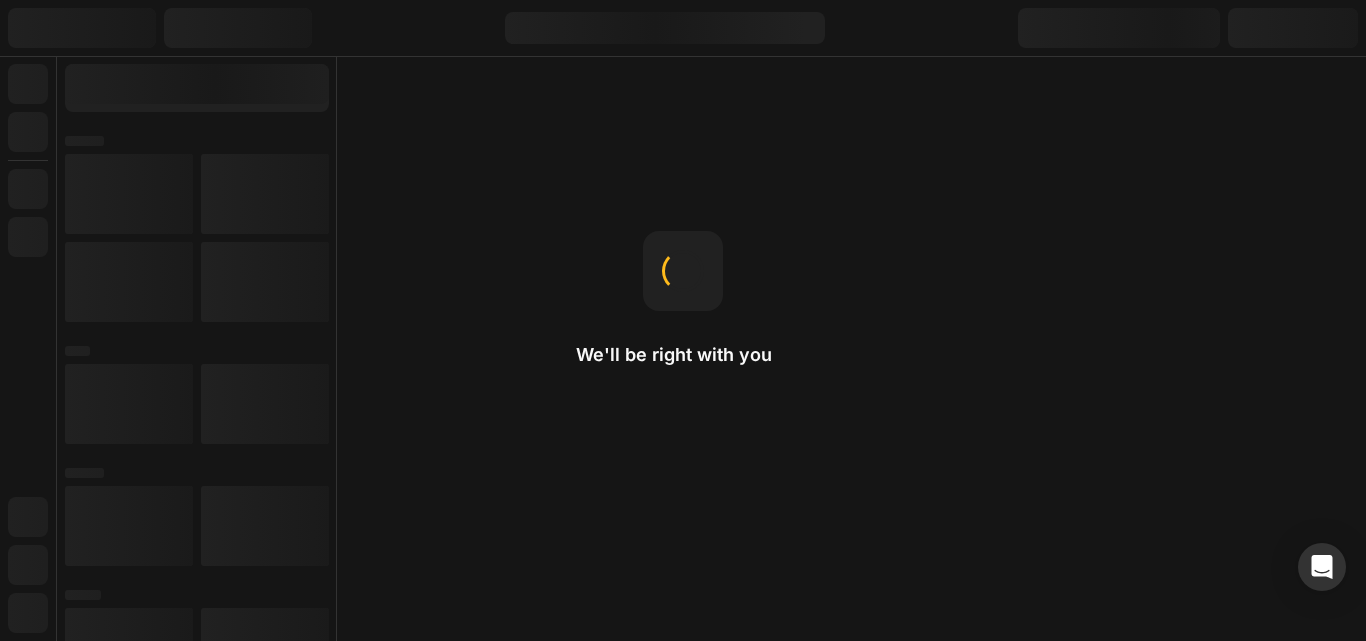 scroll, scrollTop: 0, scrollLeft: 0, axis: both 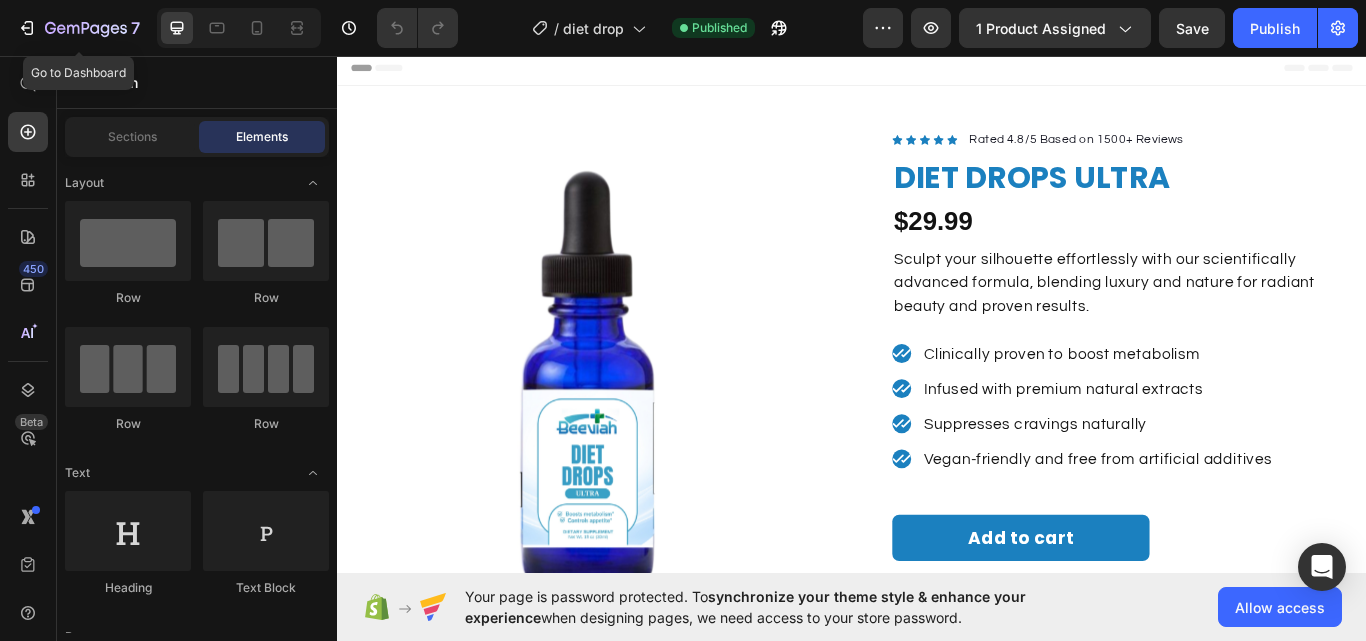 drag, startPoint x: 26, startPoint y: 23, endPoint x: 0, endPoint y: 15, distance: 27.202942 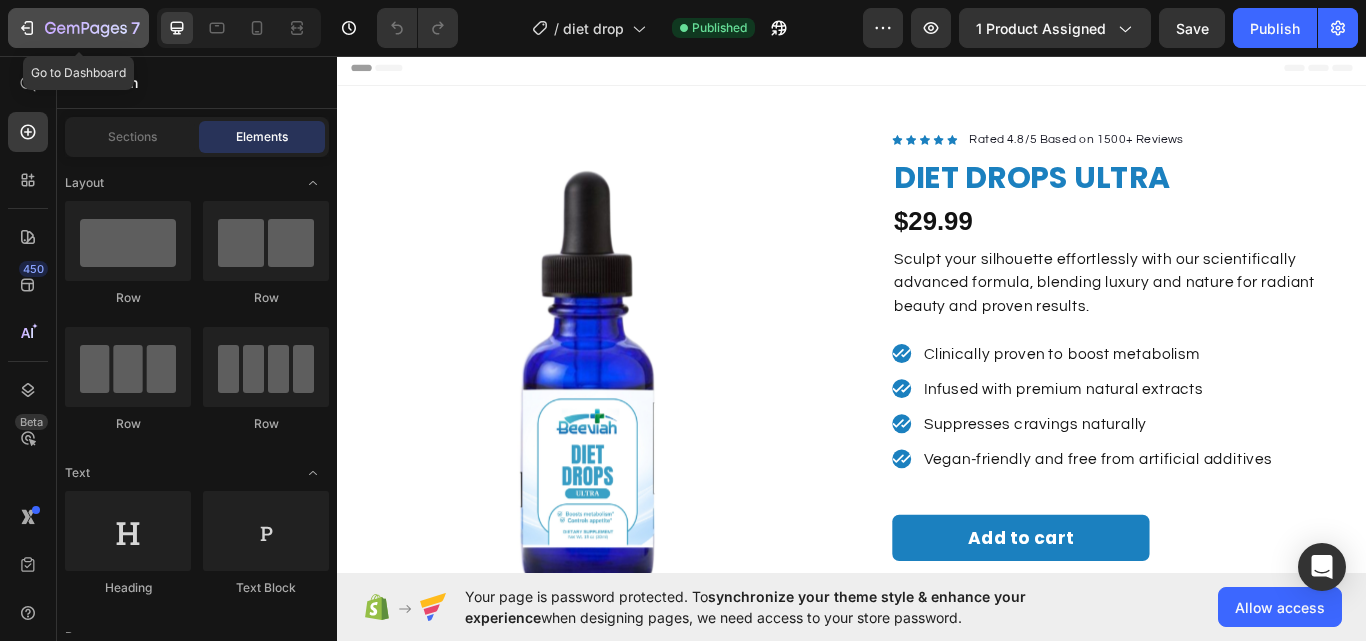 click on "7" at bounding box center [78, 28] 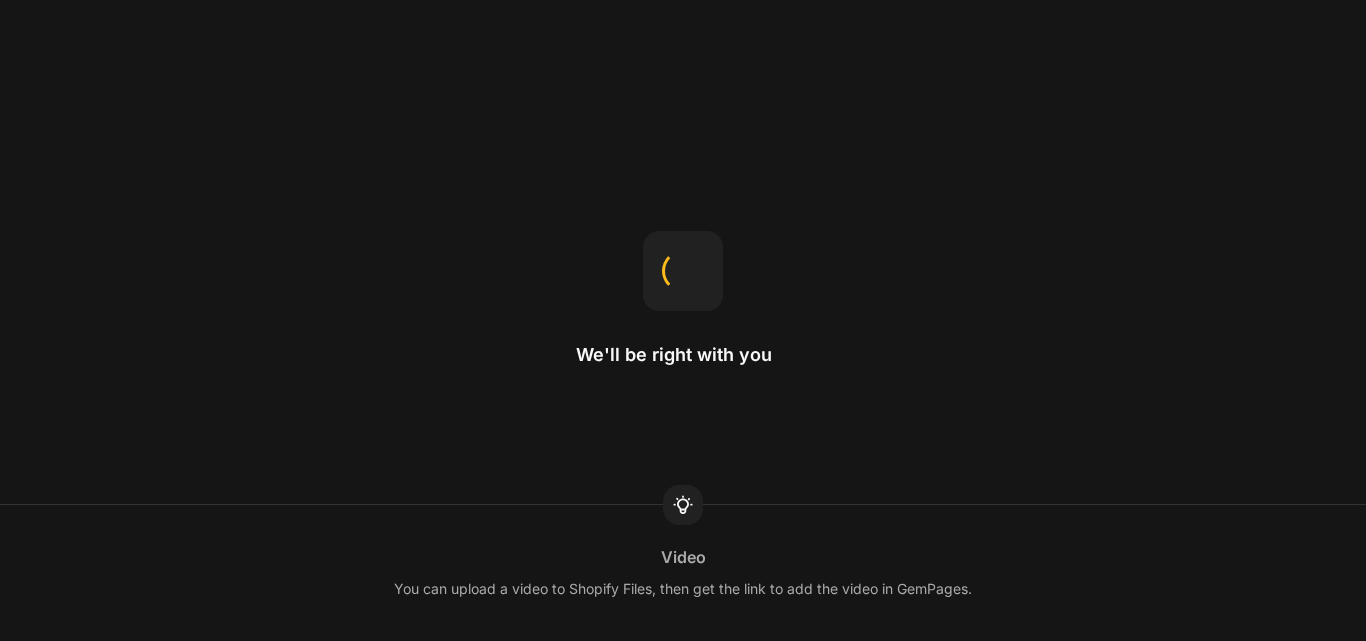 scroll, scrollTop: 0, scrollLeft: 0, axis: both 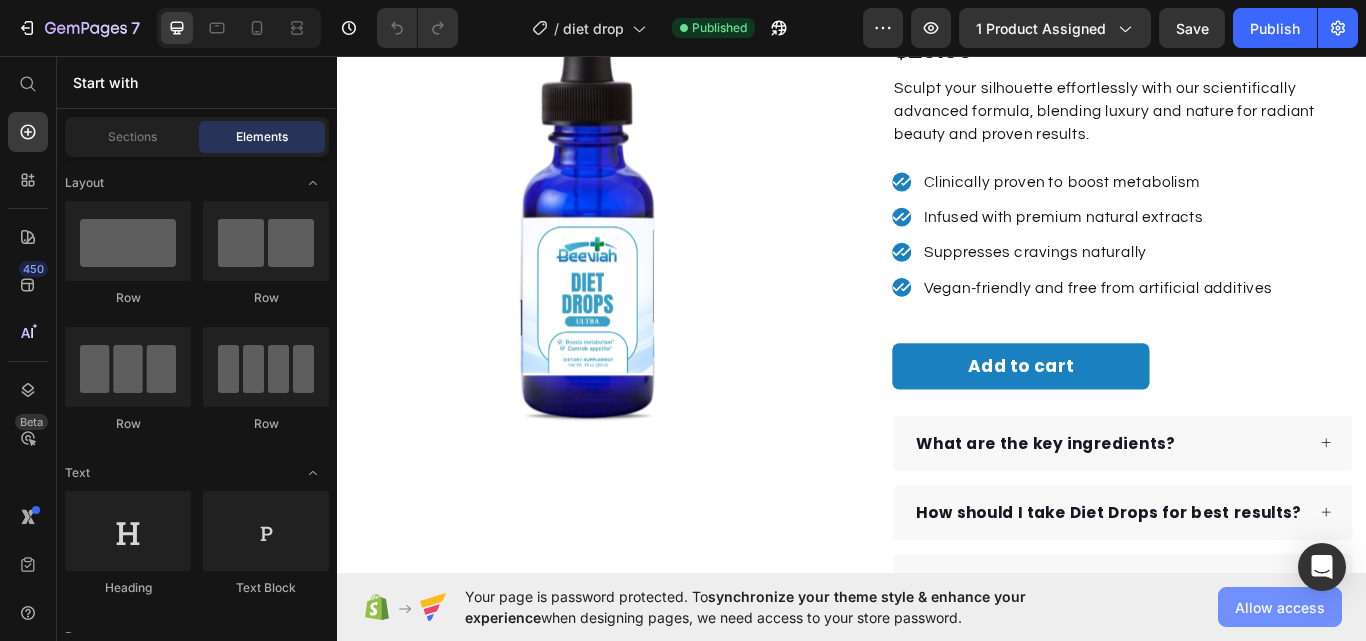 click on "Allow access" at bounding box center (1280, 607) 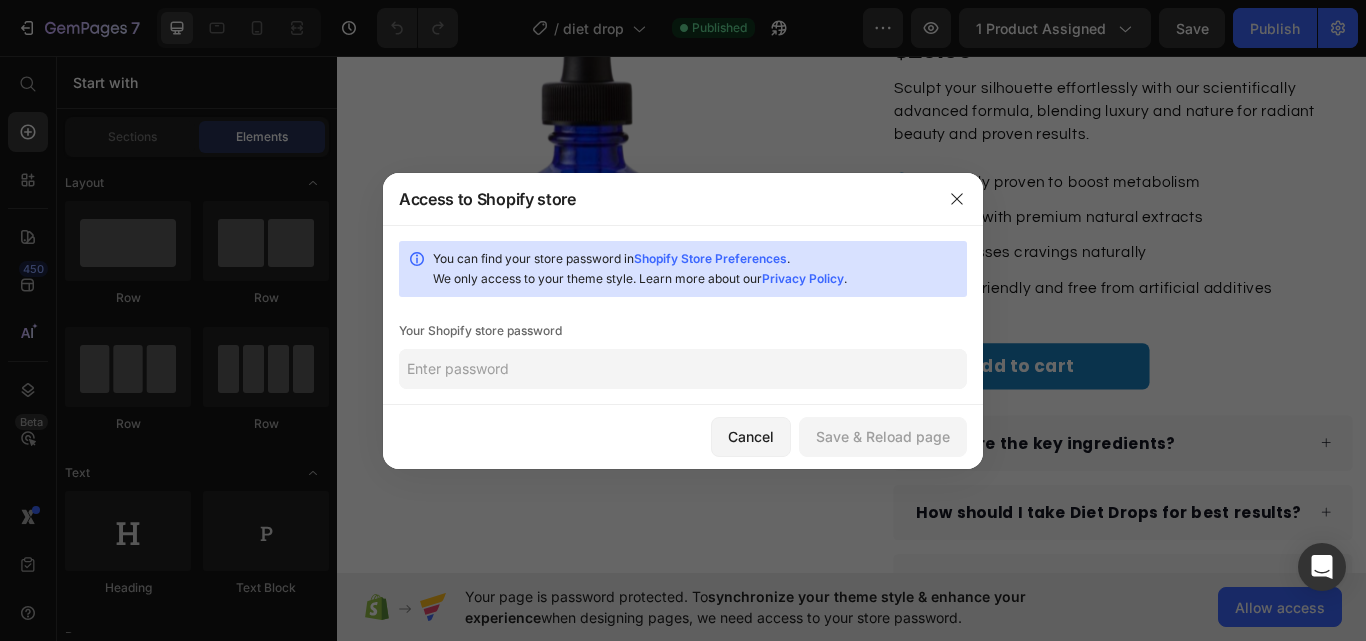 click on "You can find your store password in  Shopify Store Preferences .   We only access to your theme style. Learn more about our  Privacy Policy .  Your Shopify store password" 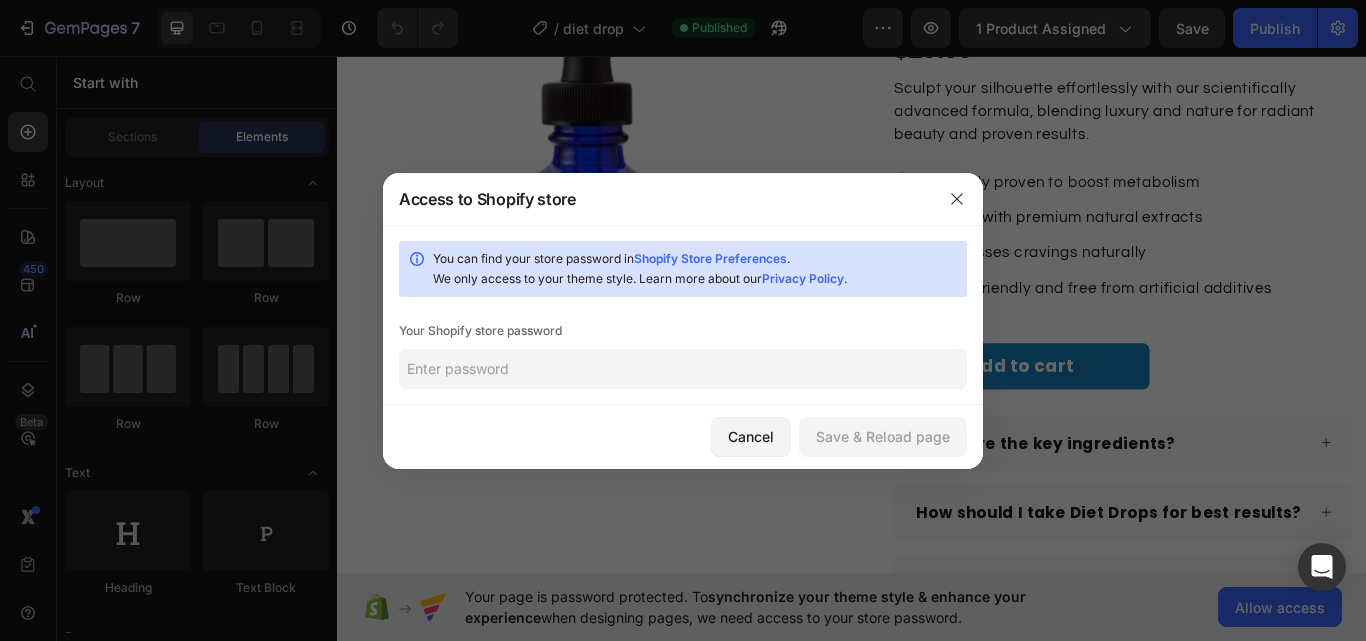 click 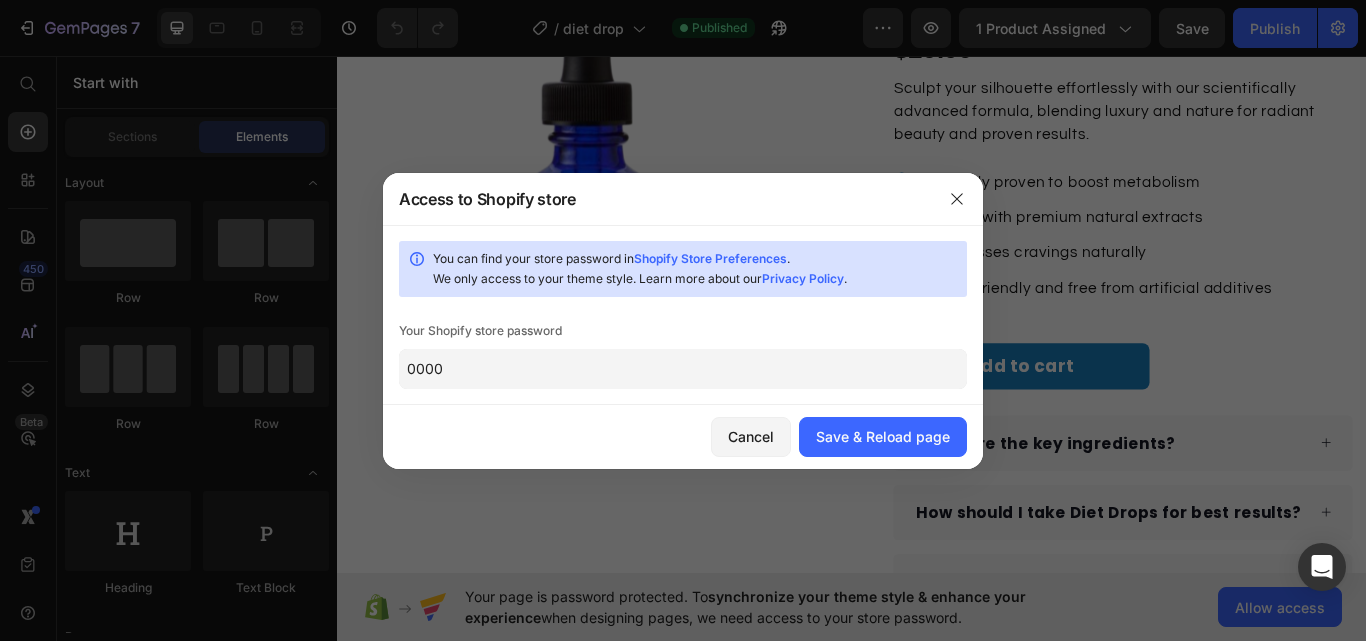 type on "0000" 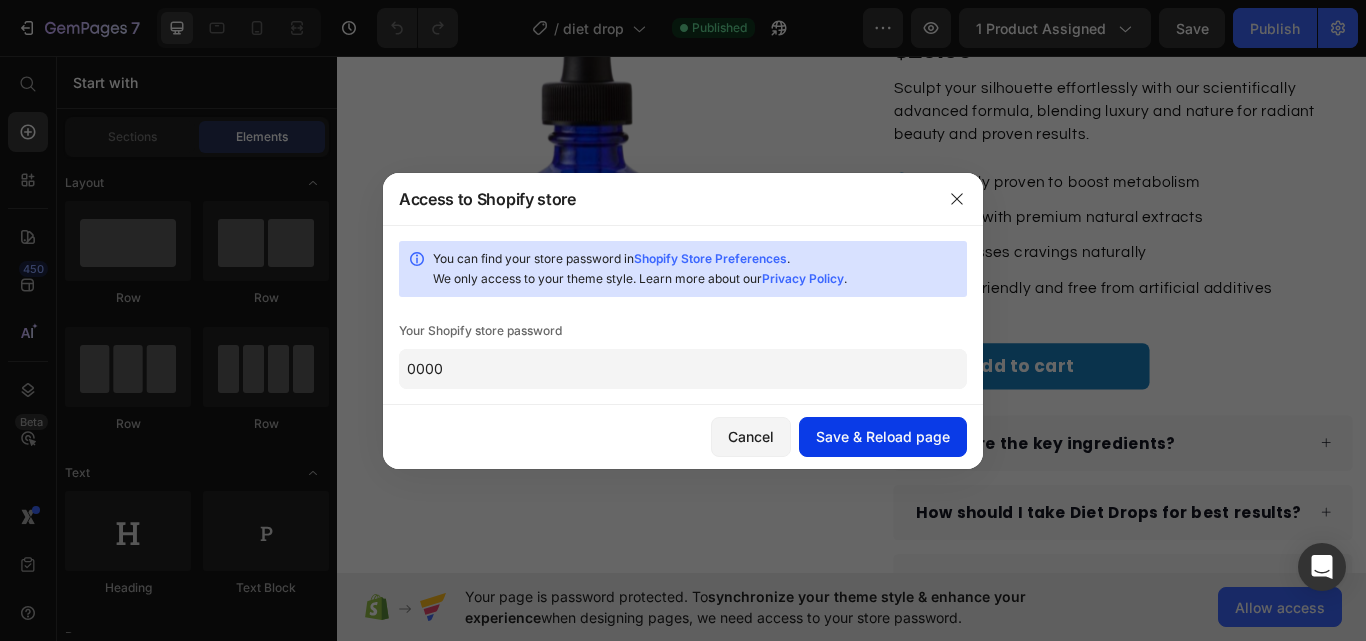 click on "Save & Reload page" at bounding box center (883, 436) 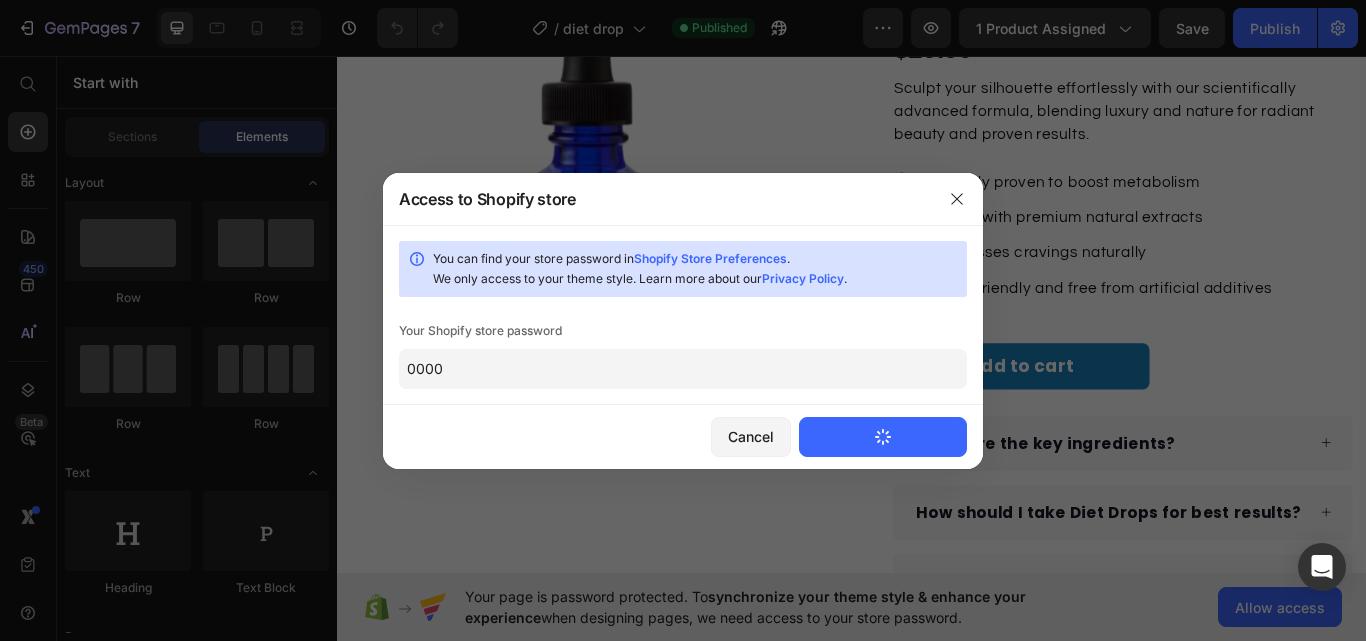 type 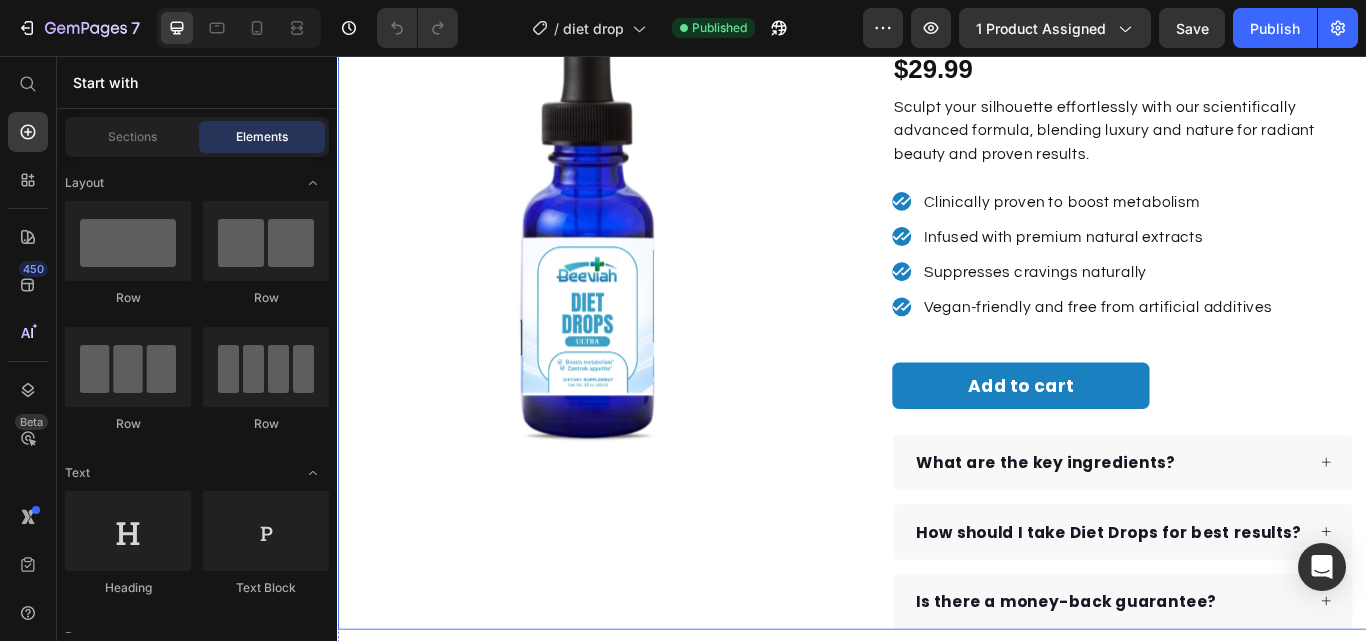 scroll, scrollTop: 100, scrollLeft: 0, axis: vertical 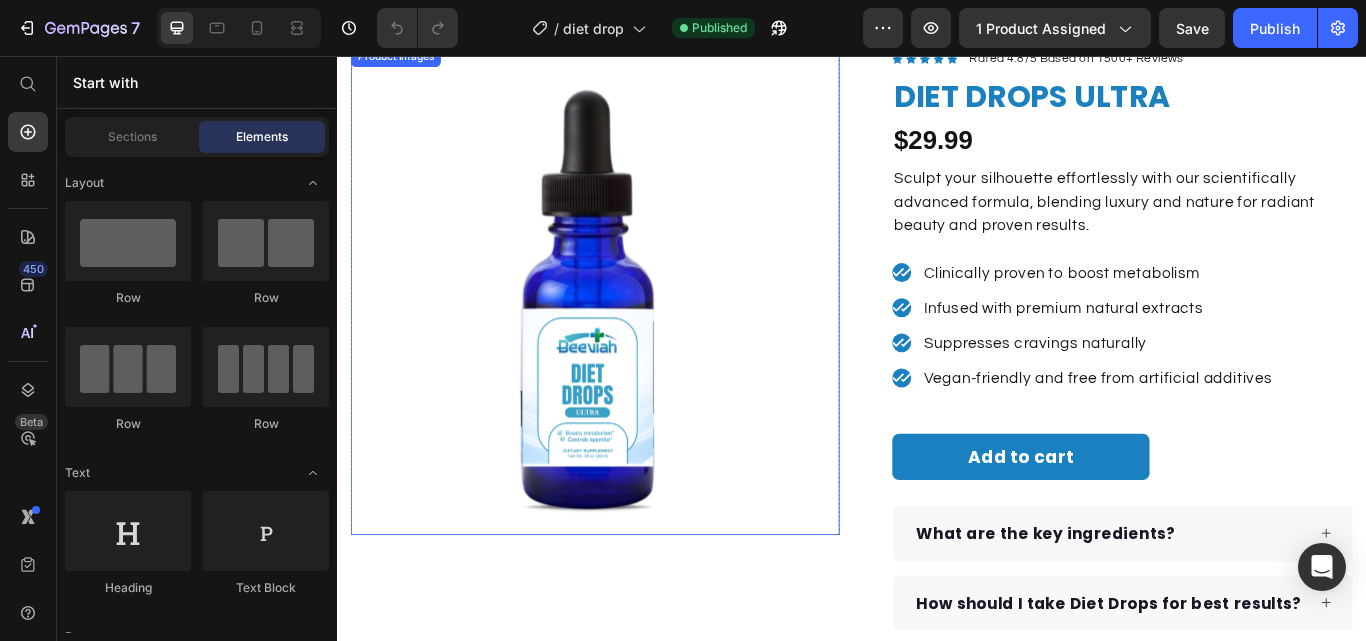 click at bounding box center (637, 330) 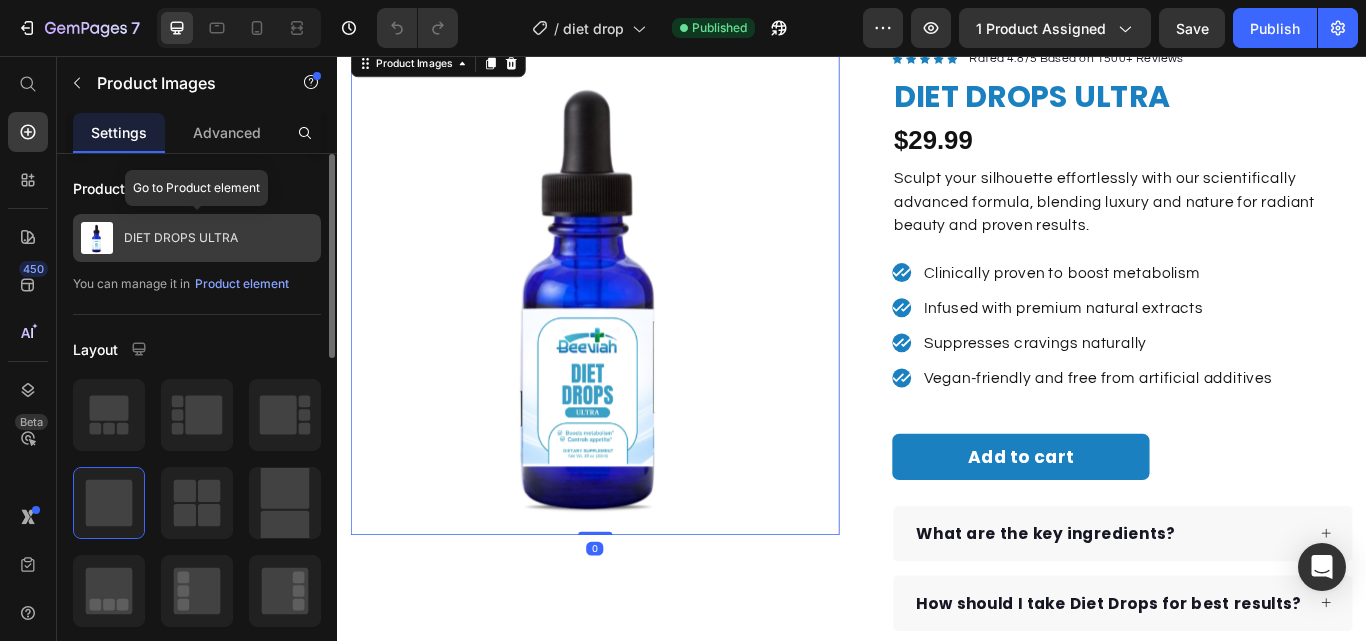 click on "DIET DROPS ULTRA" at bounding box center (181, 238) 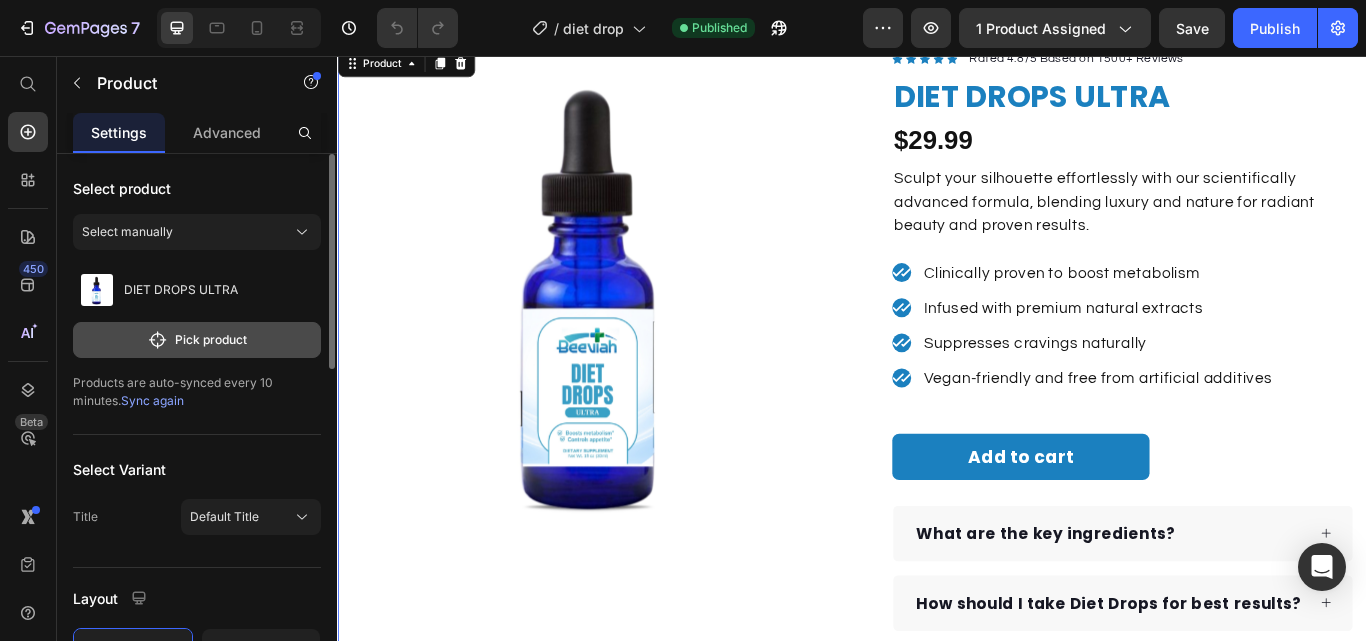 click on "Pick product" at bounding box center (197, 340) 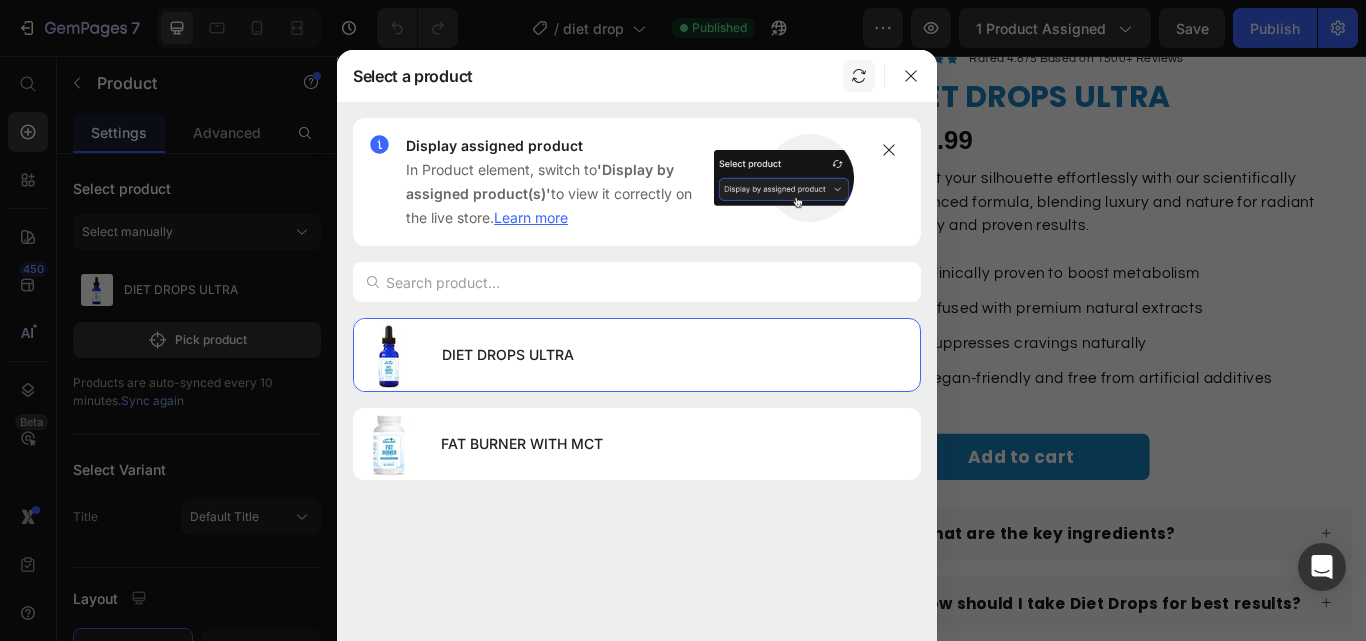 click at bounding box center [859, 76] 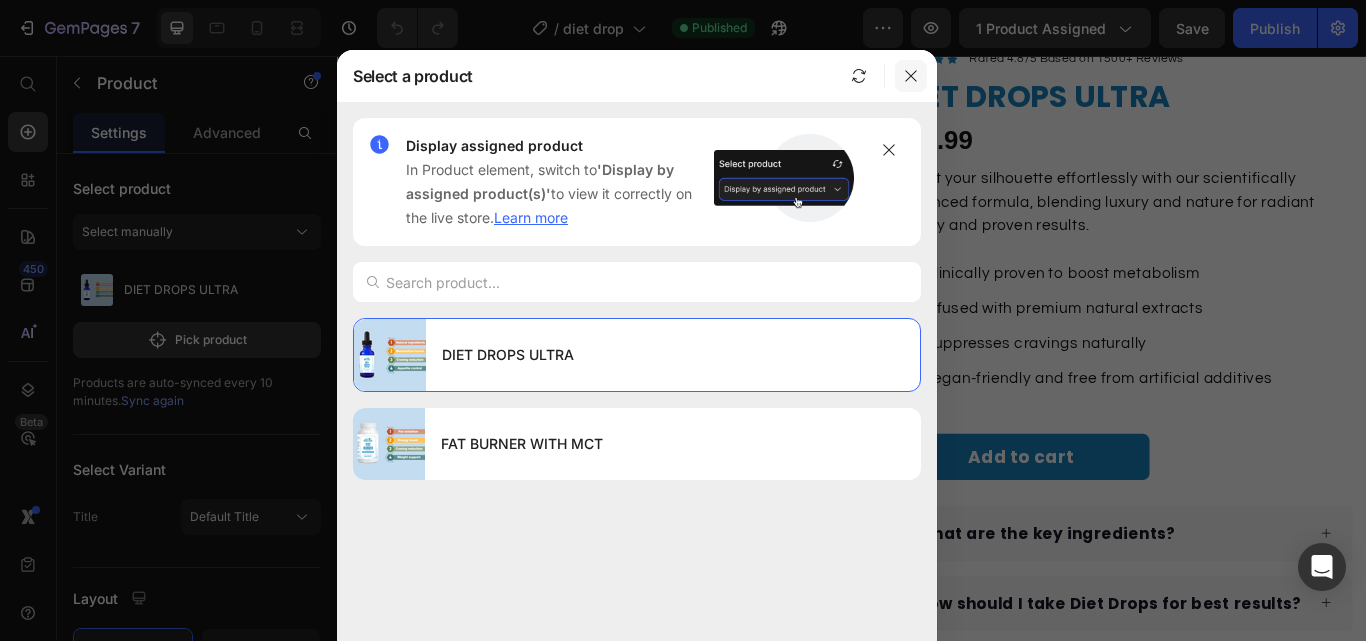 click 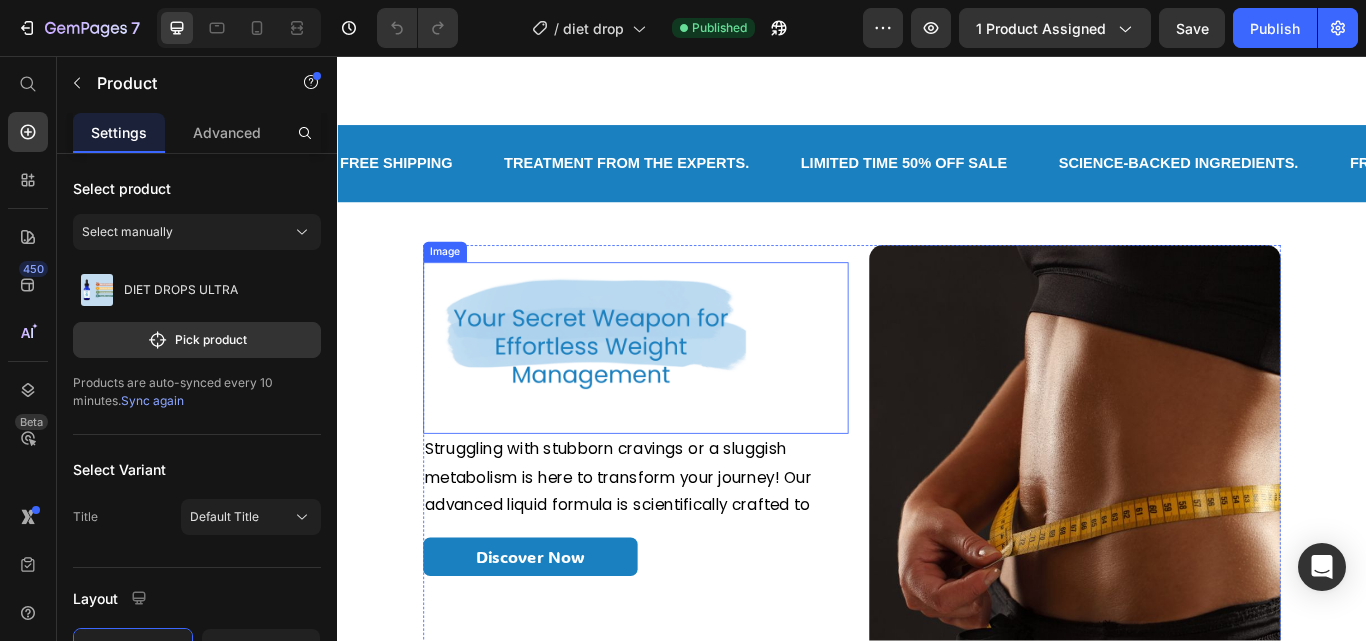 scroll, scrollTop: 900, scrollLeft: 0, axis: vertical 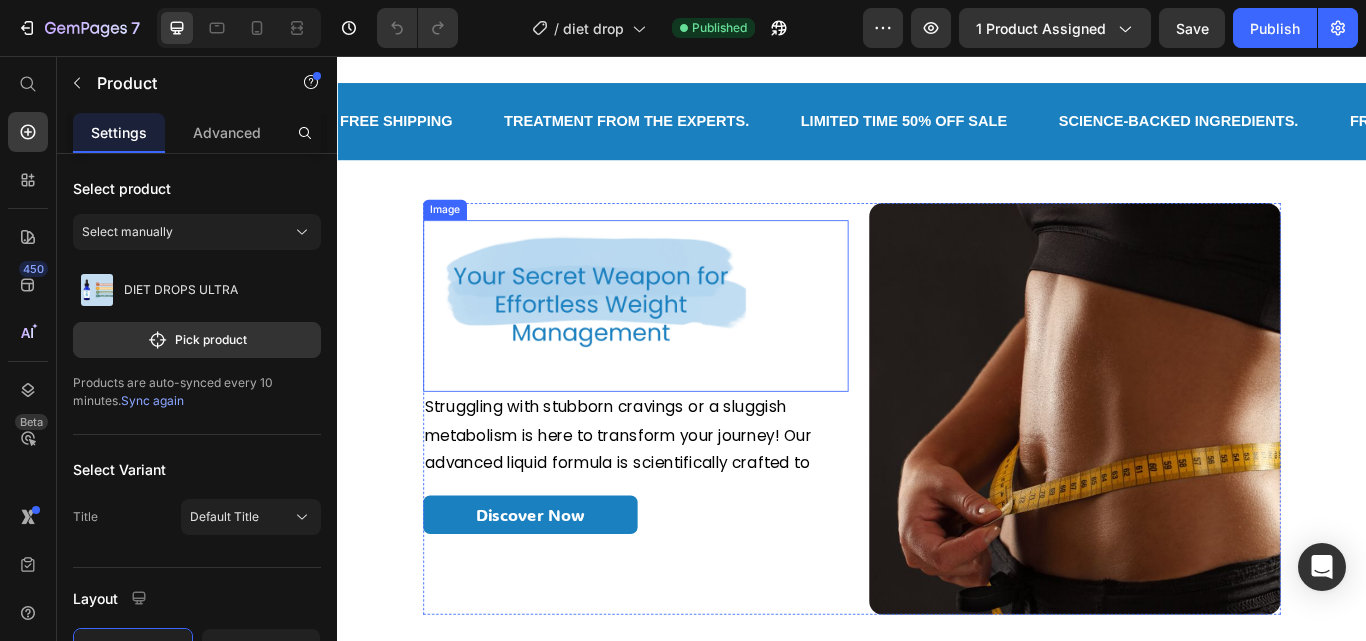click at bounding box center [685, 348] 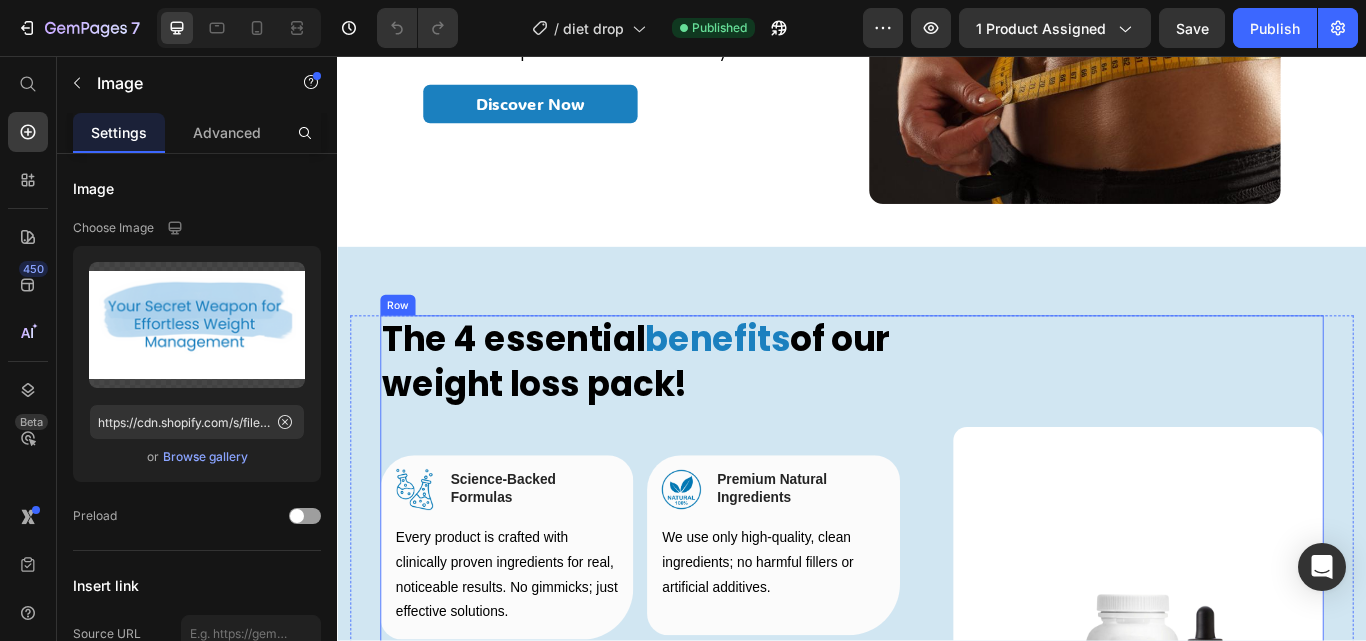 scroll, scrollTop: 1500, scrollLeft: 0, axis: vertical 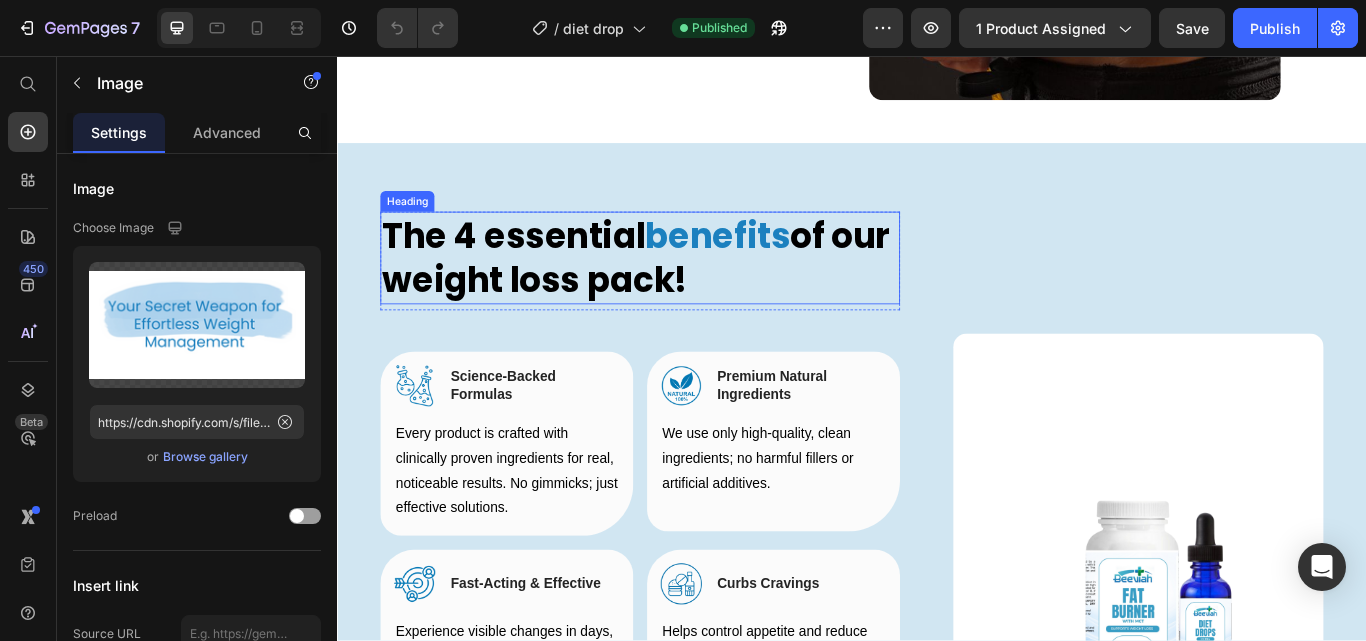 drag, startPoint x: 635, startPoint y: 265, endPoint x: 625, endPoint y: 251, distance: 17.20465 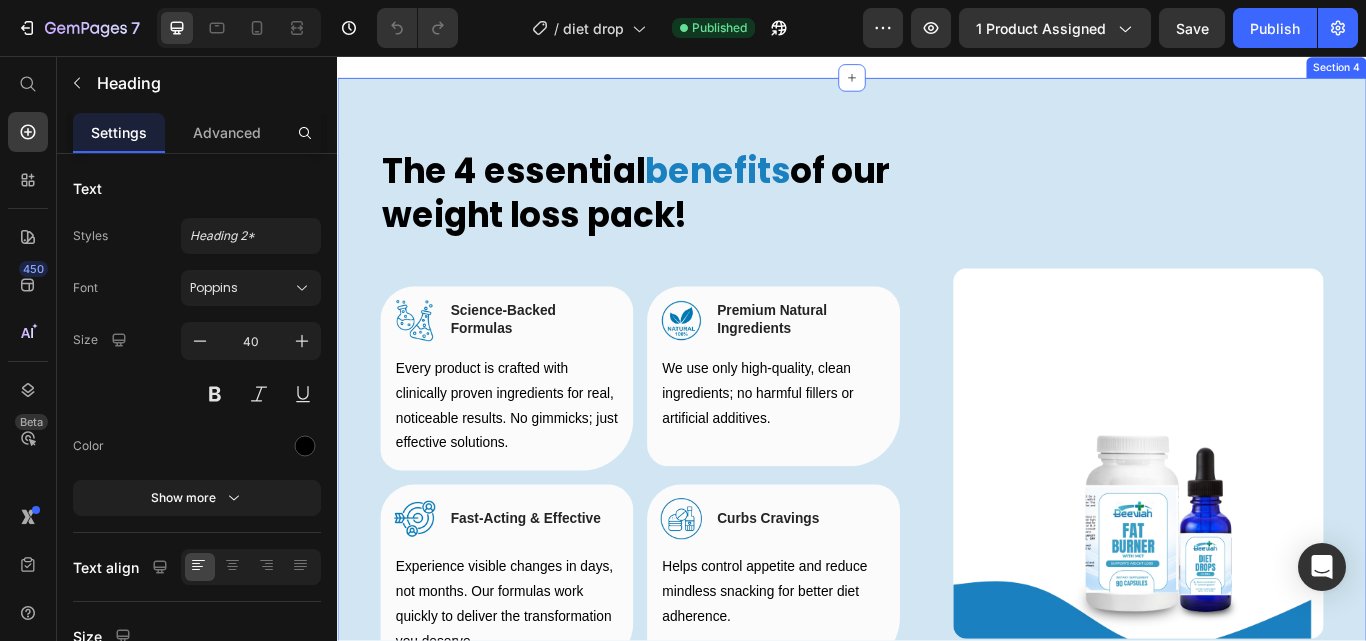 scroll, scrollTop: 1400, scrollLeft: 0, axis: vertical 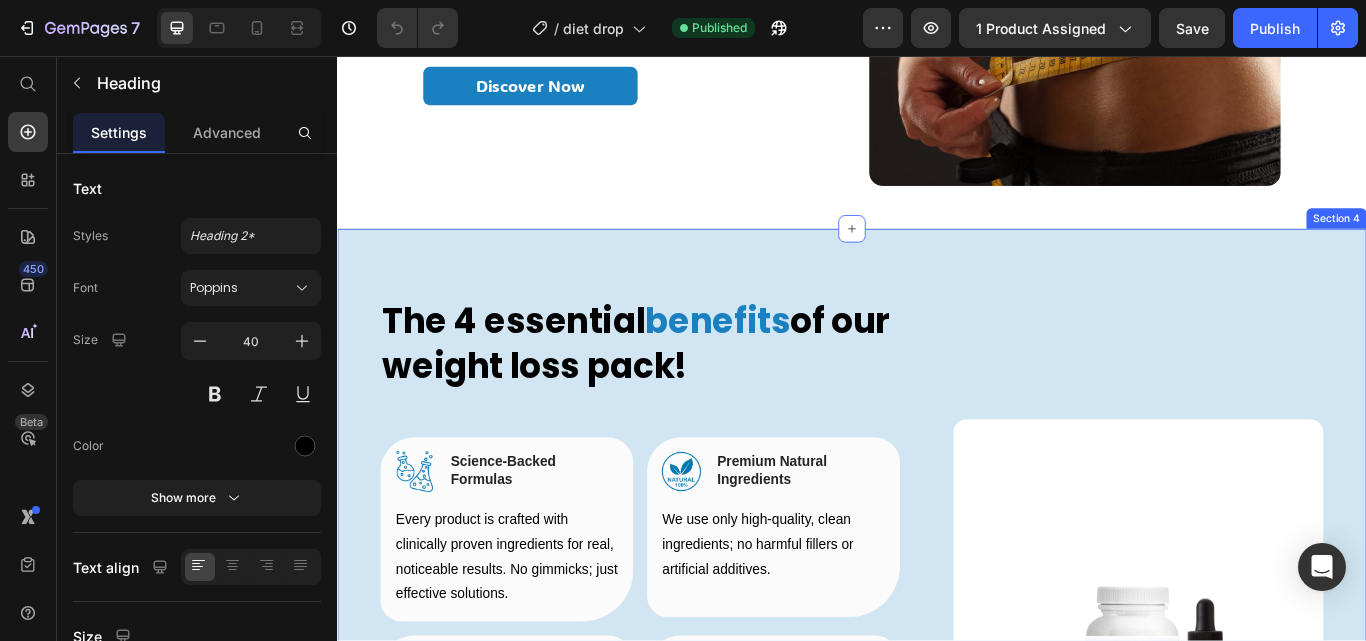 click on "The 4 essential  benefits  of our weight loss pack!" at bounding box center (690, 392) 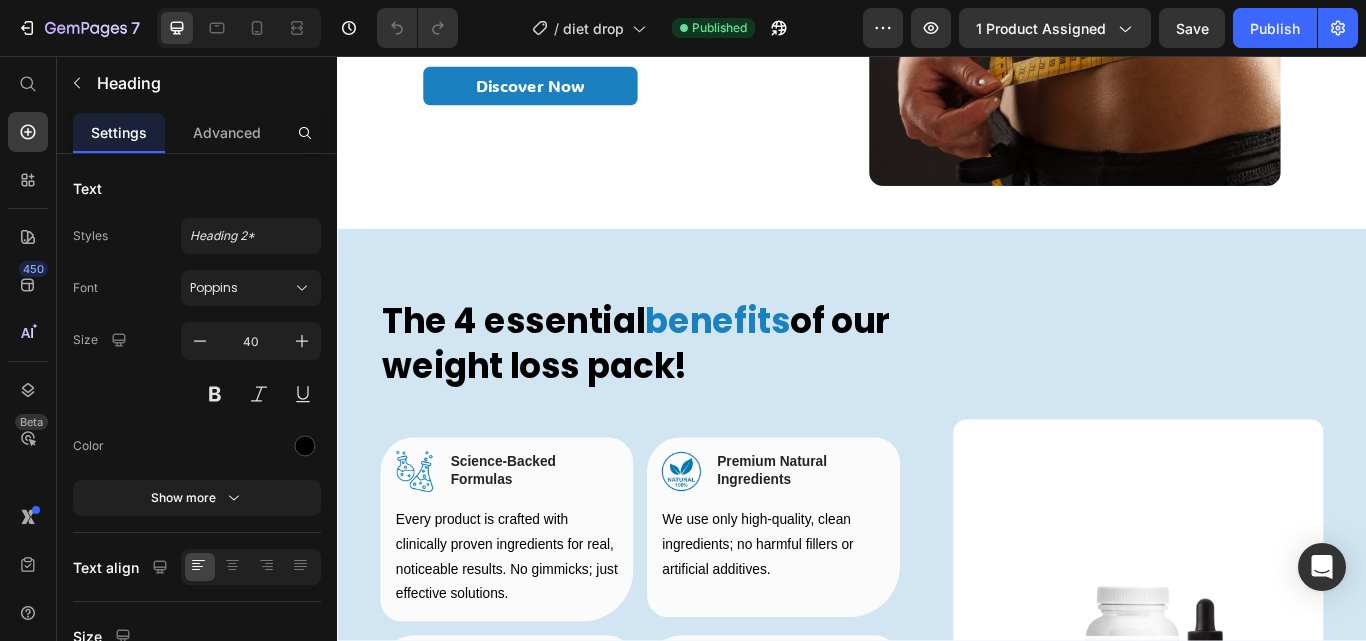 click on "The 4 essential  benefits  of our weight loss pack!" at bounding box center (690, 392) 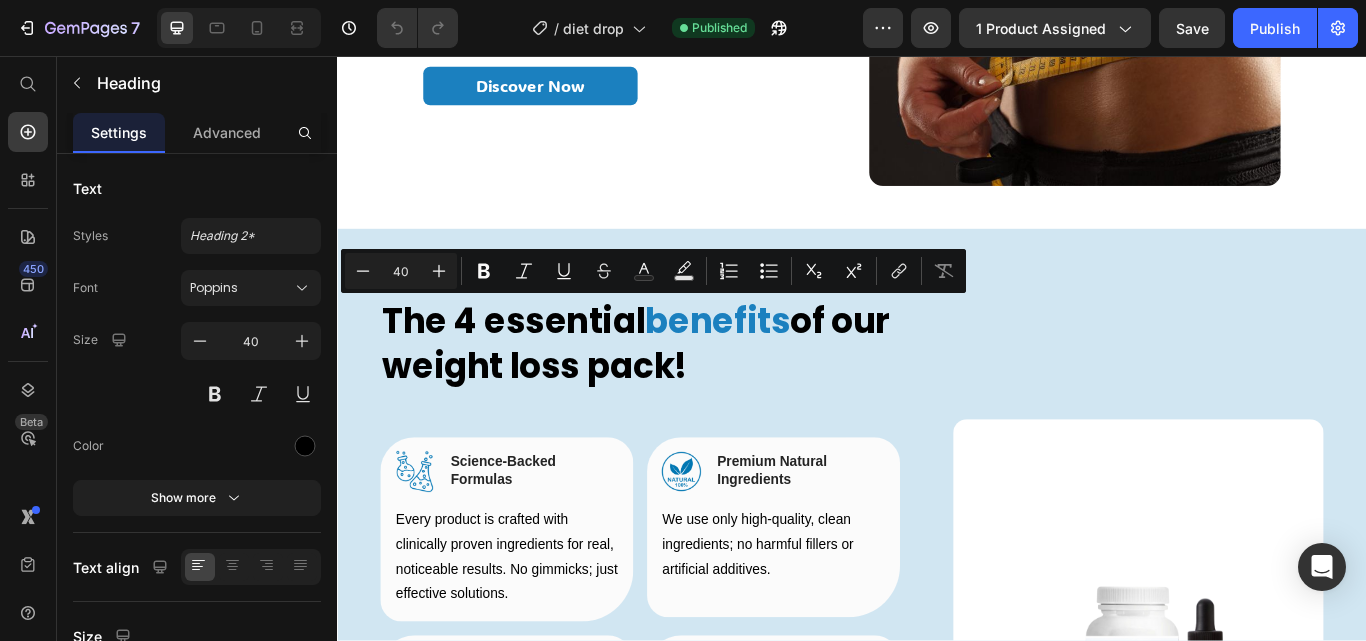 click on "The 4 essential  benefits  of our weight loss pack!" at bounding box center [690, 392] 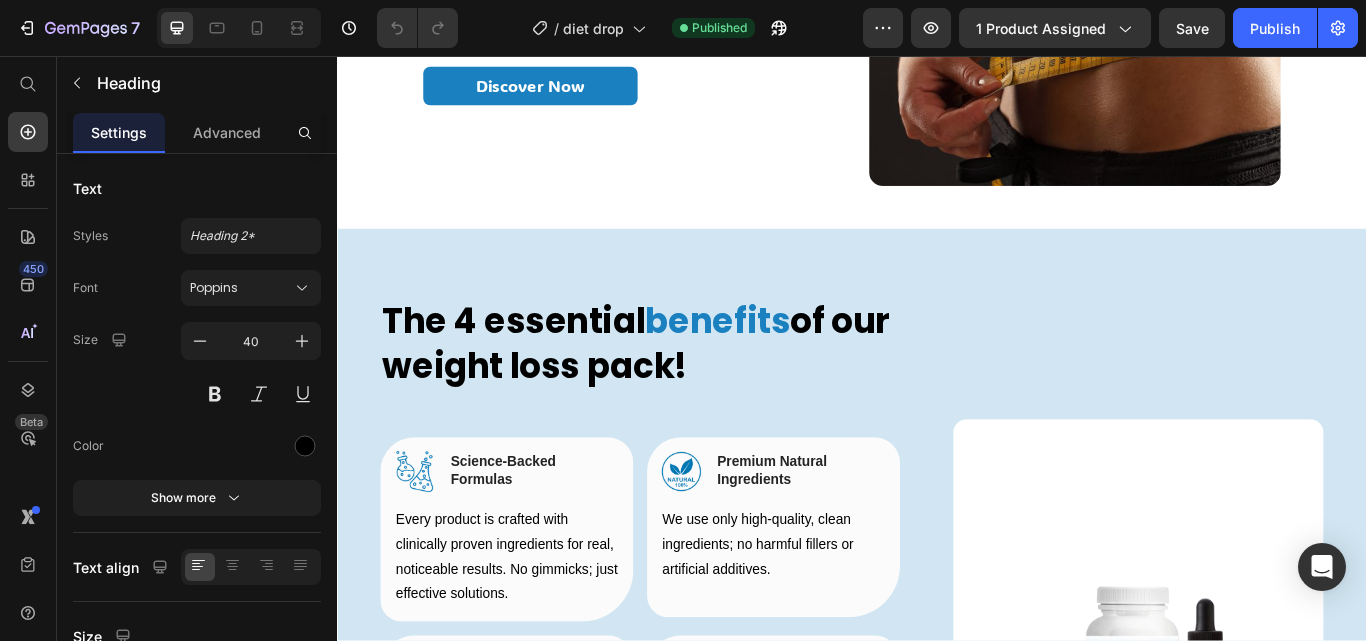 drag, startPoint x: 845, startPoint y: 420, endPoint x: 416, endPoint y: 420, distance: 429 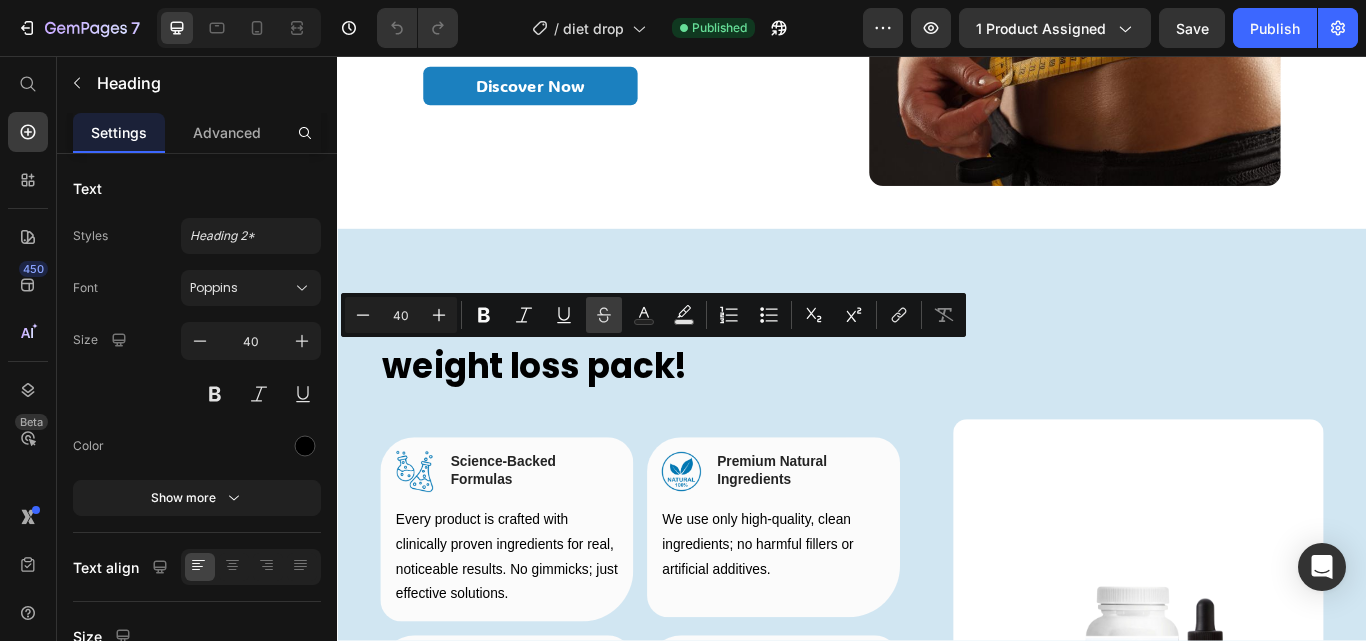 click on "Strikethrough" at bounding box center (604, 315) 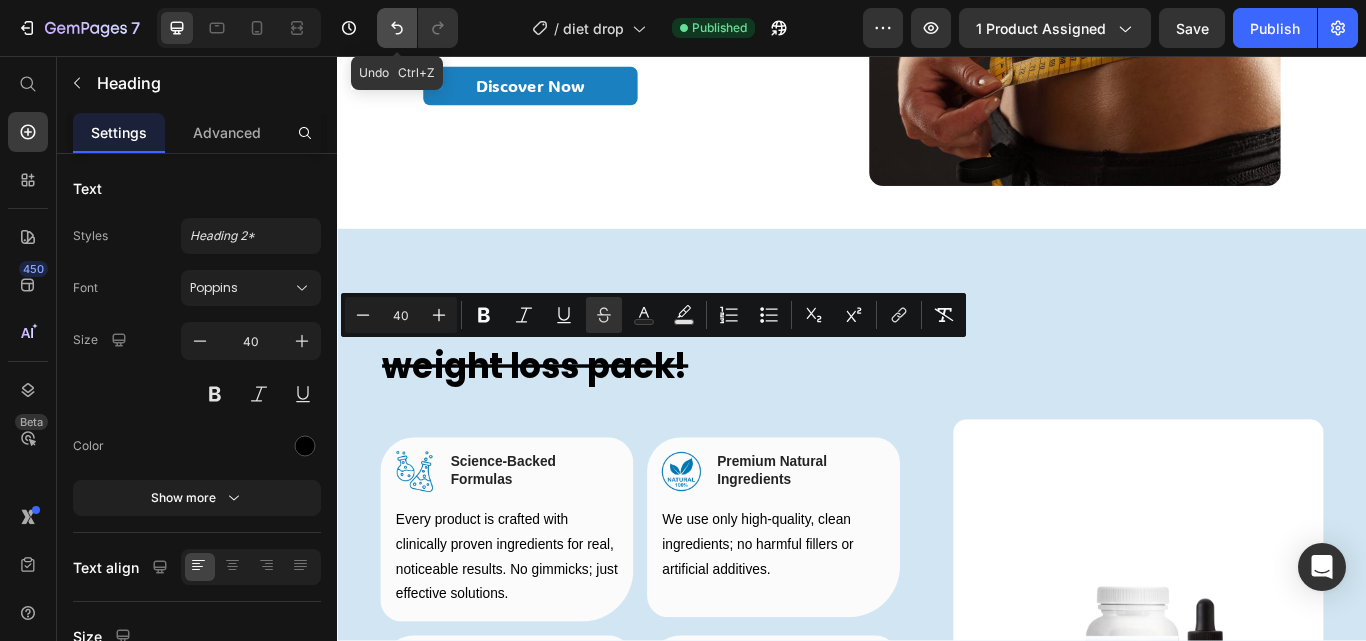 drag, startPoint x: 389, startPoint y: 31, endPoint x: 177, endPoint y: 78, distance: 217.14742 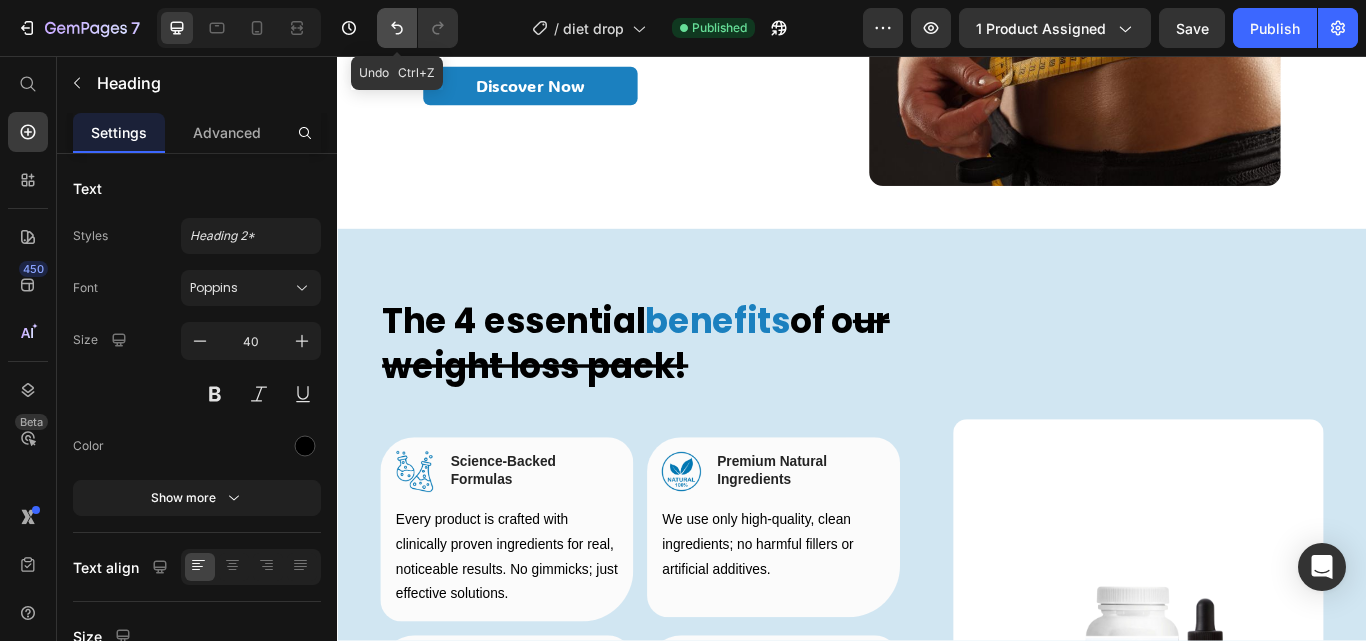 click 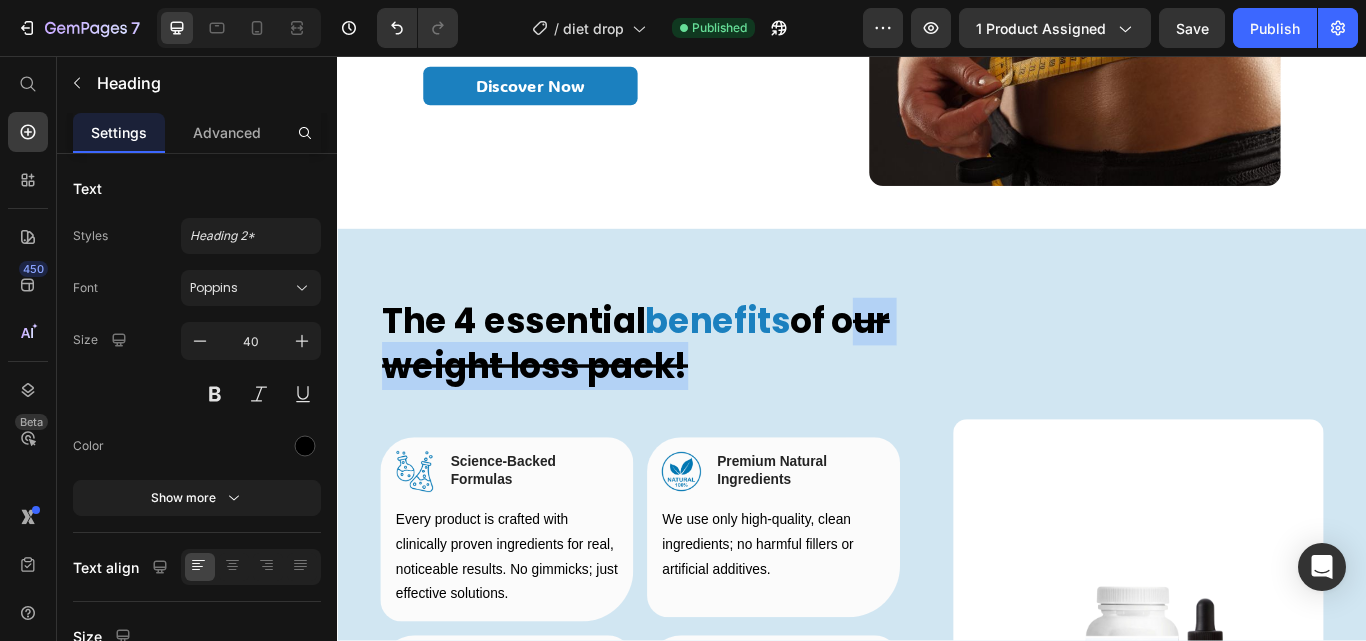 drag, startPoint x: 811, startPoint y: 424, endPoint x: 355, endPoint y: 429, distance: 456.0274 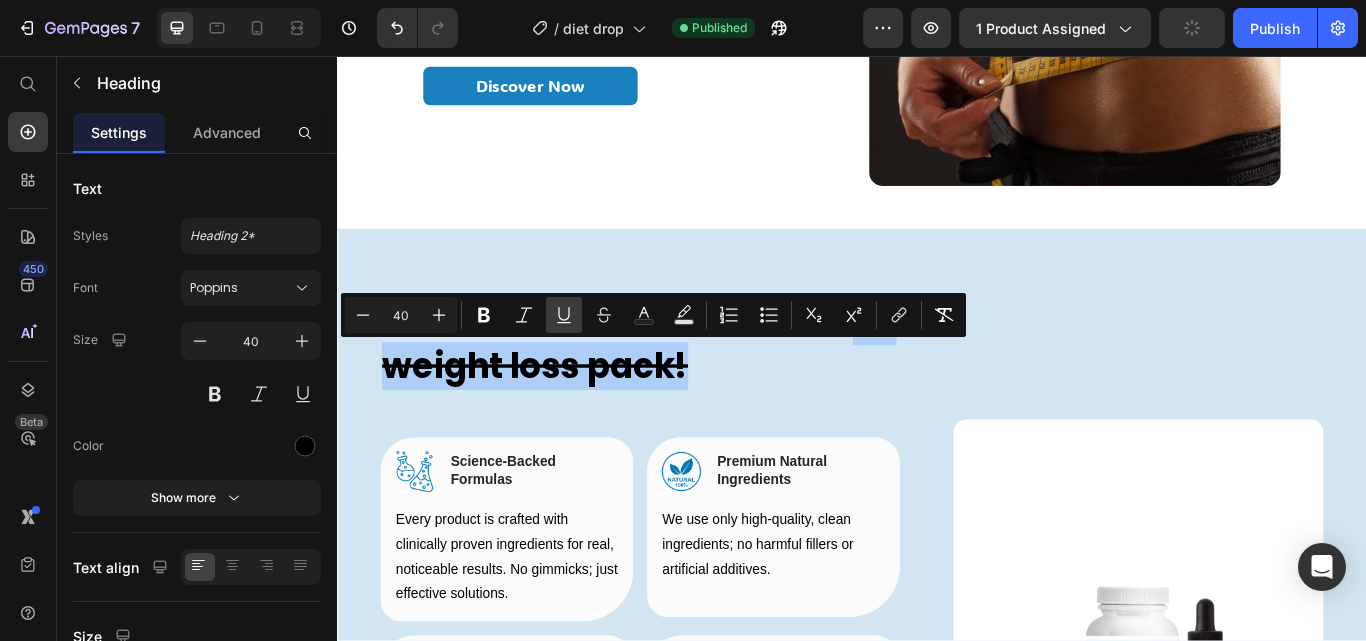 click 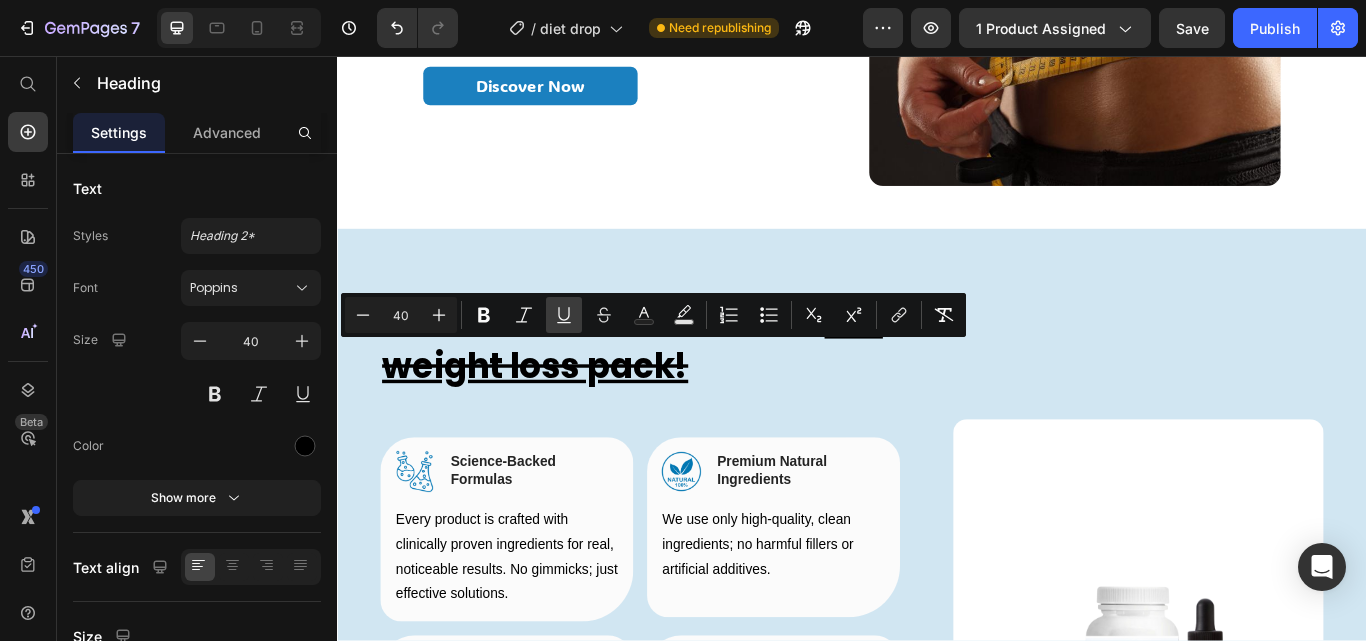 click on "Underline" at bounding box center (564, 315) 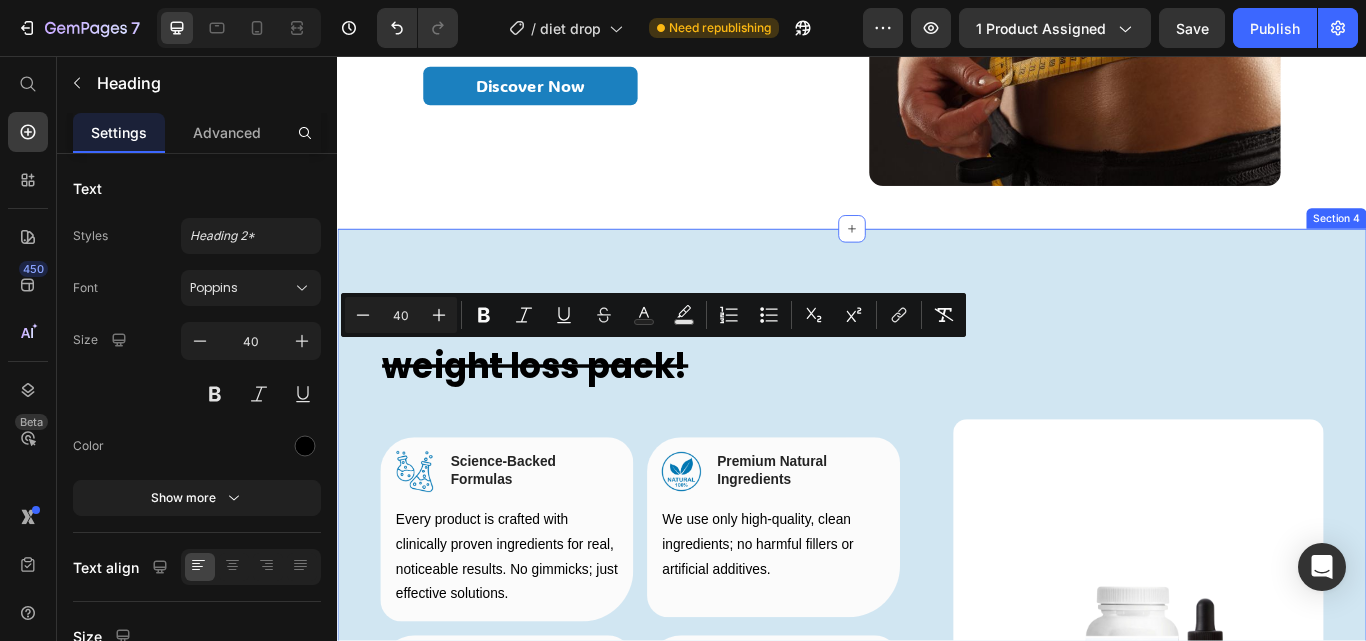 click on "The 4 essential  benefits  of o ur weight loss pack! Heading Row Image Science-Backed Formulas Heading Row Every product is crafted with clinically proven ingredients for real, noticeable results. No gimmicks; just effective solutions. Text block Row Image Premium Natural Ingredients Heading Row We use only high-quality, clean ingredients; no harmful fillers or artificial additives.  Text block Row Row Image Fast-Acting & Effective Heading Row Experience visible changes in days, not months. Our formulas work quickly to deliver the transformation you deserve. Text block Row Image Curbs Cravings  Heading Row Helps control appetite and reduce mindless snacking for better diet adherence.   Text block Row Row Get Yours Now Button Image Row Product Section 4" at bounding box center [937, 675] 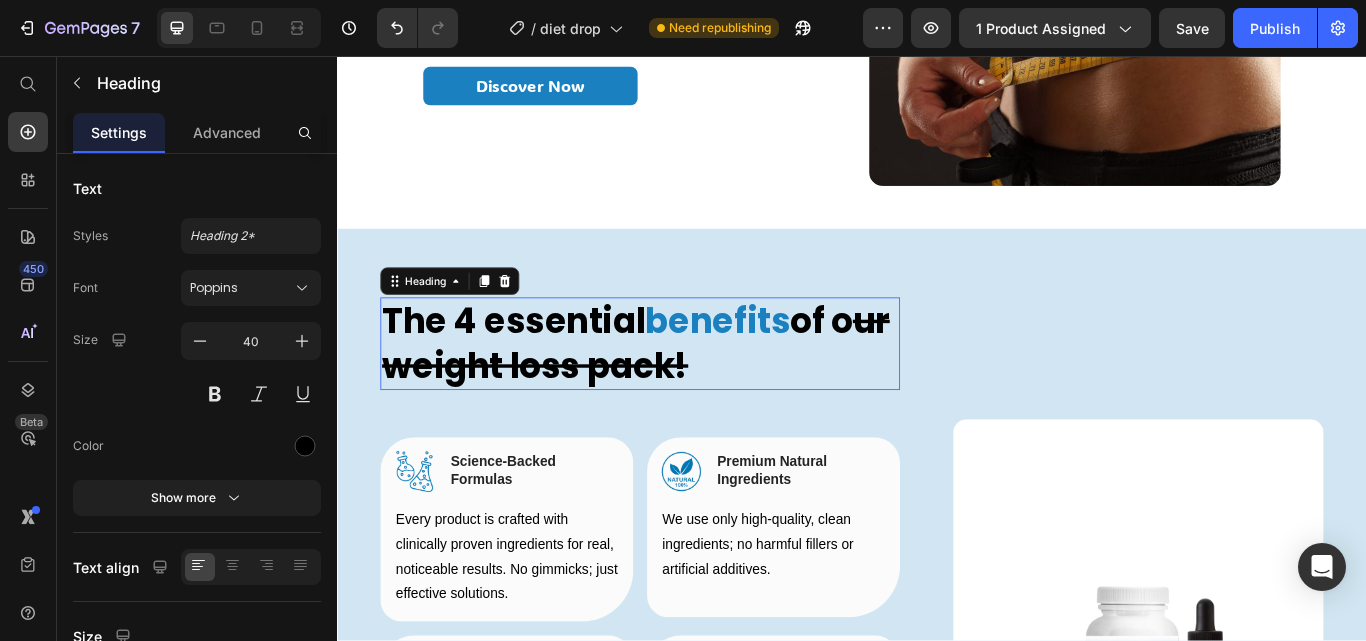 drag, startPoint x: 699, startPoint y: 422, endPoint x: 453, endPoint y: 407, distance: 246.4569 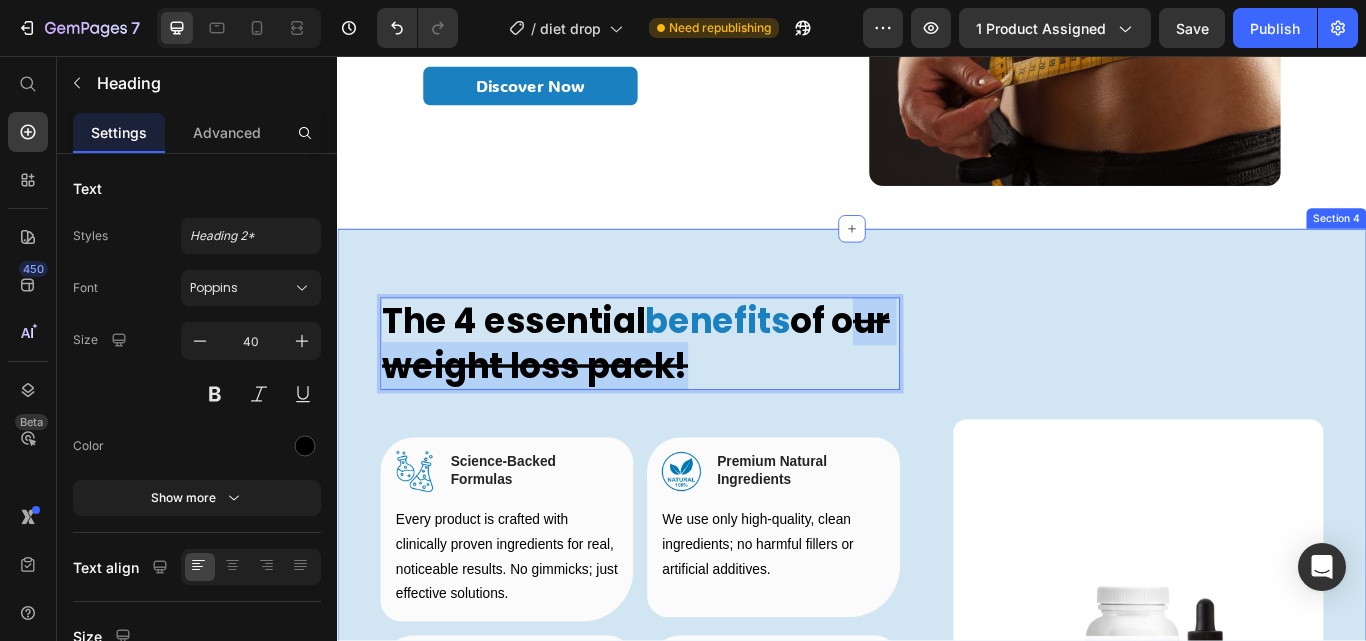 drag, startPoint x: 711, startPoint y: 429, endPoint x: 342, endPoint y: 431, distance: 369.00543 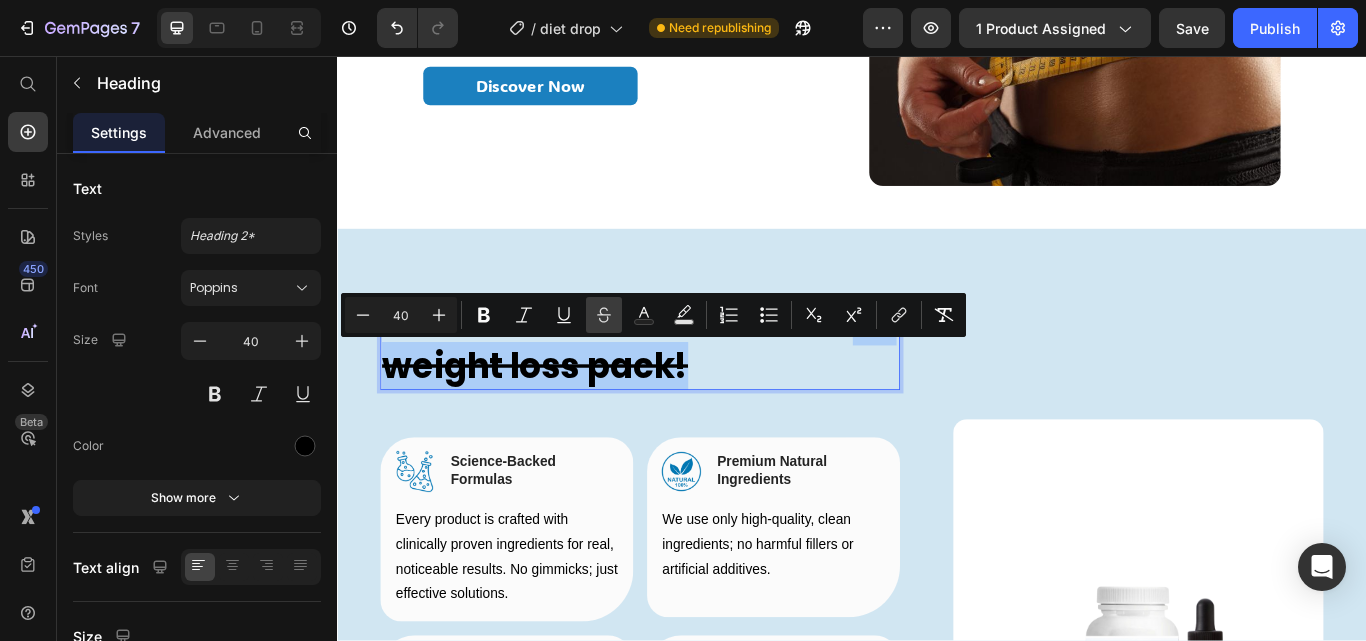 click 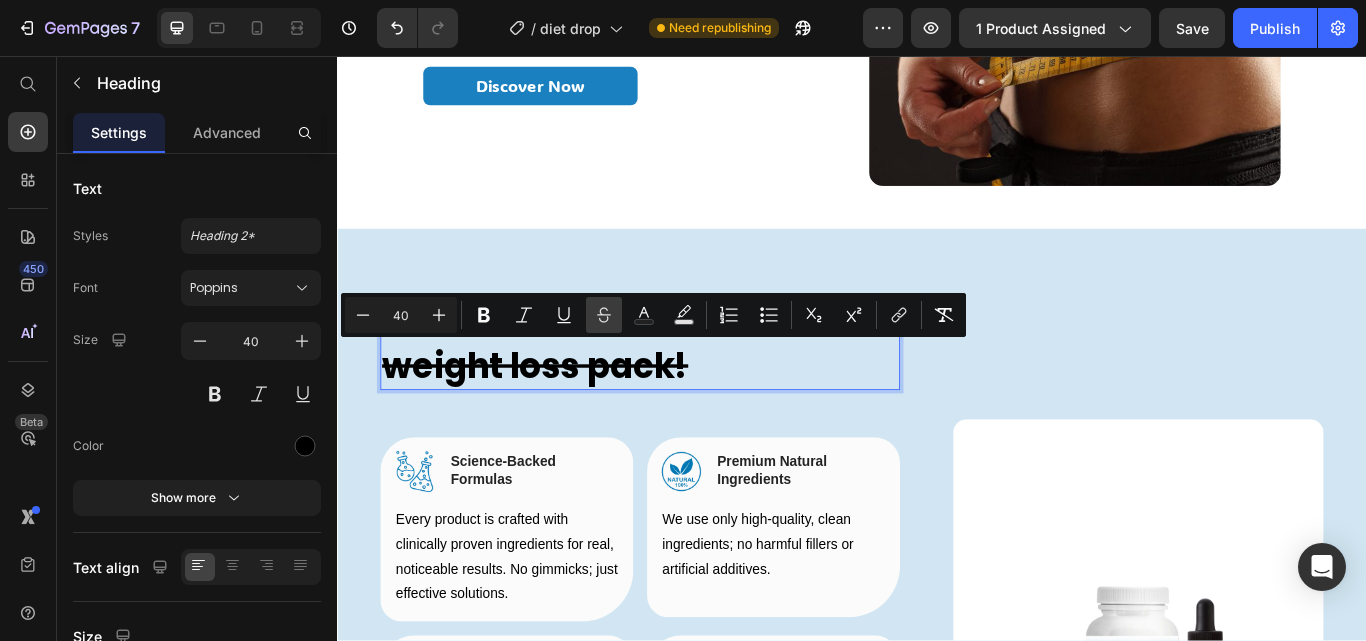click 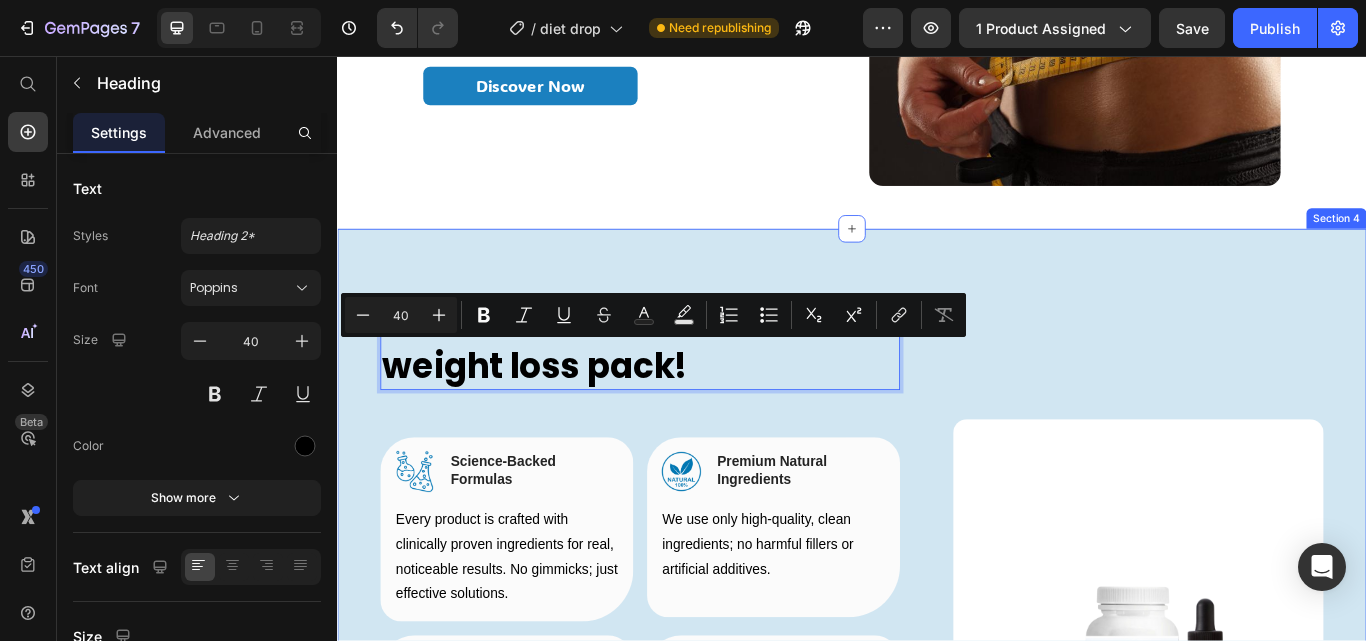 click on "FREE SHIPPING Text TREATMENT FROM THE EXPERTS. Text LIMITED TIME 50% OFF SALE Text SCIENCE-BACKED INGREDIENTS. Text FREE SHIPPING Text TREATMENT FROM THE EXPERTS. Text LIMITED TIME 50% OFF SALE Text SCIENCE-BACKED INGREDIENTS. Text FREE SHIPPING Text TREATMENT FROM THE EXPERTS. Text LIMITED TIME 50% OFF SALE Text SCIENCE-BACKED INGREDIENTS. Text FREE SHIPPING Text TREATMENT FROM THE EXPERTS. Text LIMITED TIME 50% OFF SALE Text SCIENCE-BACKED INGREDIENTS. Text FREE SHIPPING Text TREATMENT FROM THE EXPERTS. Text LIMITED TIME 50% OFF SALE Text SCIENCE-BACKED INGREDIENTS. Text FREE SHIPPING Text TREATMENT FROM THE EXPERTS. Text LIMITED TIME 50% OFF SALE Text SCIENCE-BACKED INGREDIENTS. Text Marquee FREE SHIPPING Text TREATMENT FROM THE EXPERTS. Text LIMITED TIME 50% OFF SALE Text SCIENCE-BACKED INGREDIENTS. Text FREE SHIPPING Text TREATMENT FROM THE EXPERTS. Text LIMITED TIME 50% OFF SALE Text SCIENCE-BACKED INGREDIENTS. Text Marquee Image Text Block Discover Now Button Image Row" at bounding box center [937, -77] 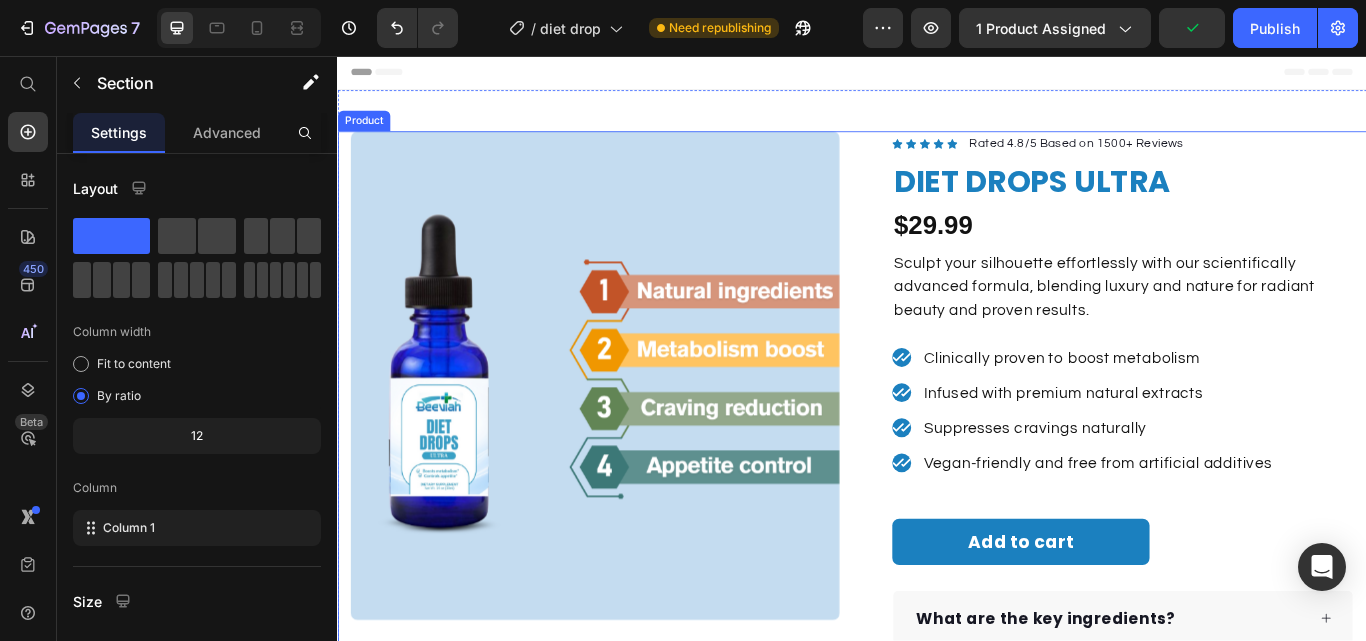 scroll, scrollTop: 0, scrollLeft: 0, axis: both 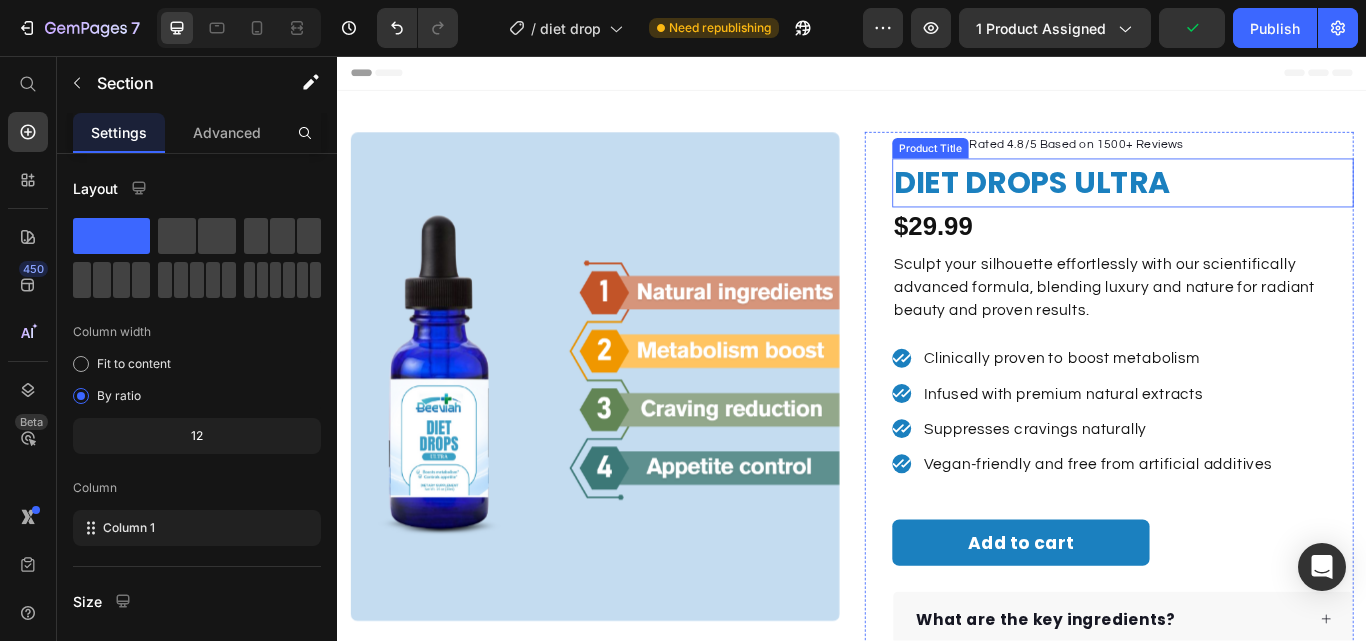 click on "DIET DROPS ULTRA" at bounding box center [1253, 204] 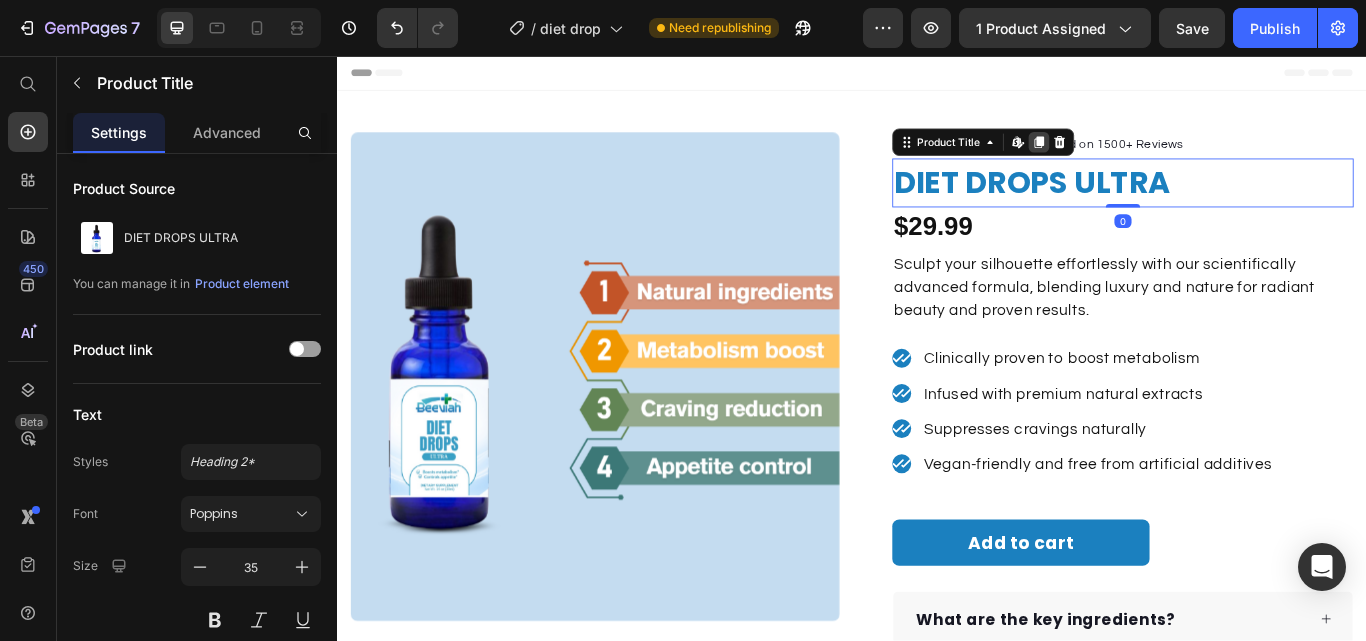 click 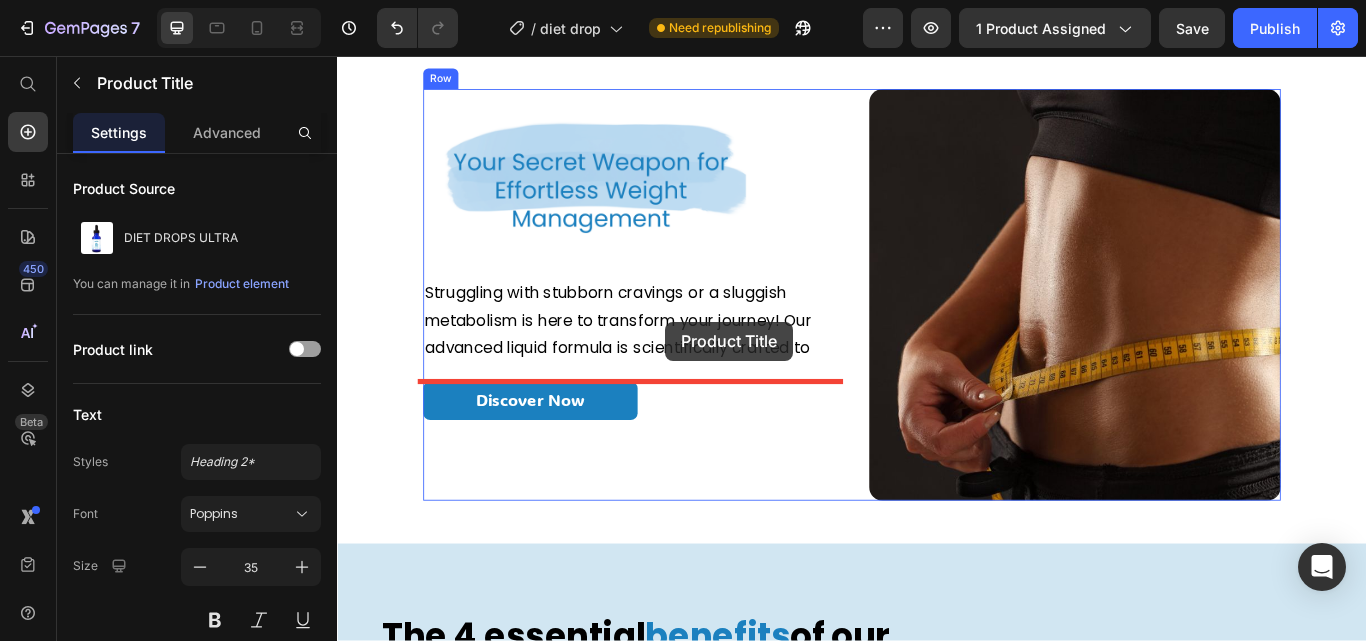 scroll, scrollTop: 1144, scrollLeft: 0, axis: vertical 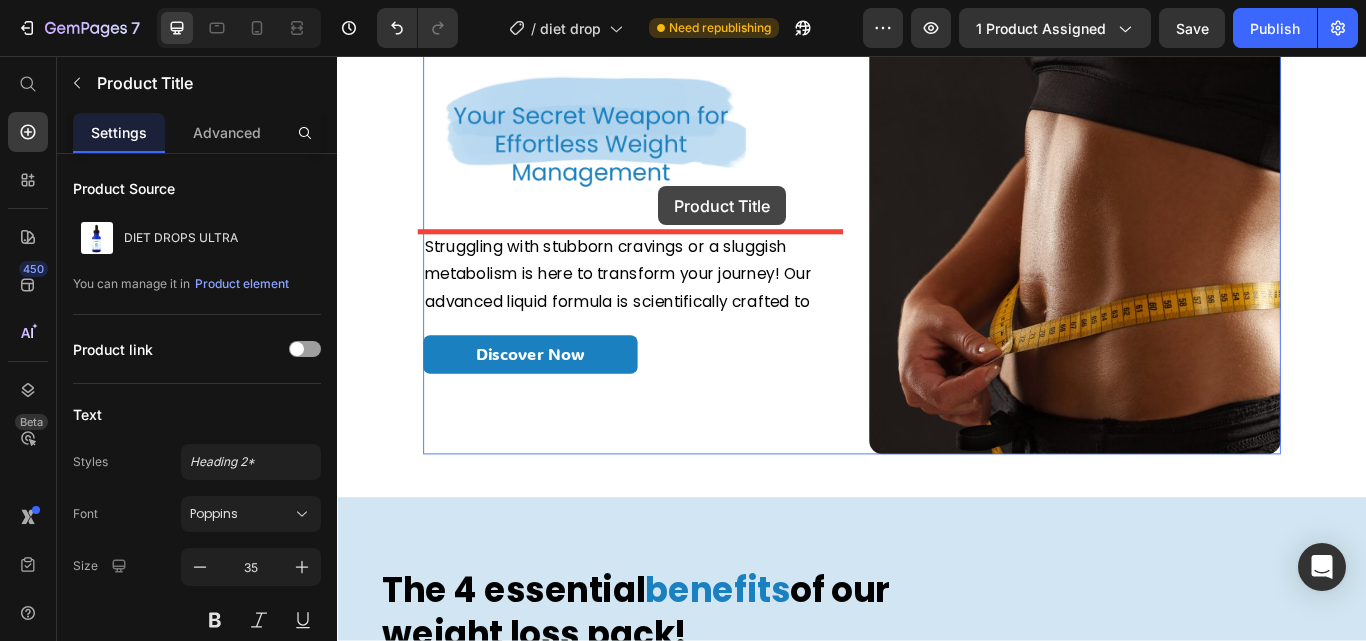 drag, startPoint x: 1231, startPoint y: 188, endPoint x: 711, endPoint y: 208, distance: 520.38446 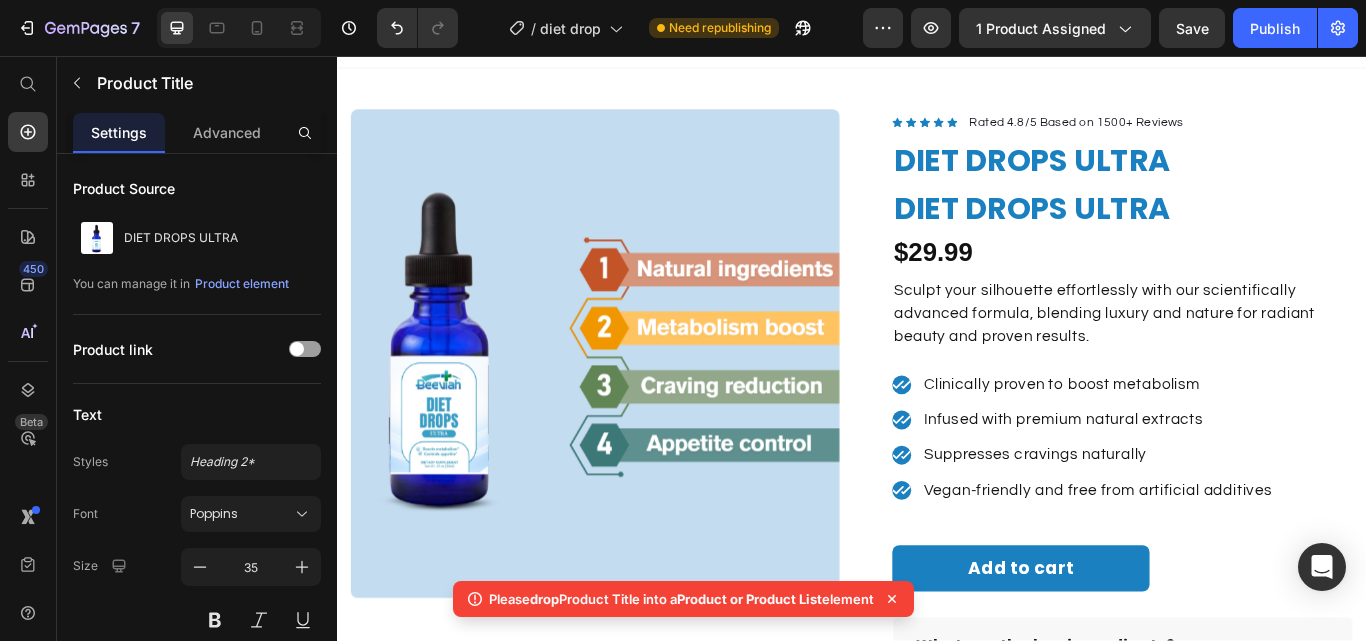 scroll, scrollTop: 0, scrollLeft: 0, axis: both 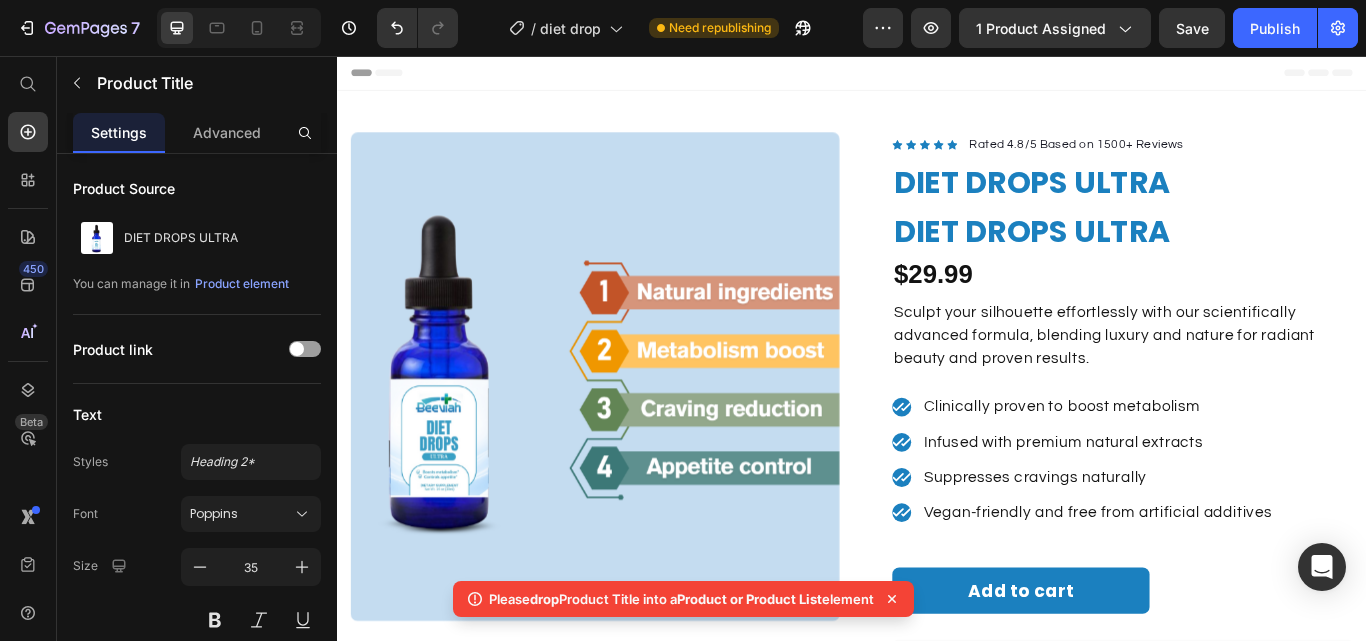 click on "DIET DROPS ULTRA" at bounding box center [1253, 204] 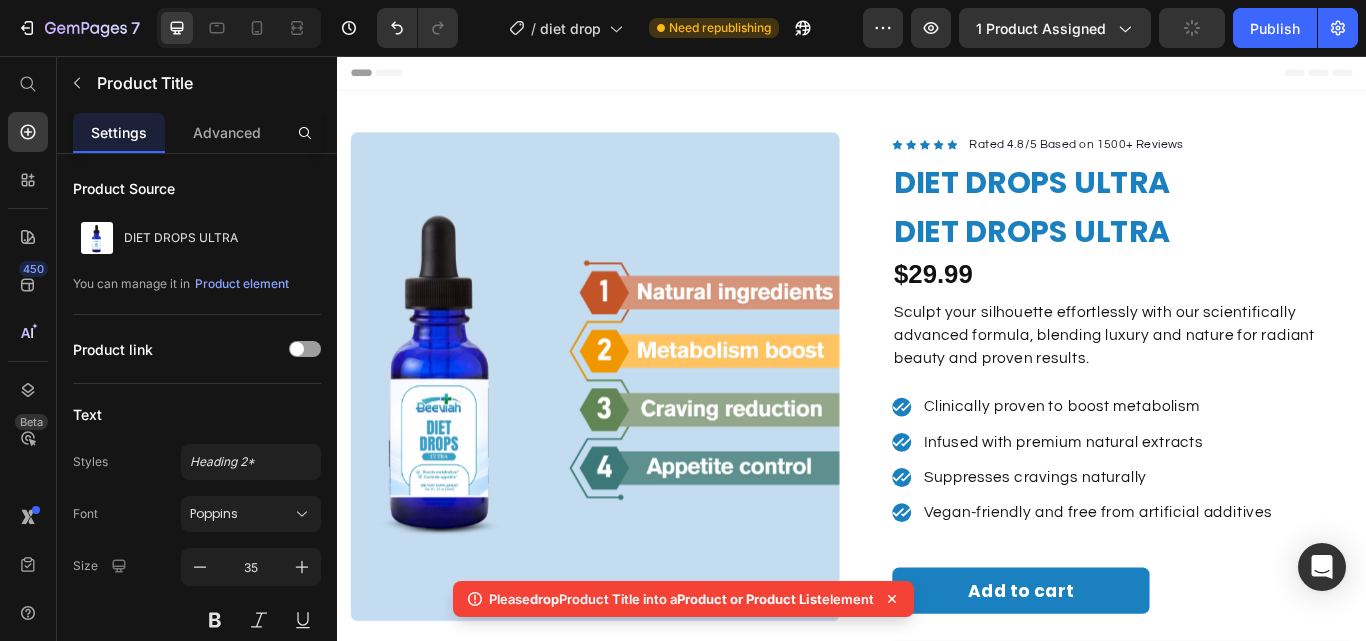 click 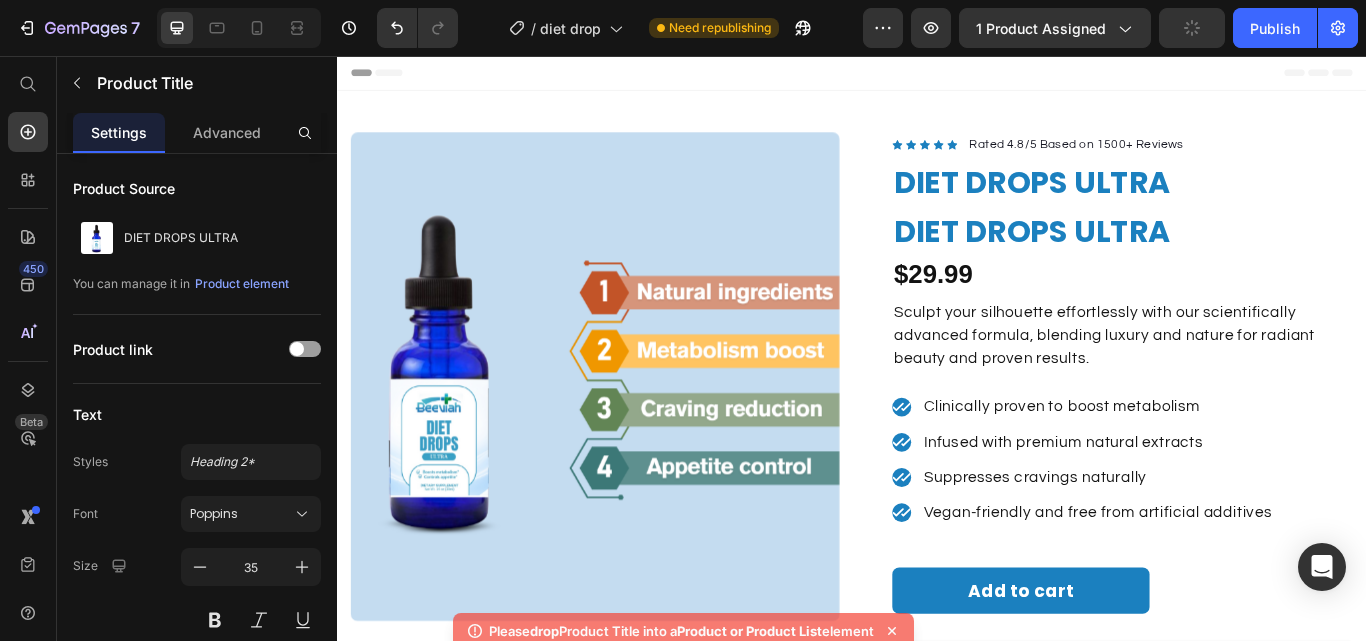 click on "Please  drop  Product Title into a  Product or Product  List  element" at bounding box center [683, 603] 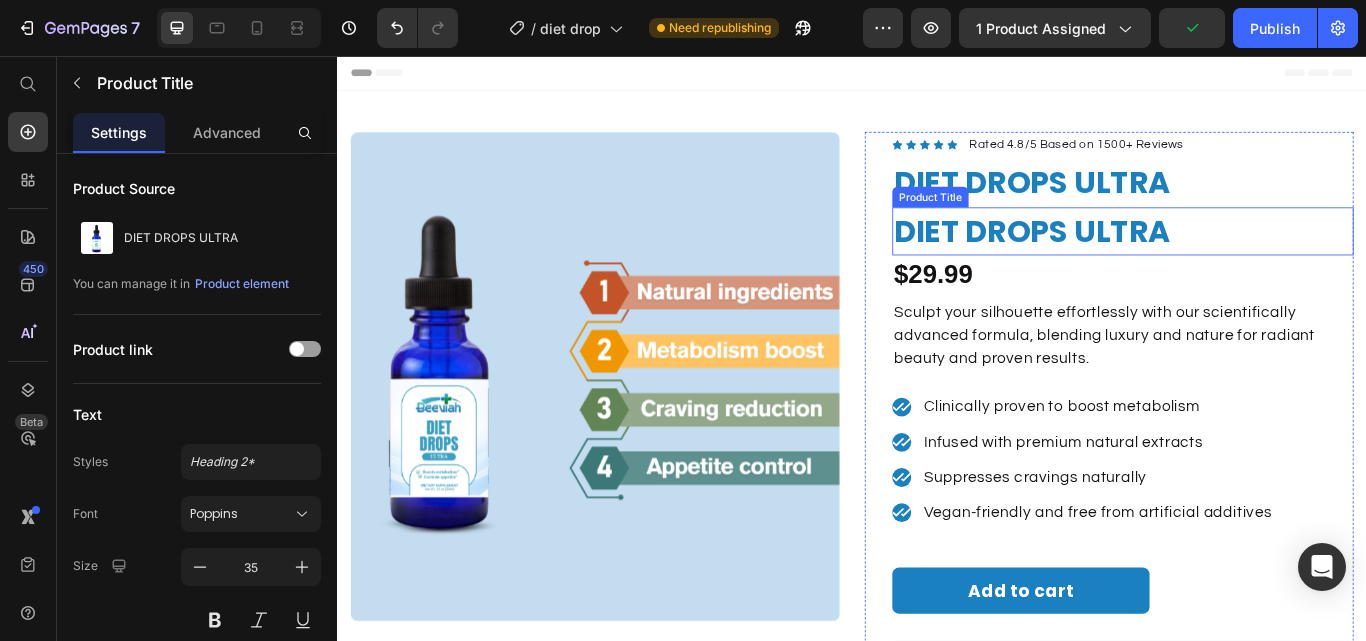 click on "DIET DROPS ULTRA" at bounding box center [1253, 261] 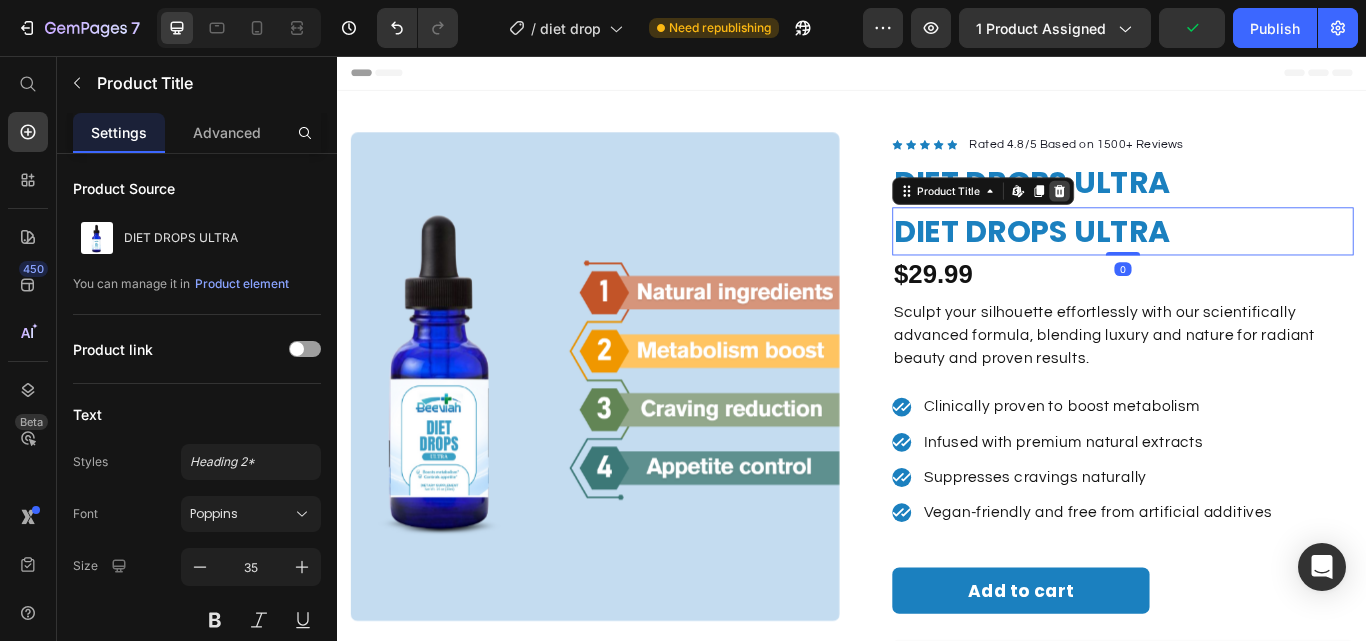click at bounding box center (1179, 214) 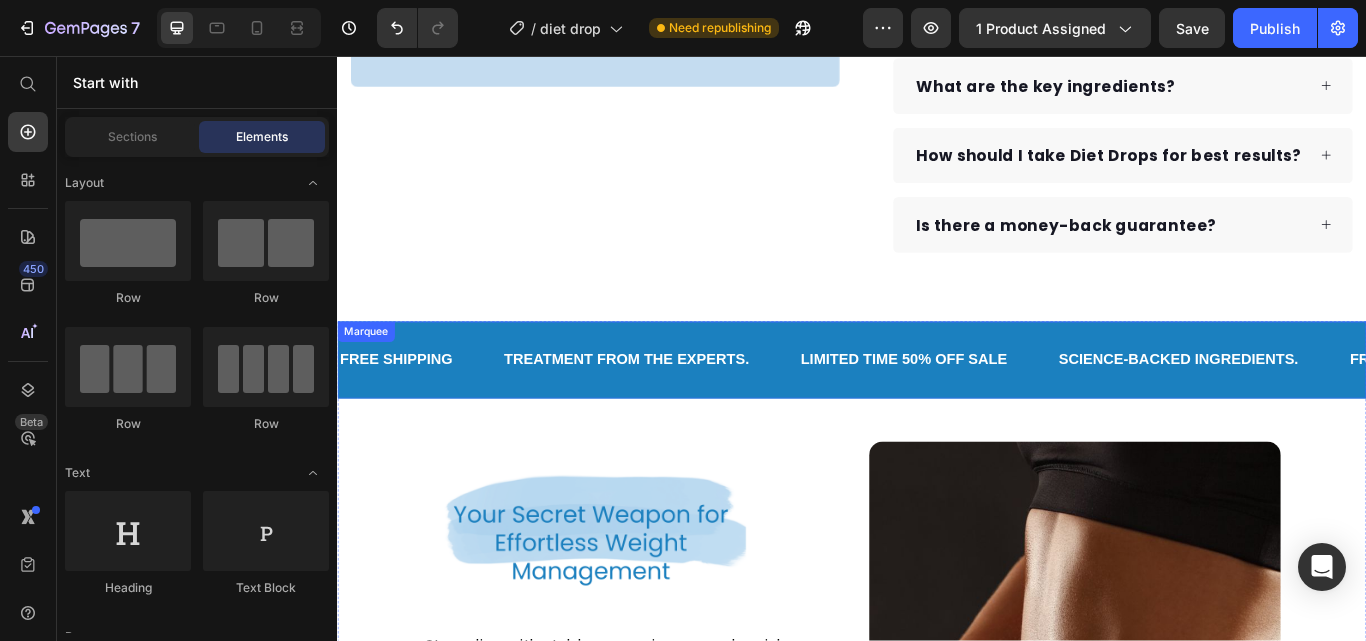 scroll, scrollTop: 600, scrollLeft: 0, axis: vertical 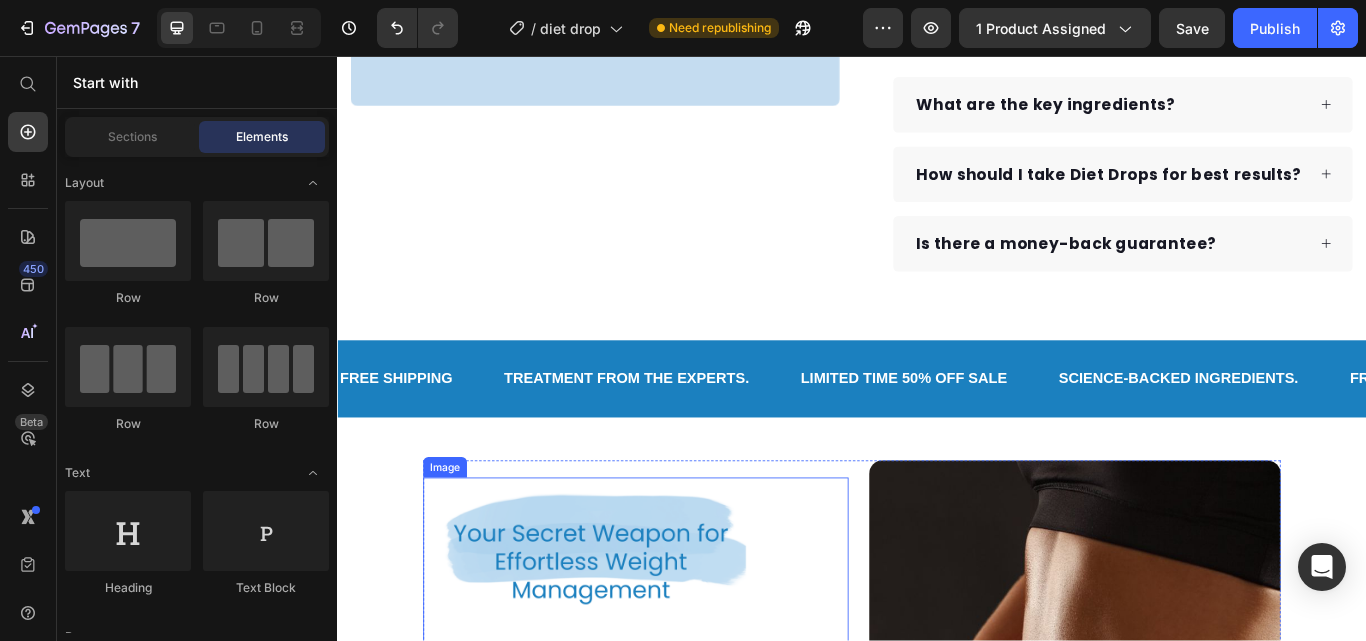 click at bounding box center (685, 648) 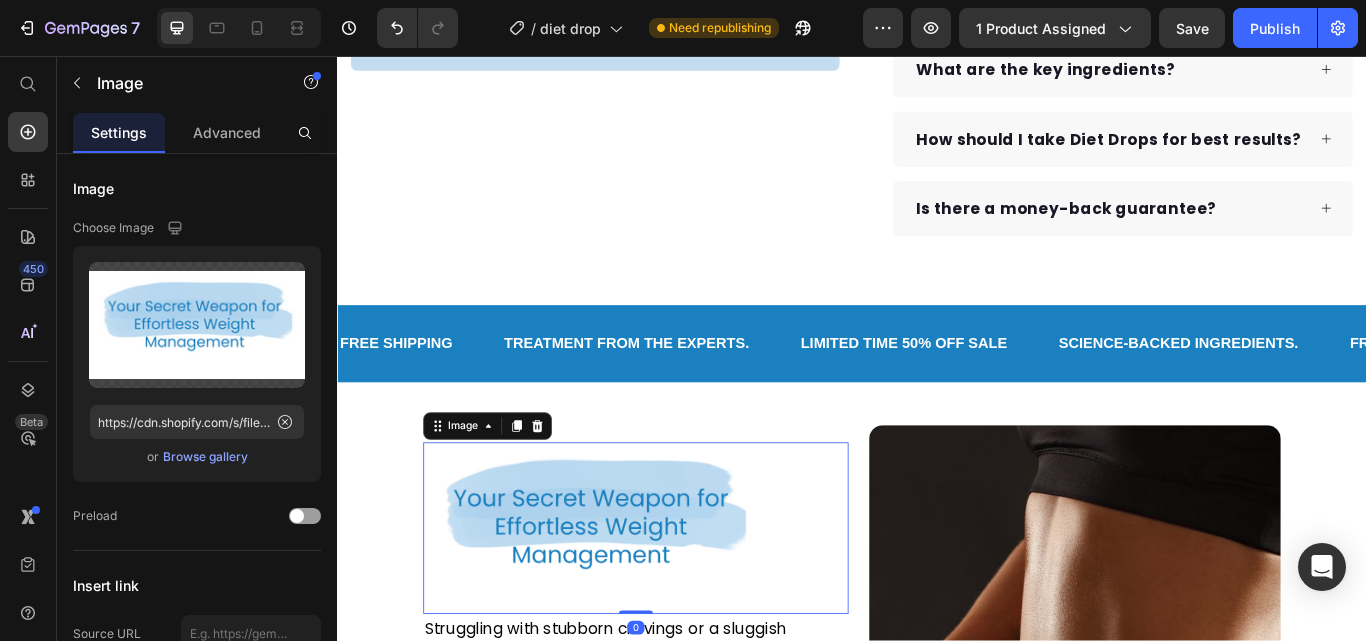 scroll, scrollTop: 900, scrollLeft: 0, axis: vertical 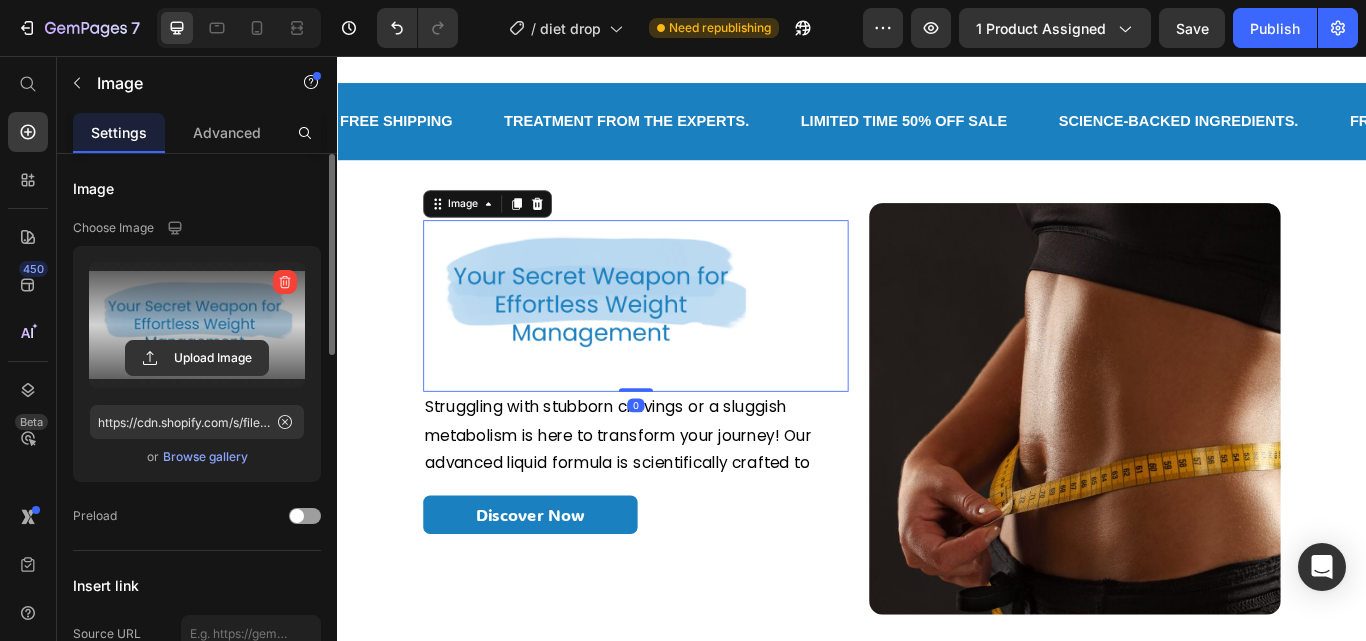 click at bounding box center [197, 325] 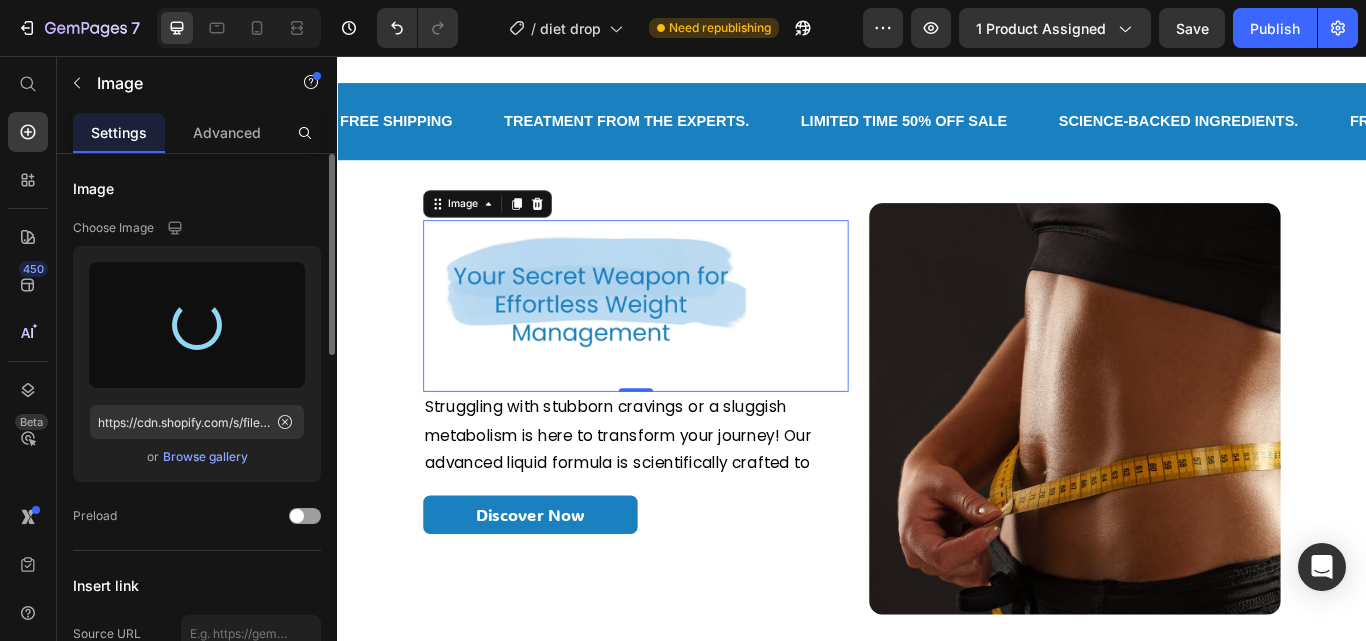 type on "https://cdn.shopify.com/s/files/1/0666/7603/1578/files/gempages_574993093695112421-04ca9c07-d703-4176-91d9-f0c33cd34135.svg" 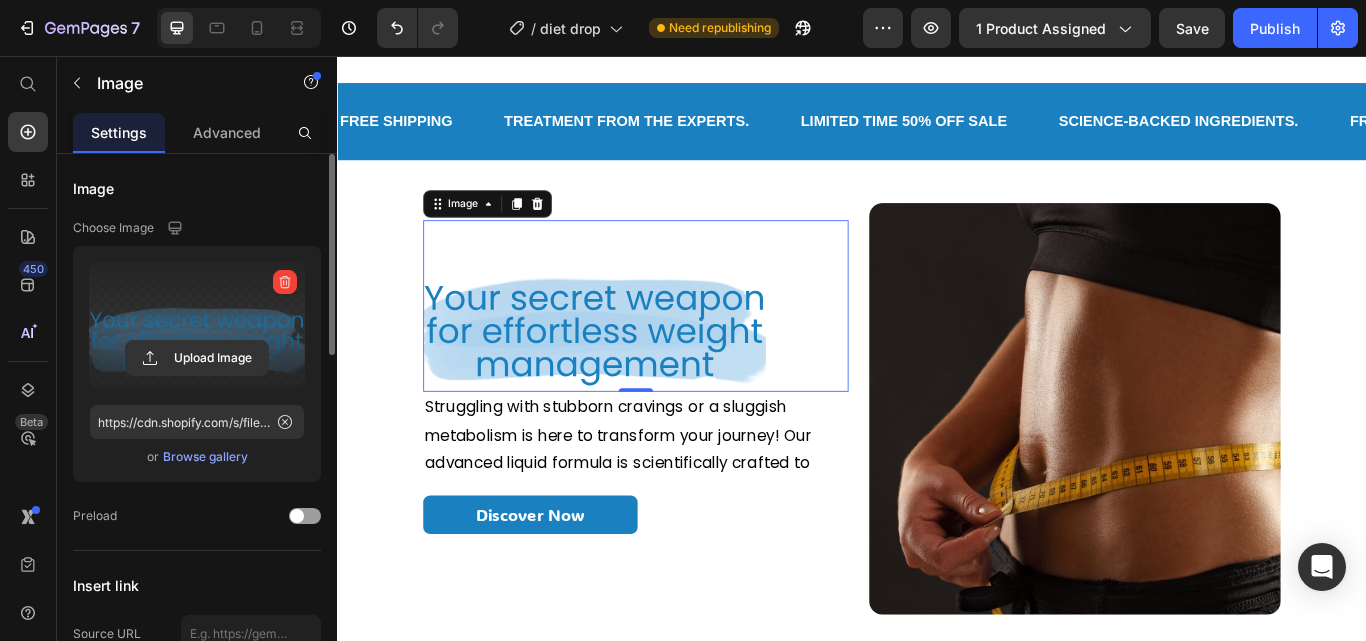 click at bounding box center [685, 348] 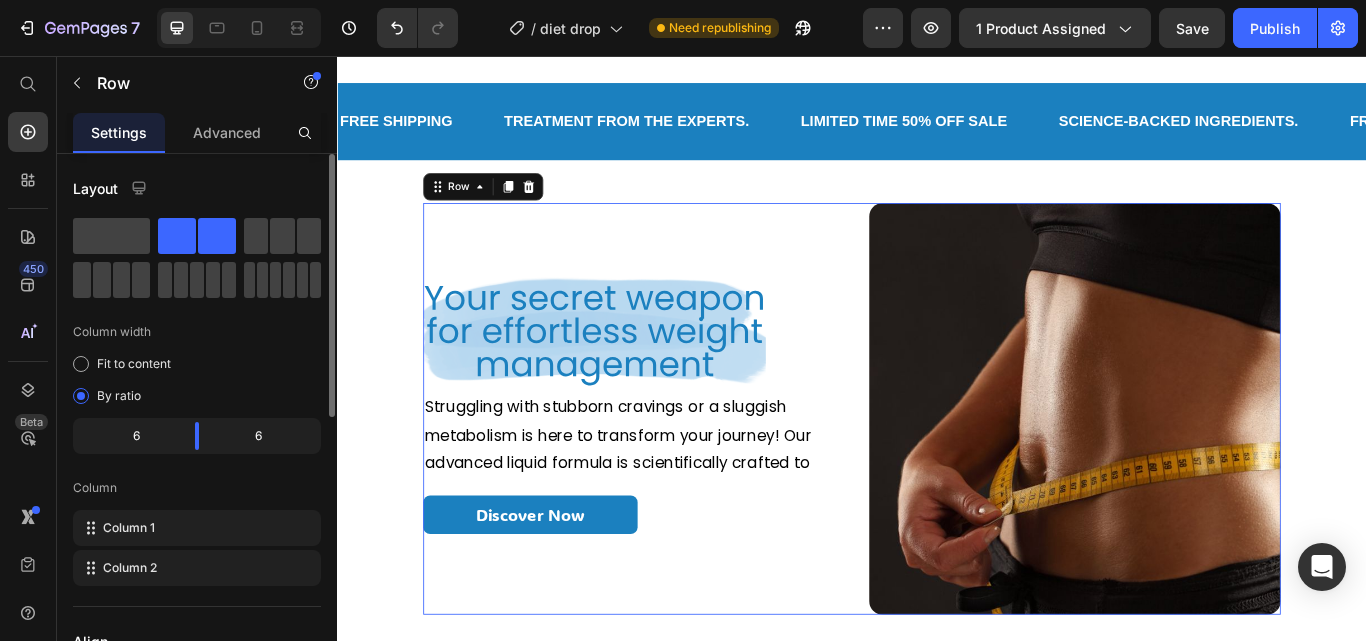 click on "Image" at bounding box center (1189, 468) 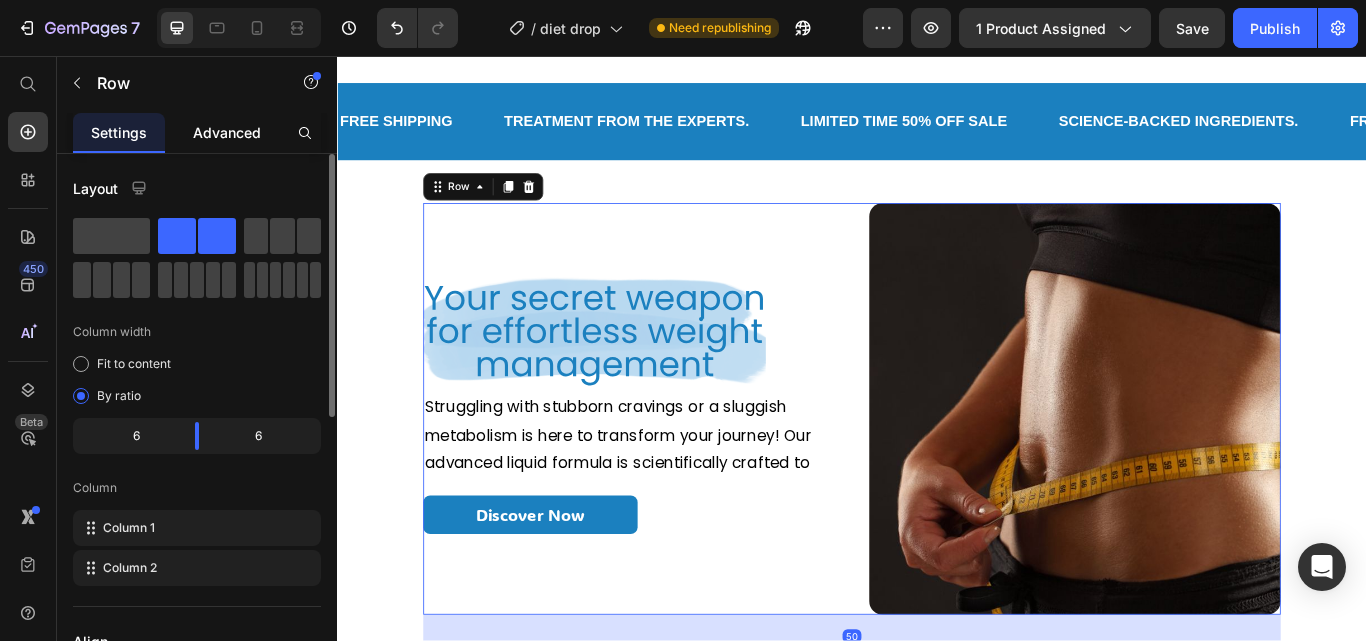 click on "Advanced" at bounding box center (227, 132) 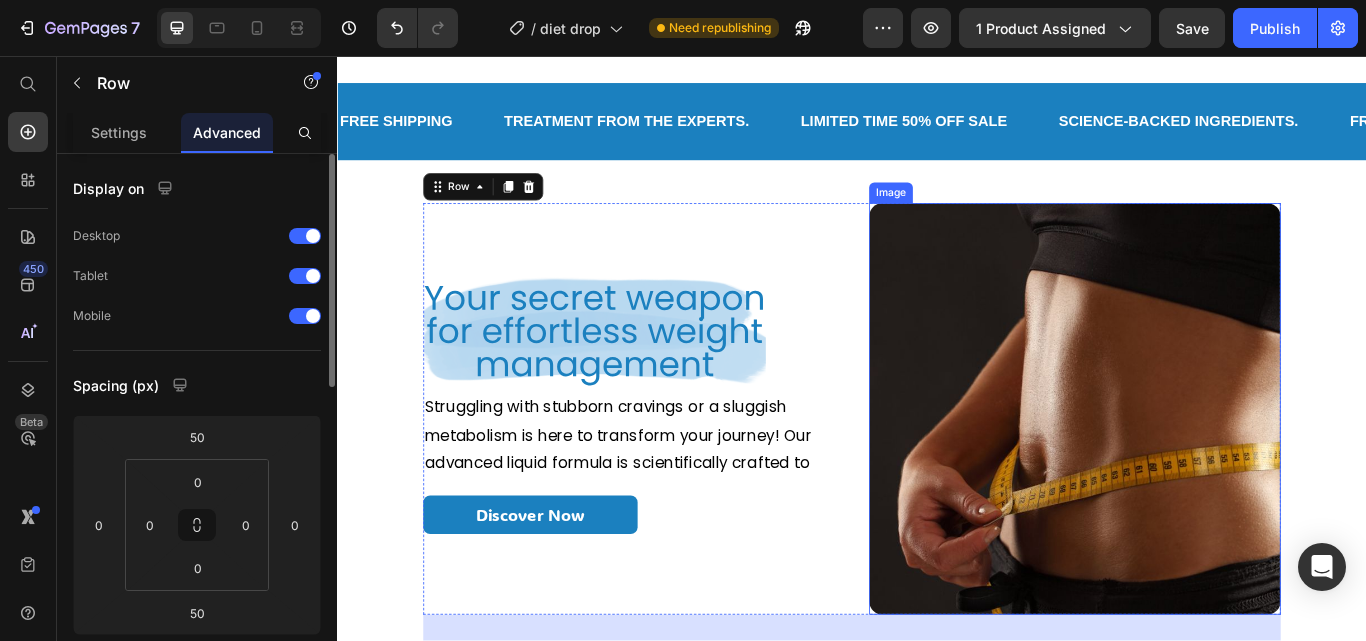 click at bounding box center [1197, 468] 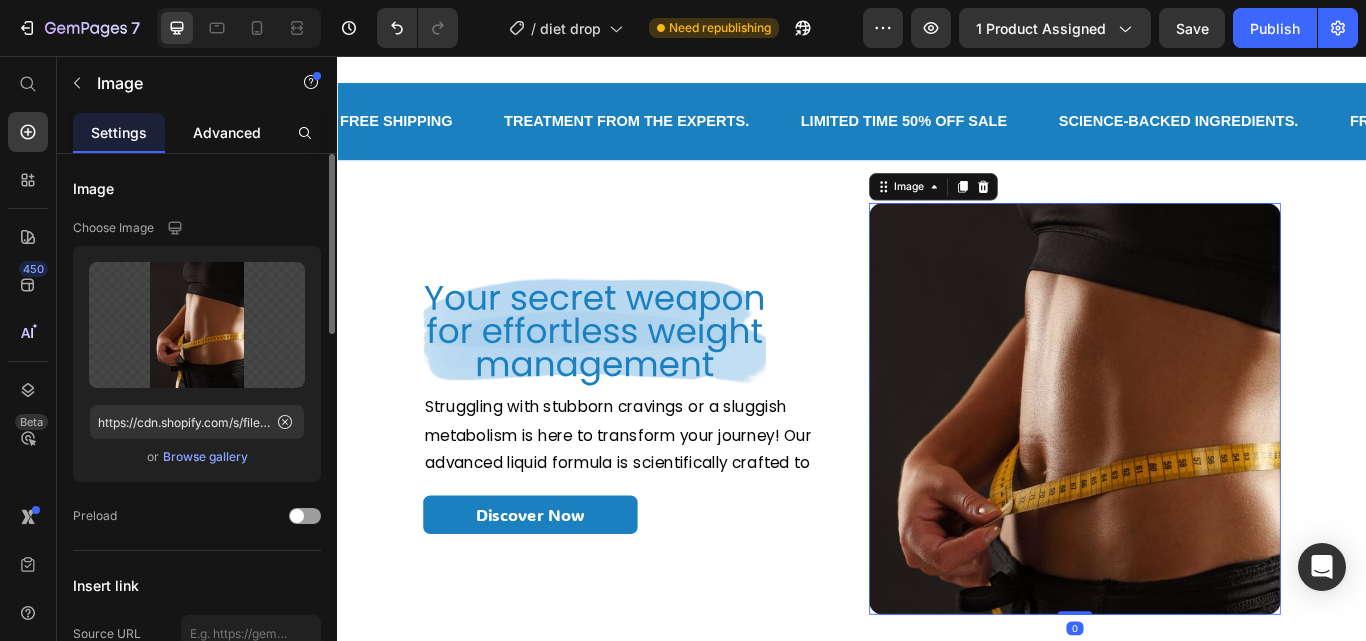 click on "Advanced" at bounding box center (227, 132) 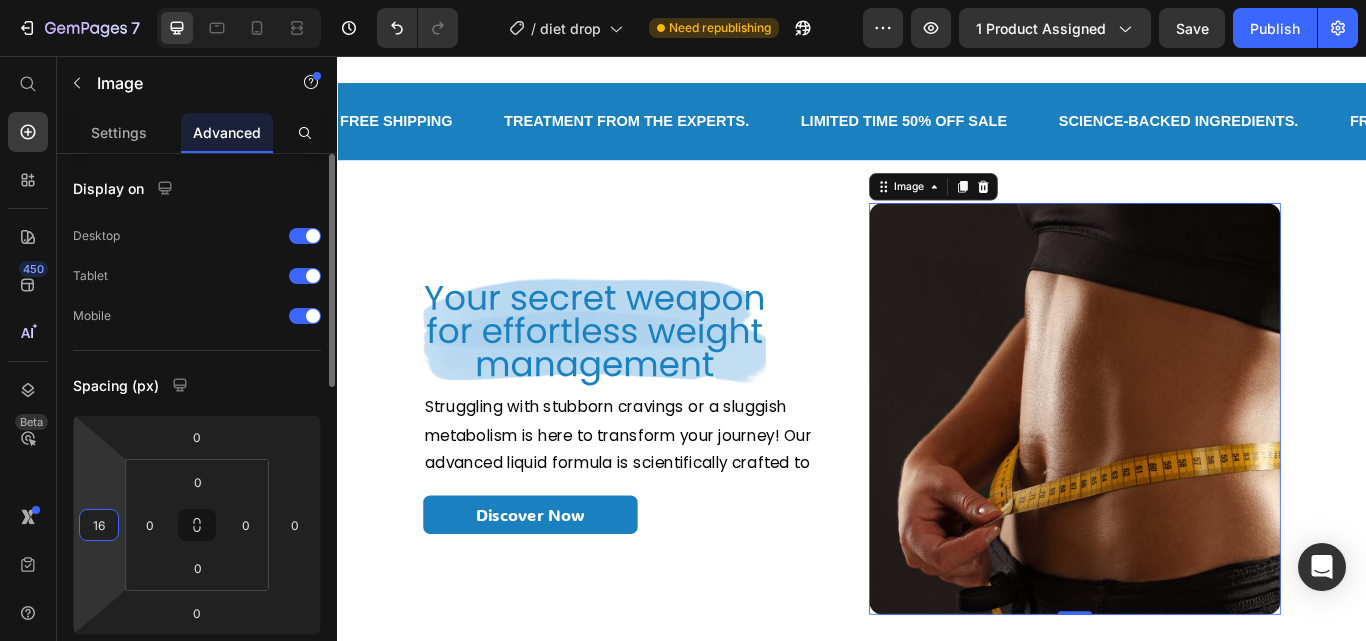 click on "16" at bounding box center [99, 525] 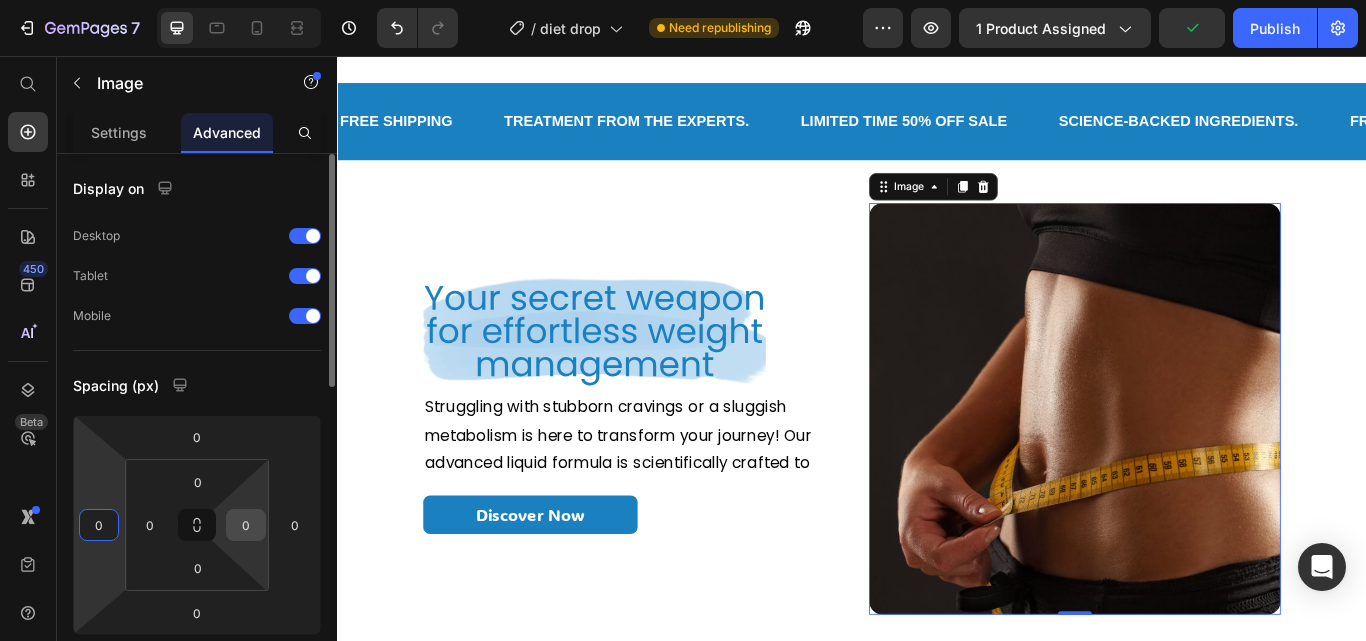 type on "0" 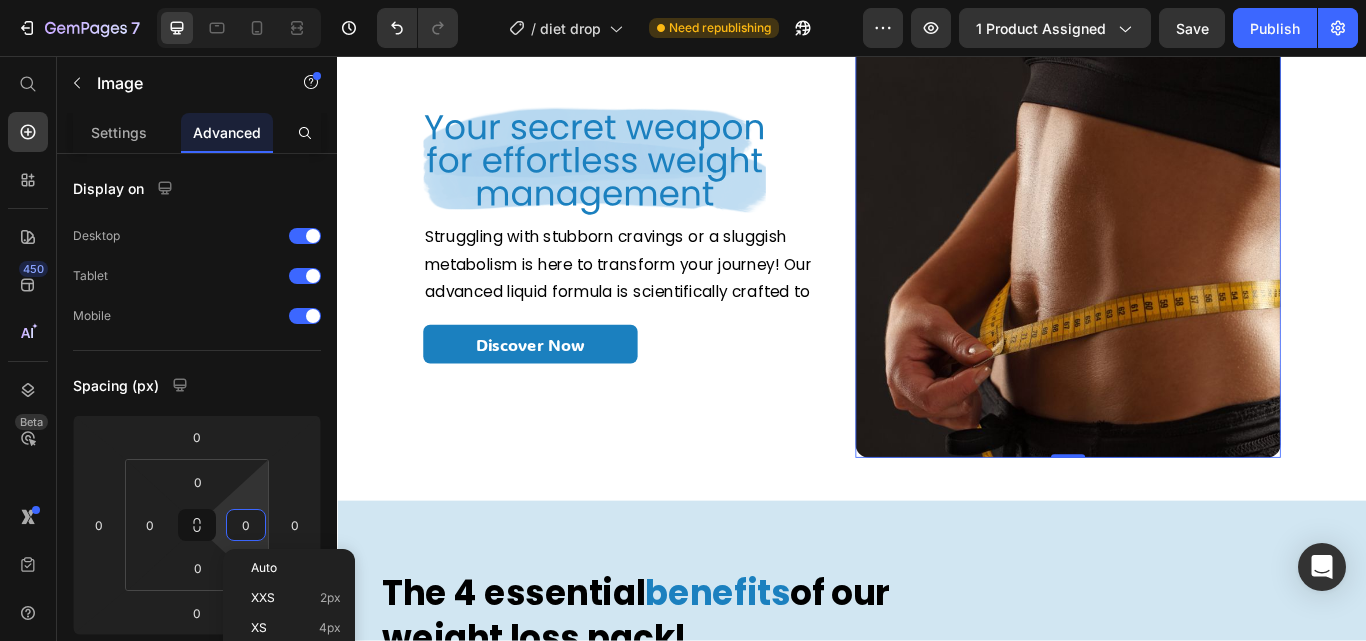 scroll, scrollTop: 1100, scrollLeft: 0, axis: vertical 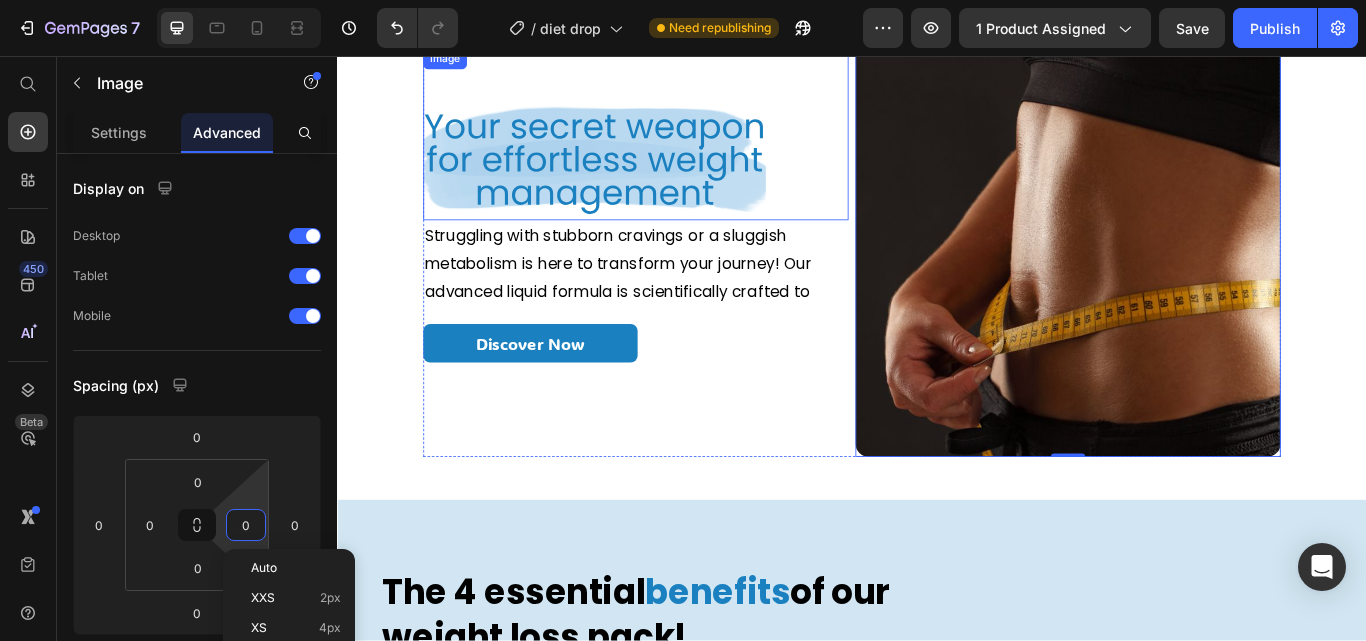 click at bounding box center [685, 148] 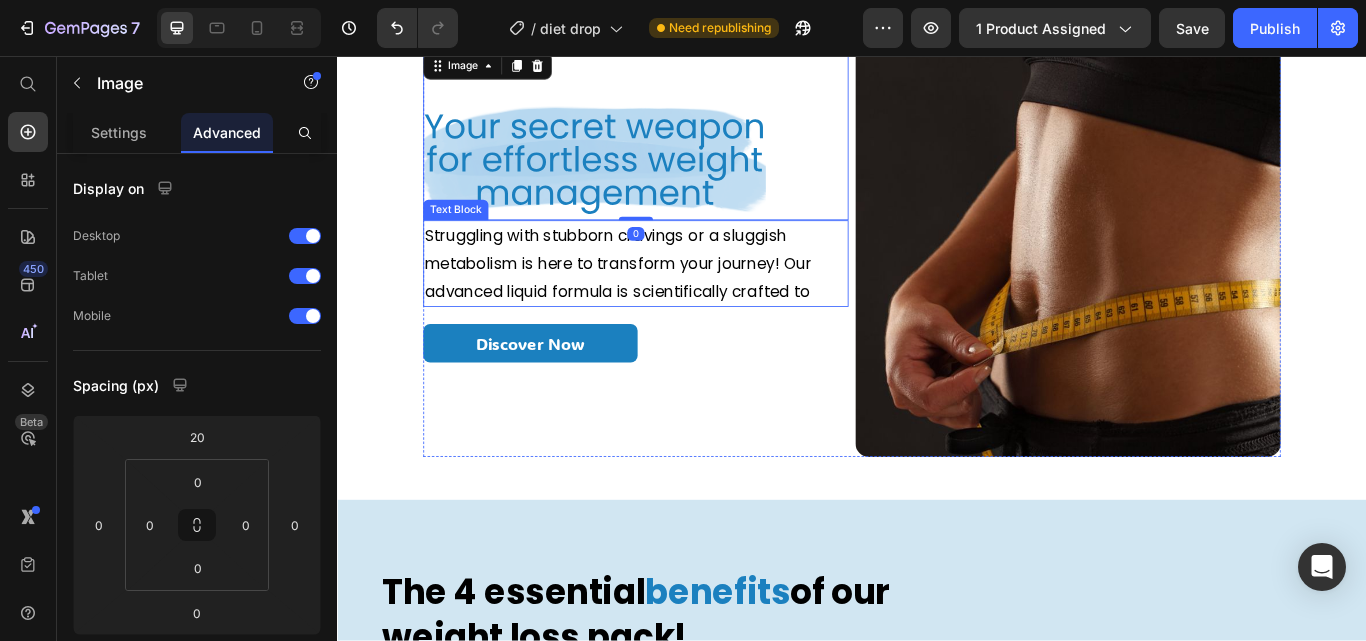 click on "Struggling with stubborn cravings or a sluggish metabolism is here to transform your journey! Our advanced liquid formula is scientifically crafted to" at bounding box center [685, 298] 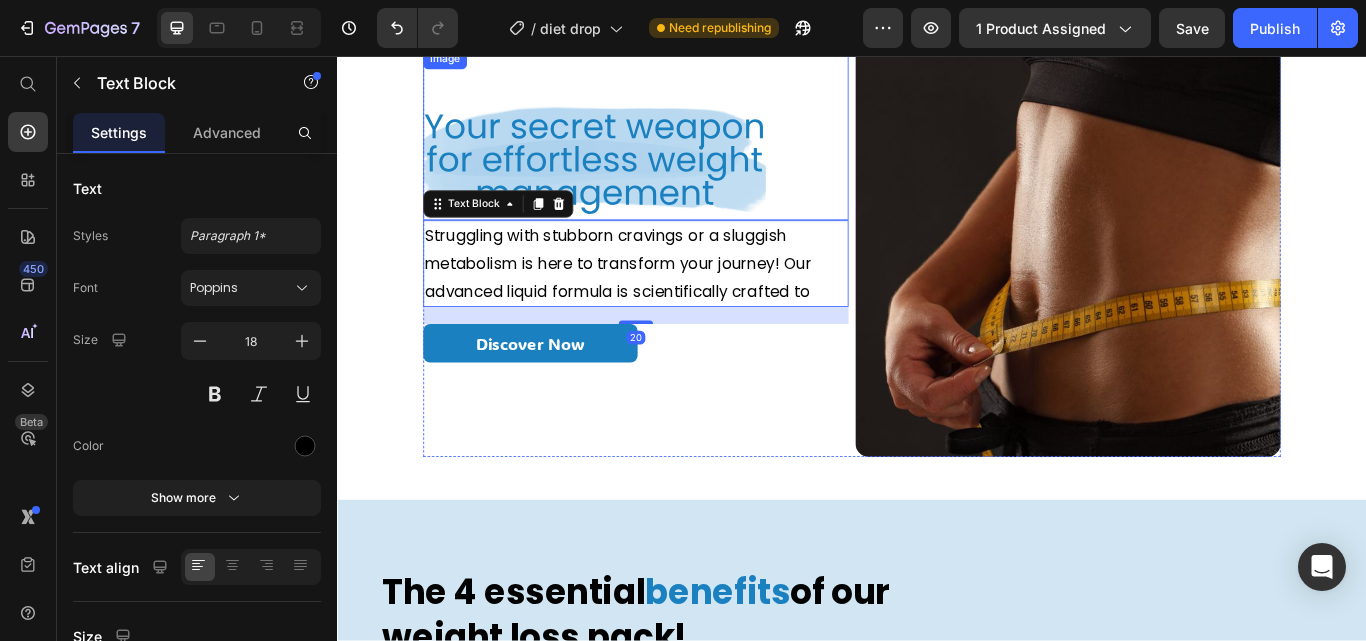 click at bounding box center [685, 148] 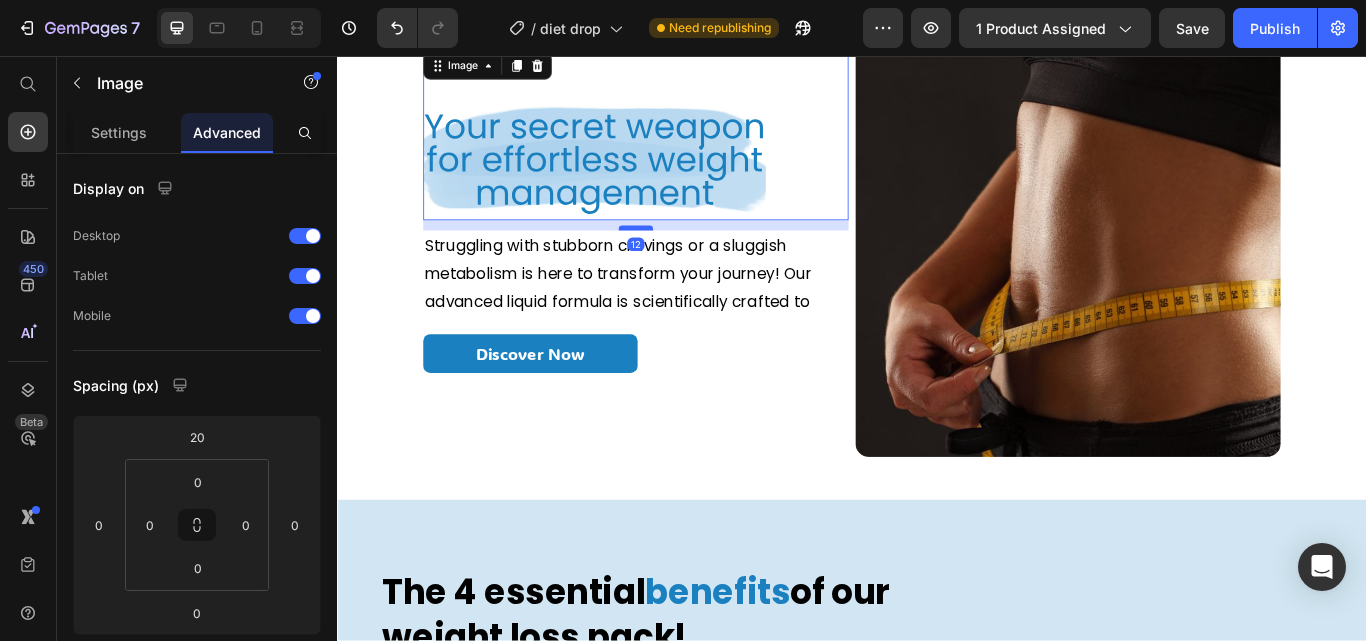 drag, startPoint x: 674, startPoint y: 243, endPoint x: 675, endPoint y: 255, distance: 12.0415945 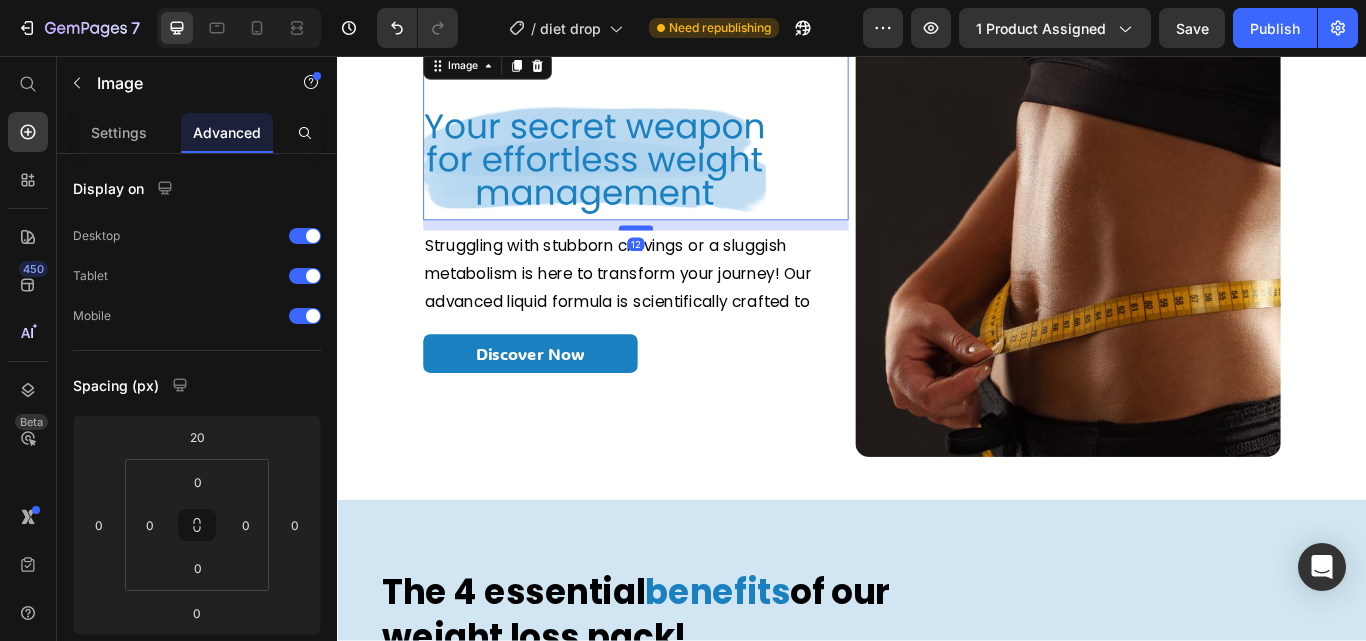click at bounding box center (685, 257) 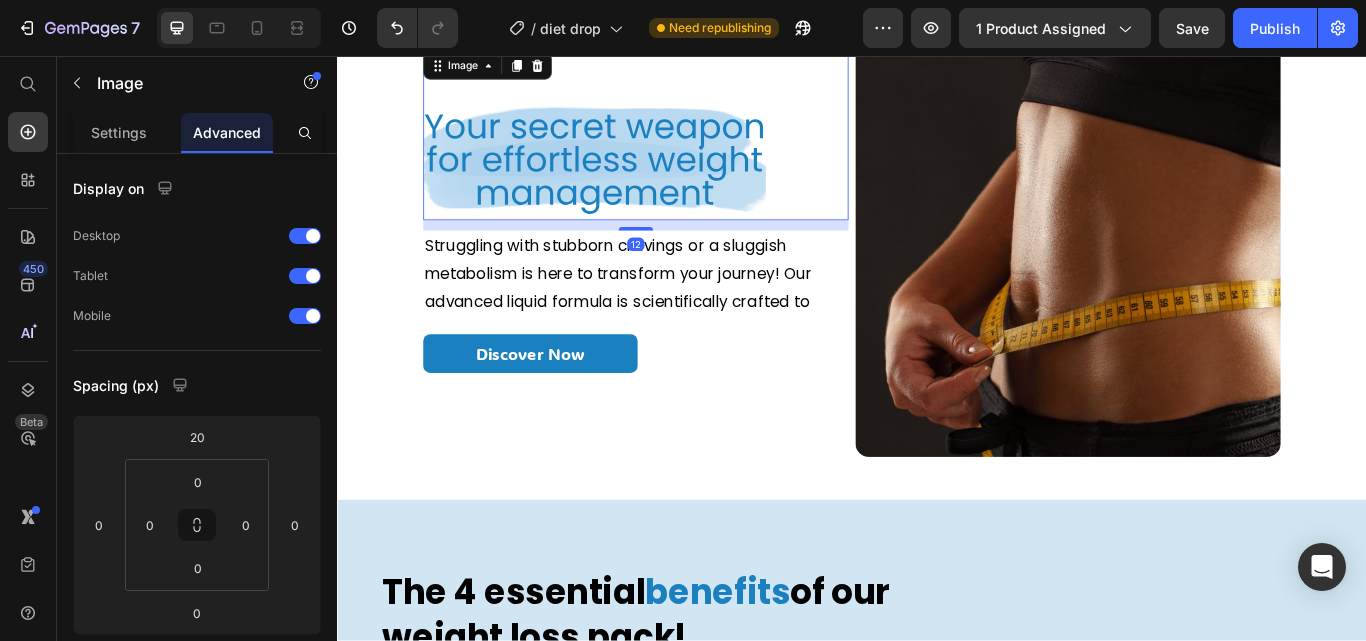 type on "12" 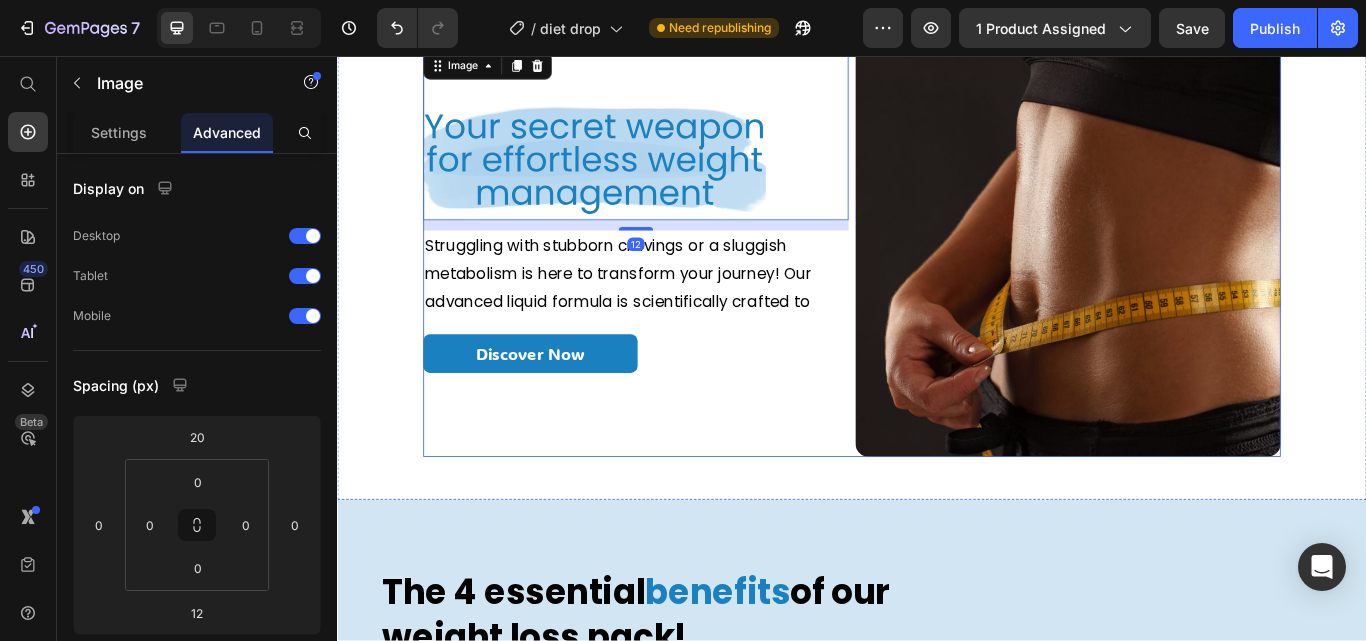 click on "Image   12 Struggling with stubborn cravings or a sluggish metabolism is here to transform your journey! Our advanced liquid formula is scientifically crafted to Text Block Discover Now Button" at bounding box center (685, 276) 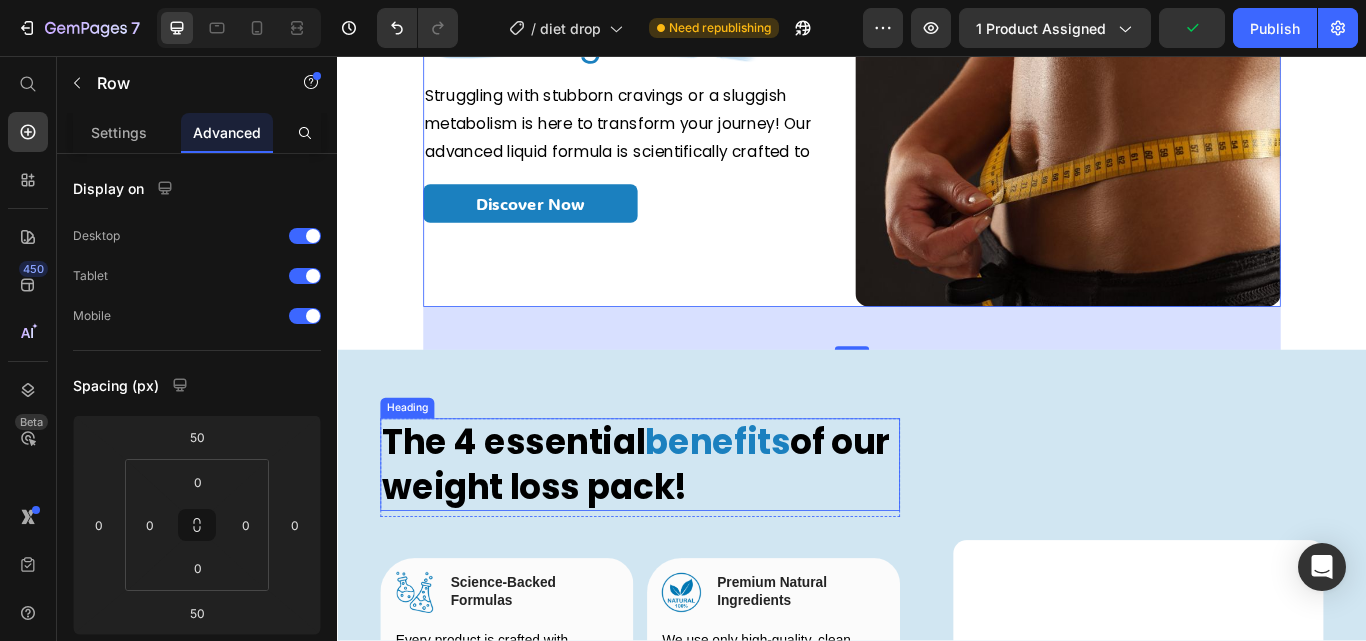 scroll, scrollTop: 1400, scrollLeft: 0, axis: vertical 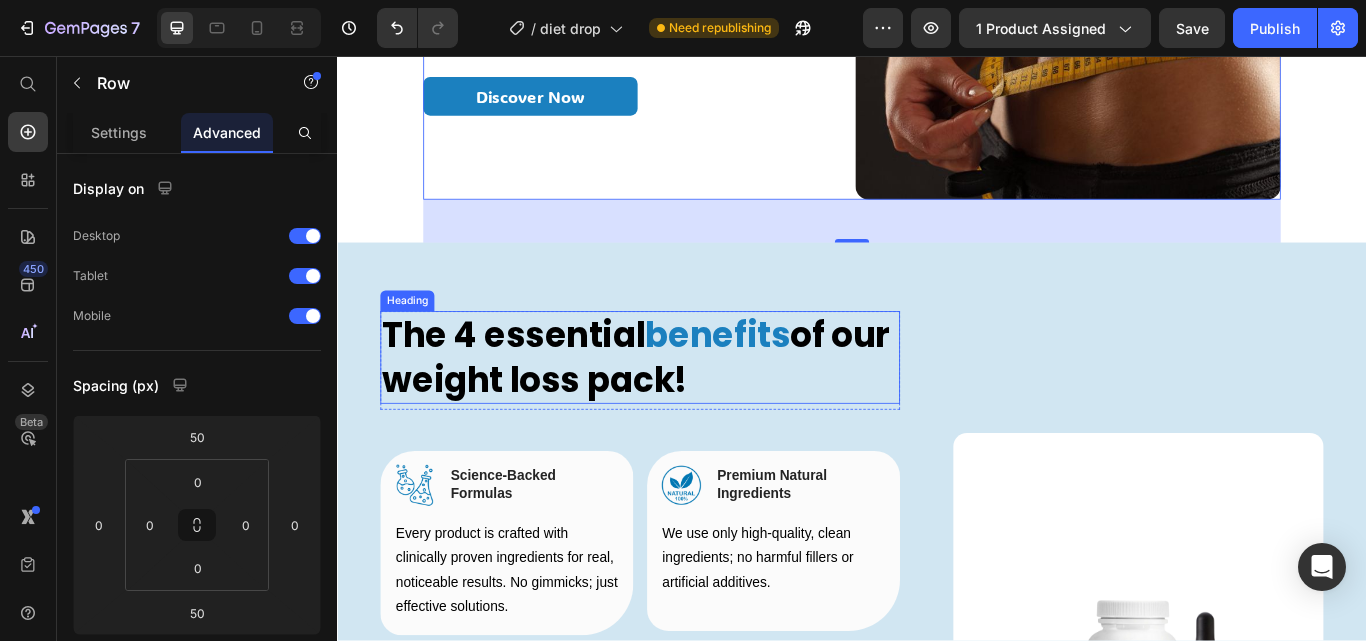 click on "The 4 essential  benefits  of our weight loss pack!" at bounding box center [690, 408] 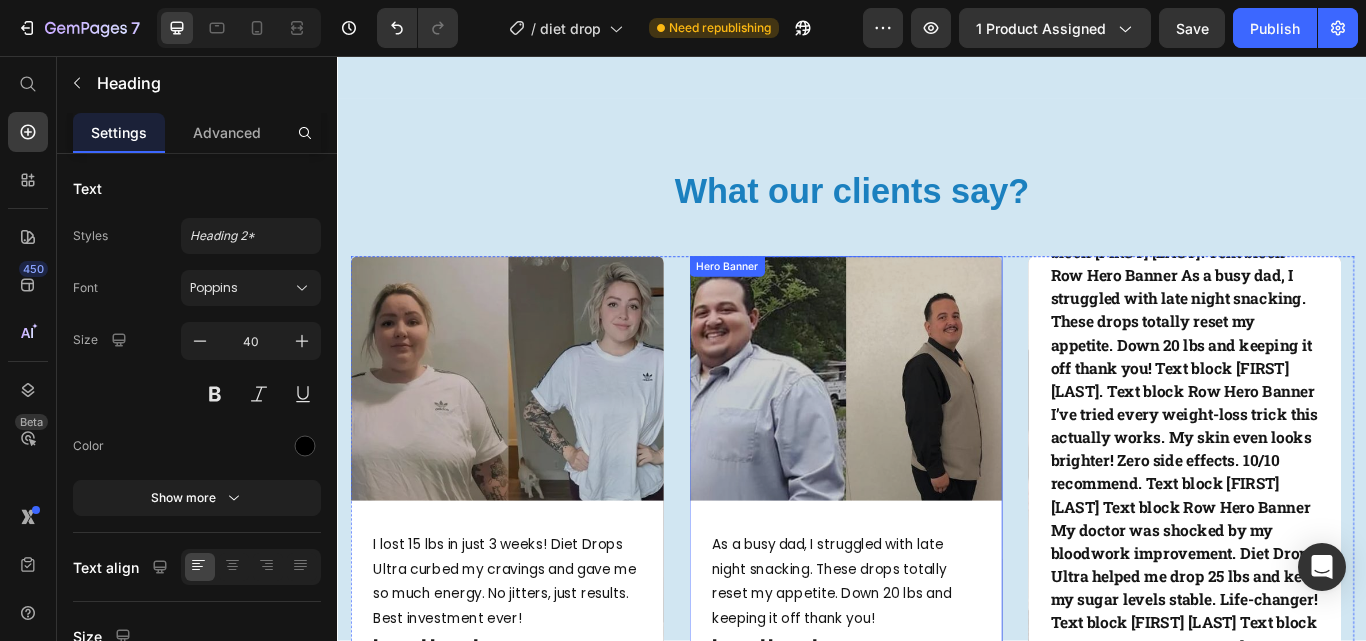 scroll, scrollTop: 2400, scrollLeft: 0, axis: vertical 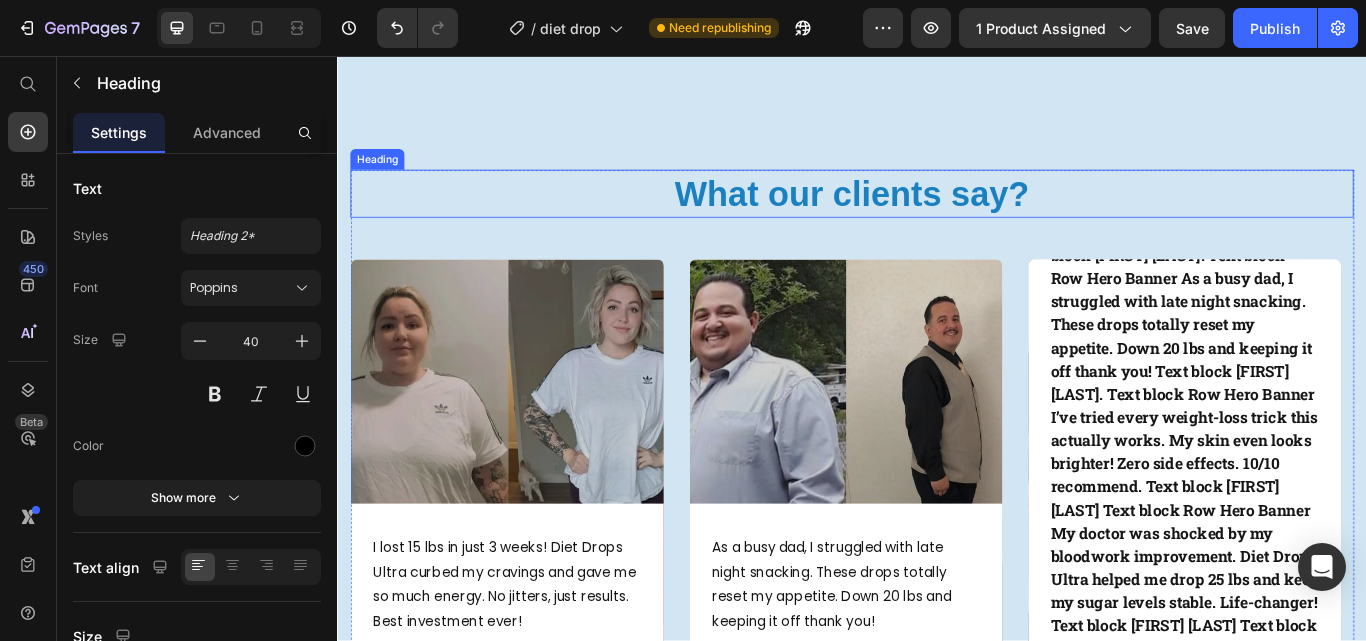 click on "What our clients say?" at bounding box center [937, 217] 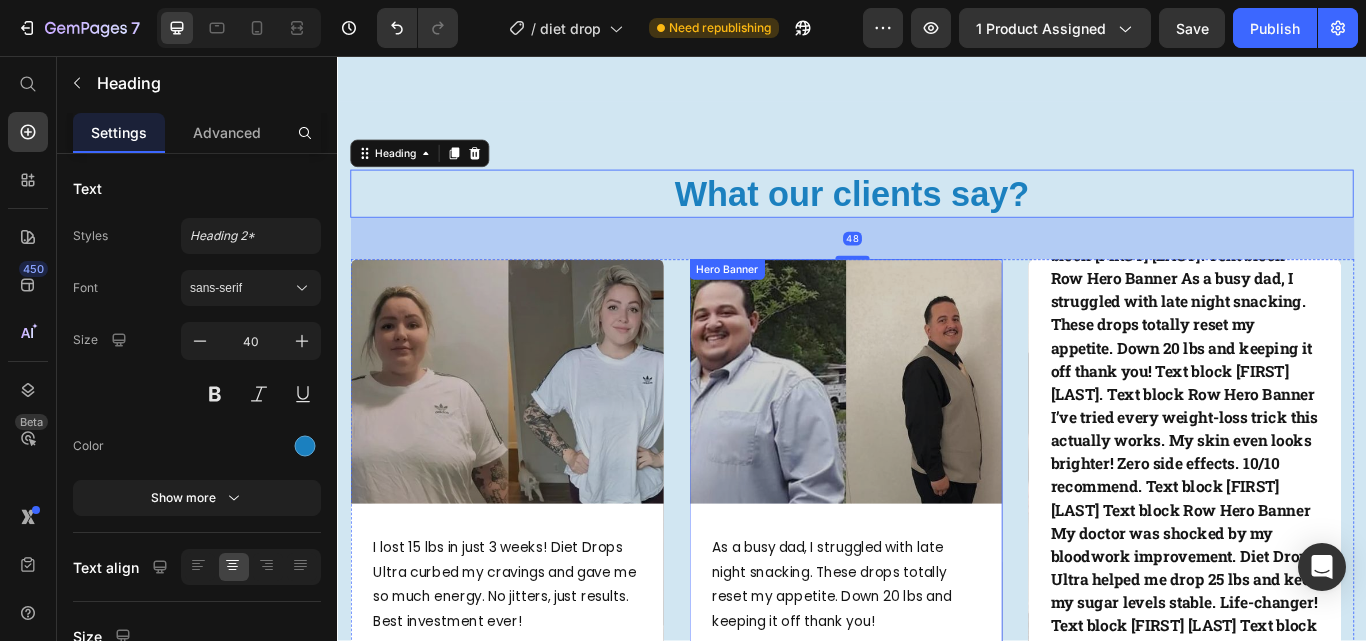 scroll, scrollTop: 2600, scrollLeft: 0, axis: vertical 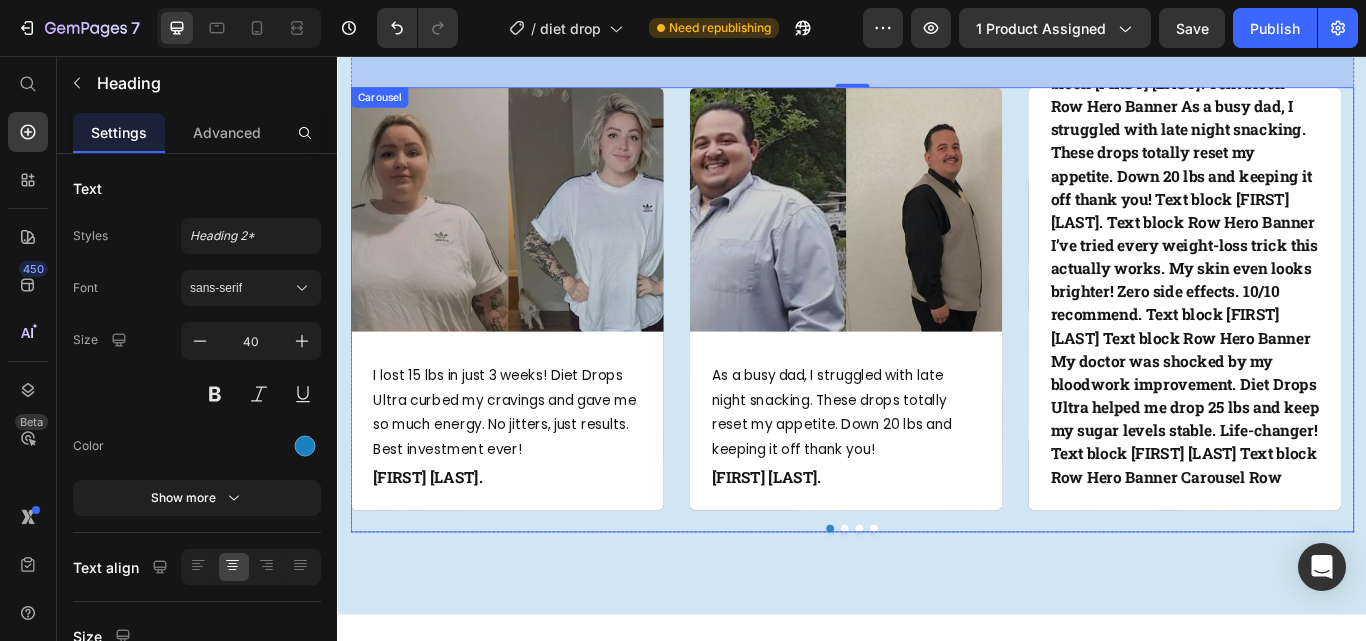 click on "What our clients say? Heading   48 I lost 15 lbs in just 3 weeks! Diet Drops Ultra curbed my cravings and gave me so much energy. No jitters, just results. Best investment ever! Text block Darline m. Text block Row Hero Banner As a busy dad, I struggled with late night snacking. These drops totally reset my appetite. Down 20 lbs and keeping it off thank you! Text block JOREL L. Text block Row Hero Banner I’ve tried every weight-loss trick this actually works. My skin even looks brighter! Zero side effects. 10/10 recommend. Text block SHAINA M Text block Row Hero Banner My doctor was shocked by my bloodwork improvement. Diet Drops Ultra helped me drop 25 lbs and keep my sugar levels stable. Life-changer! Text block PHANYA N Text block Row Hero Banner Carousel Row" at bounding box center [937, 308] 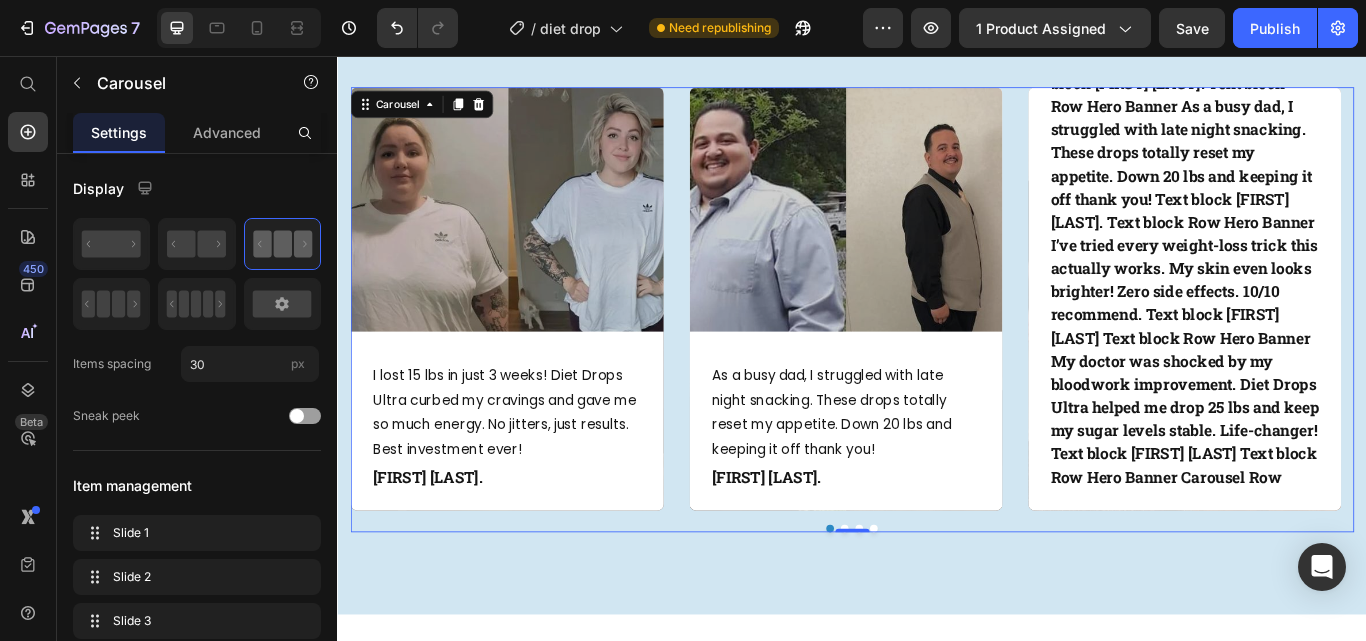 click at bounding box center [962, 607] 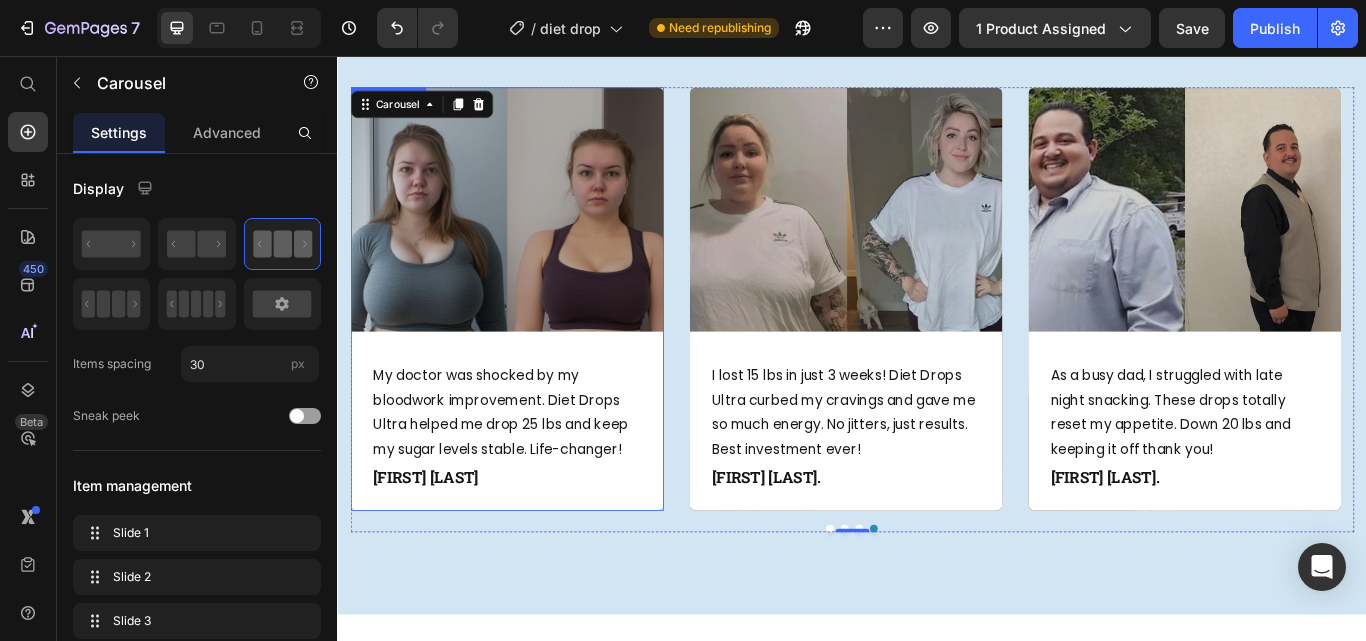 click at bounding box center (534, 340) 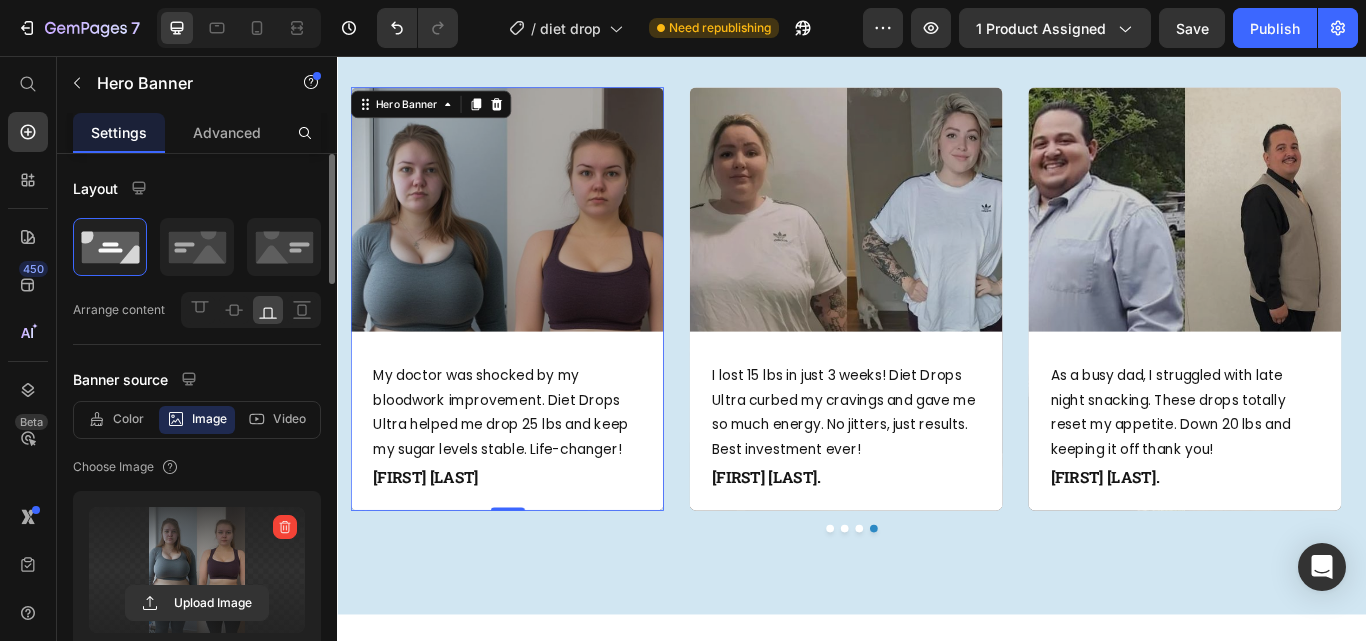 click at bounding box center [197, 570] 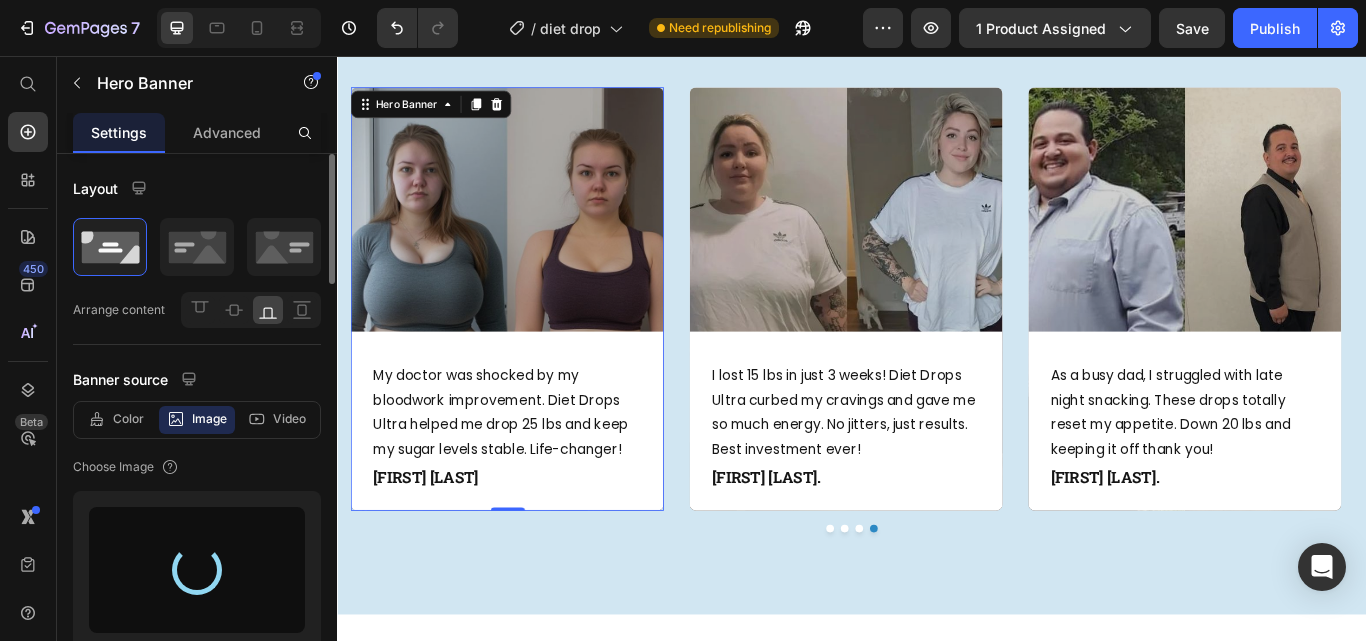type on "https://cdn.shopify.com/s/files/1/0666/7603/1578/files/gempages_574993093695112421-d945ec3c-3665-4dcc-968a-3a9f28efa4ba.jpg" 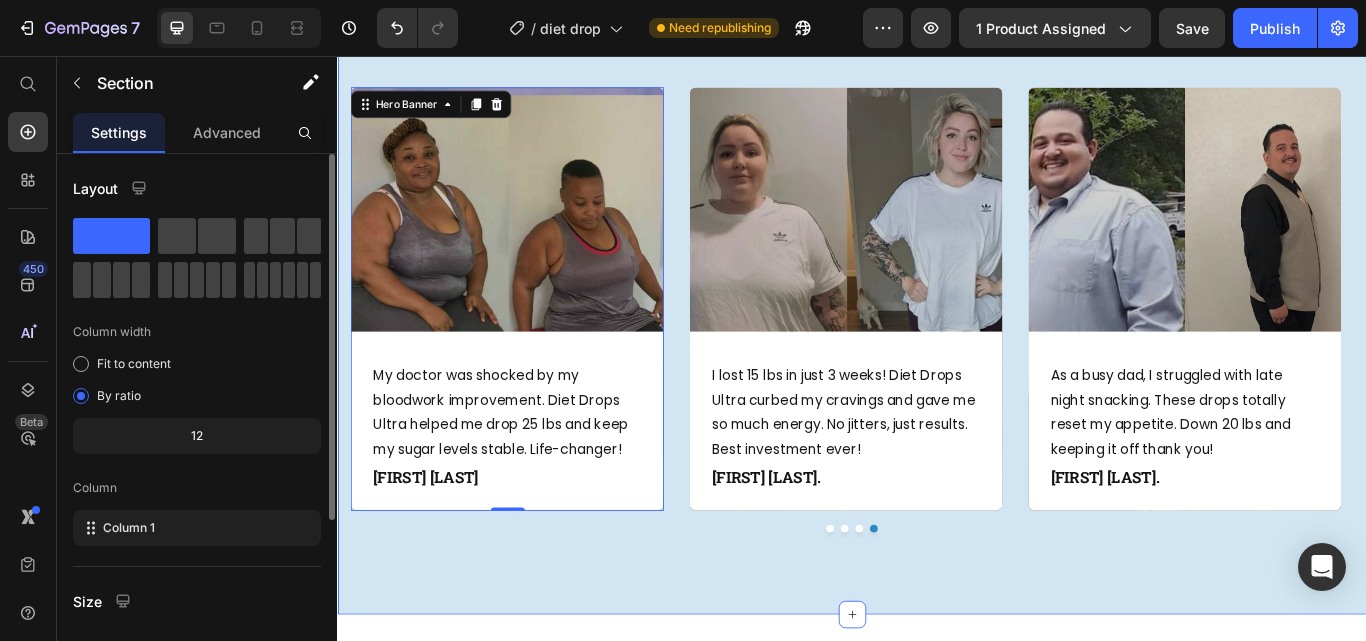 click on "What our clients say? Heading I lost 15 lbs in just 3 weeks! Diet Drops Ultra curbed my cravings and gave me so much energy. No jitters, just results. Best investment ever! Text block Darline m. Text block Row Hero Banner As a busy dad, I struggled with late night snacking. These drops totally reset my appetite. Down 20 lbs and keeping it off thank you! Text block JOREL L. Text block Row Hero Banner I’ve tried every weight-loss trick this actually works. My skin even looks brighter! Zero side effects. 10/10 recommend. Text block SHAINA M Text block Row Hero Banner My doctor was shocked by my bloodwork improvement. Diet Drops Ultra helped me drop 25 lbs and keep my sugar levels stable. Life-changer! Text block PHANYA N Text block Row Hero Banner   0 Carousel Row" at bounding box center [937, 308] 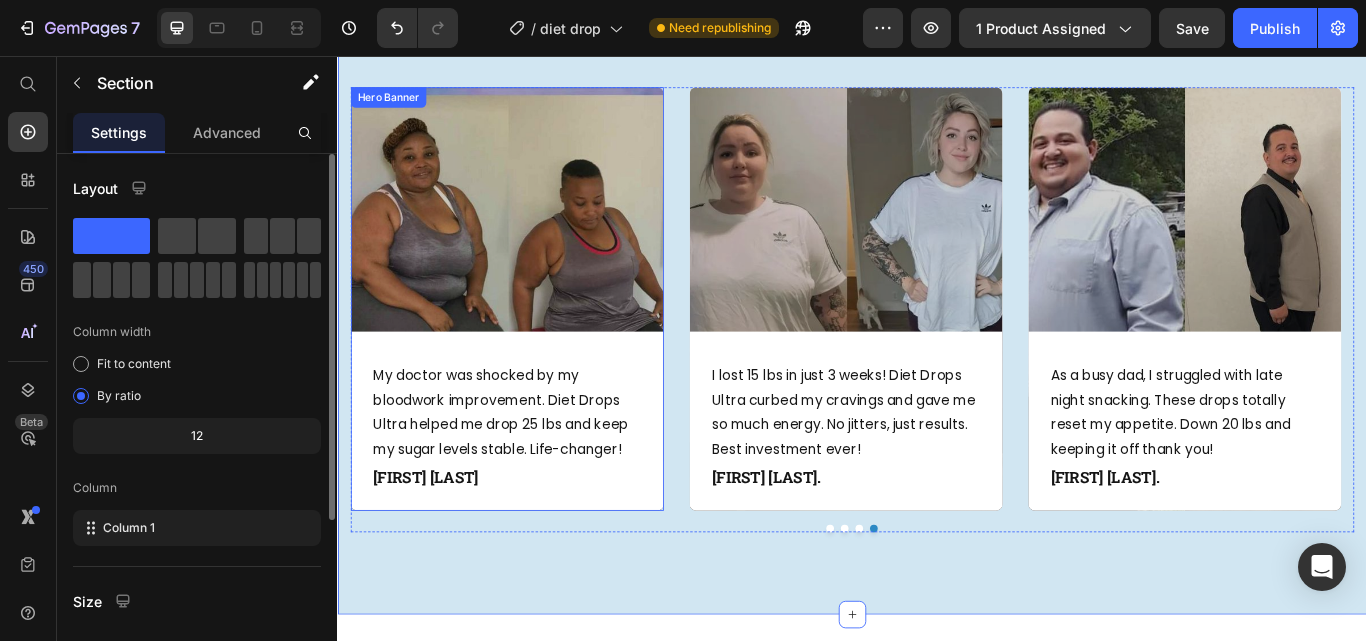 click at bounding box center (534, 340) 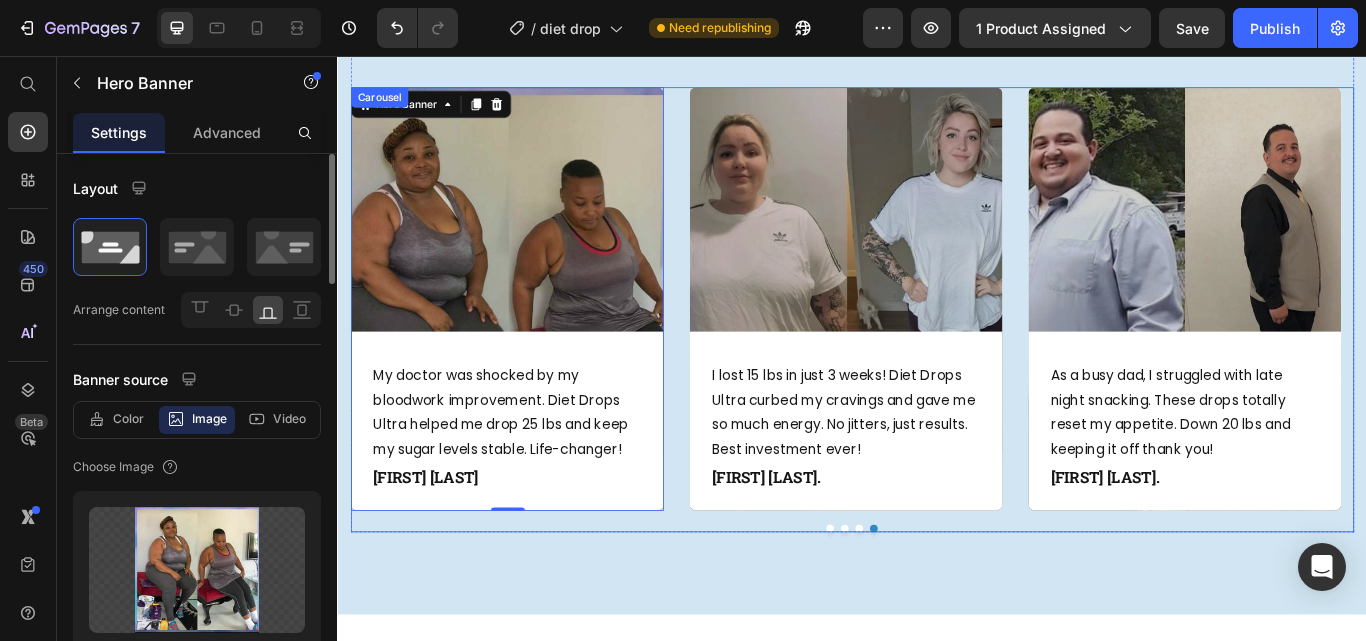 click at bounding box center (945, 607) 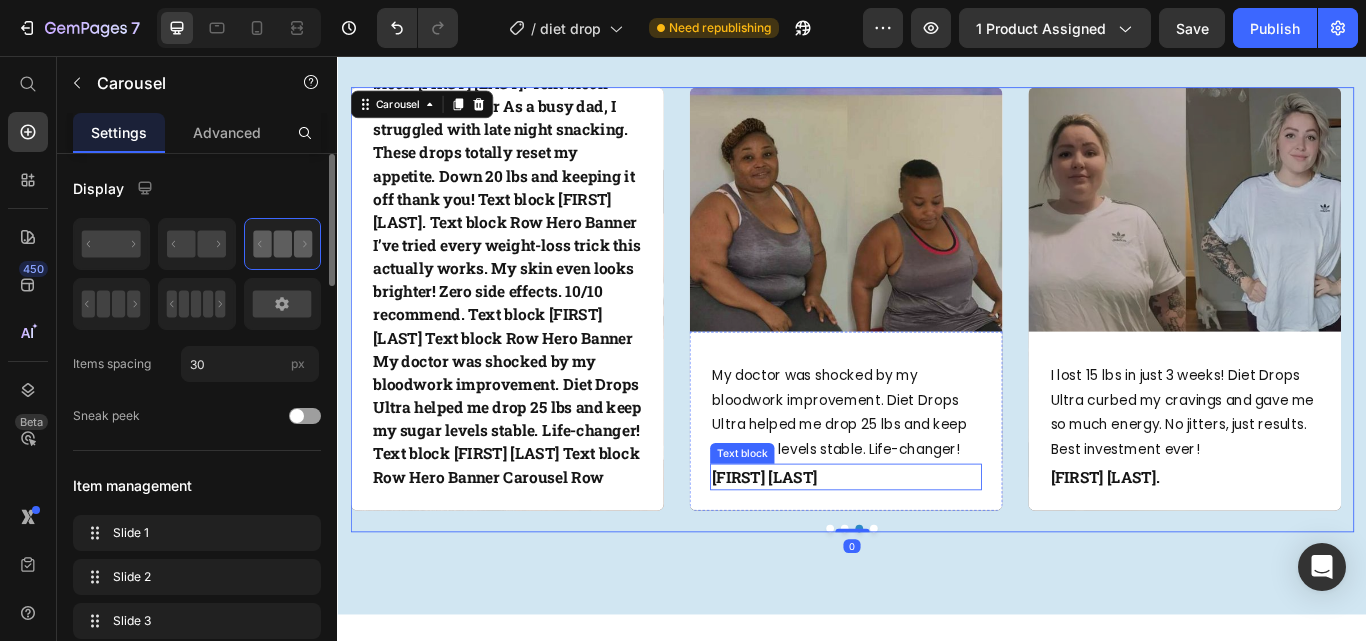 click on "PHANYA N" at bounding box center [929, 547] 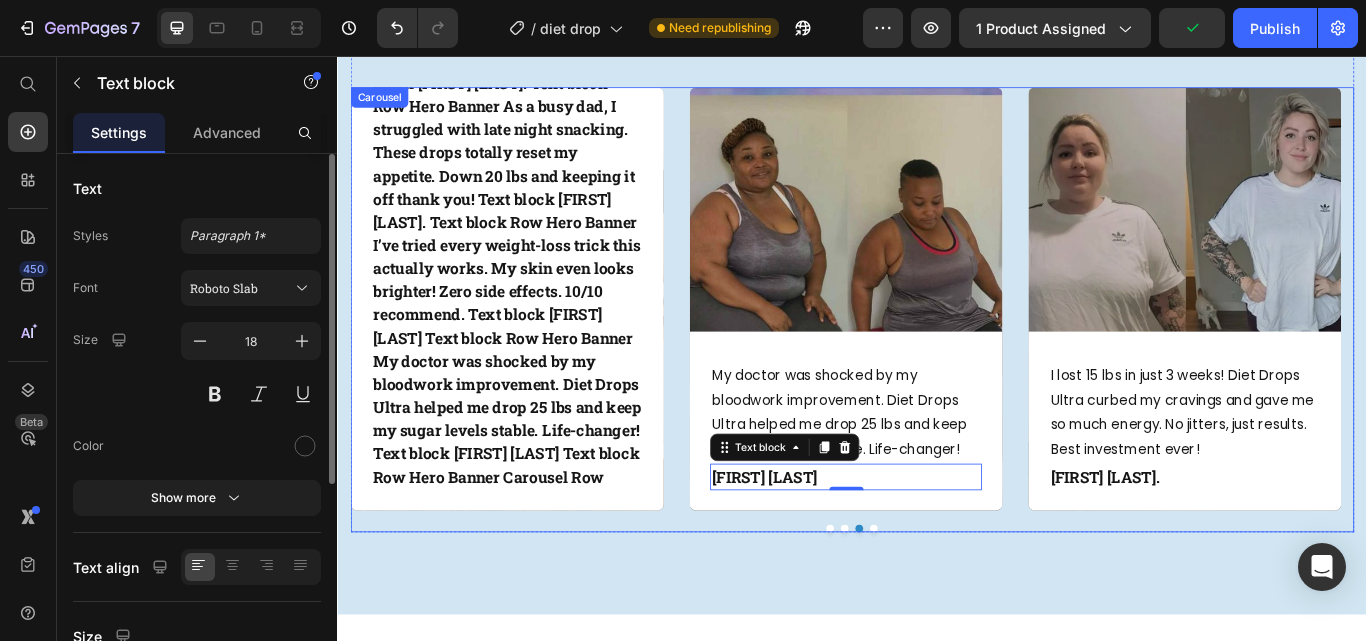click at bounding box center (928, 607) 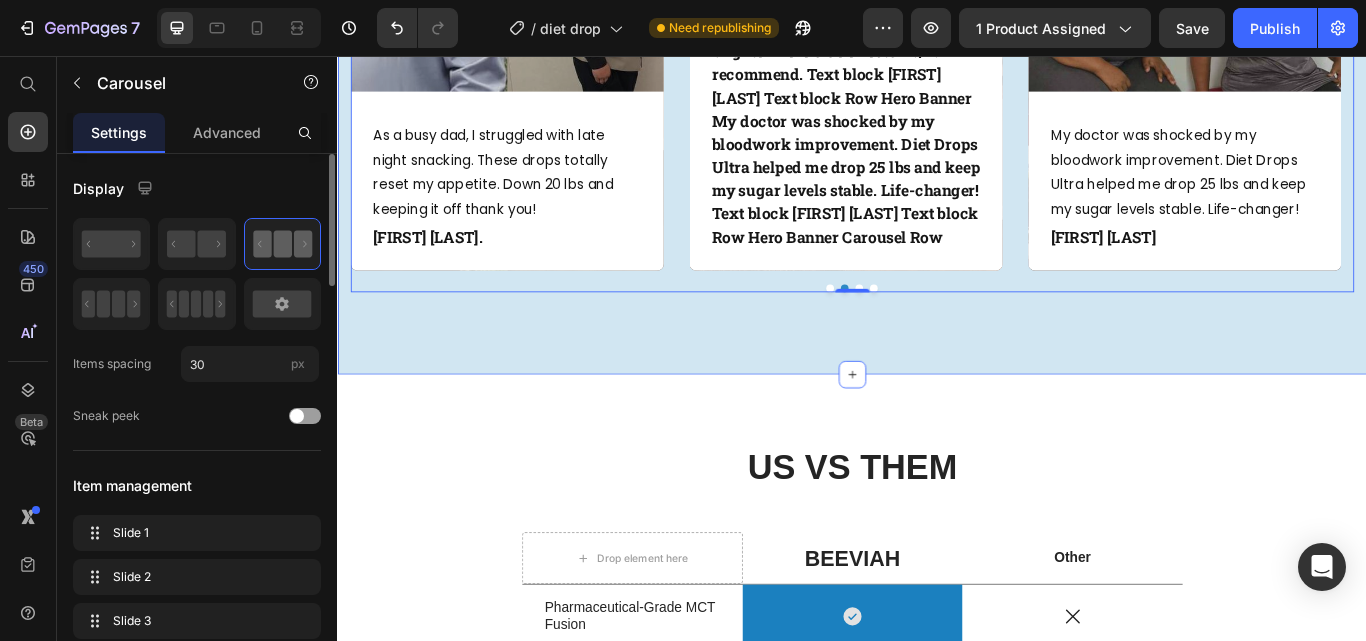 scroll, scrollTop: 2900, scrollLeft: 0, axis: vertical 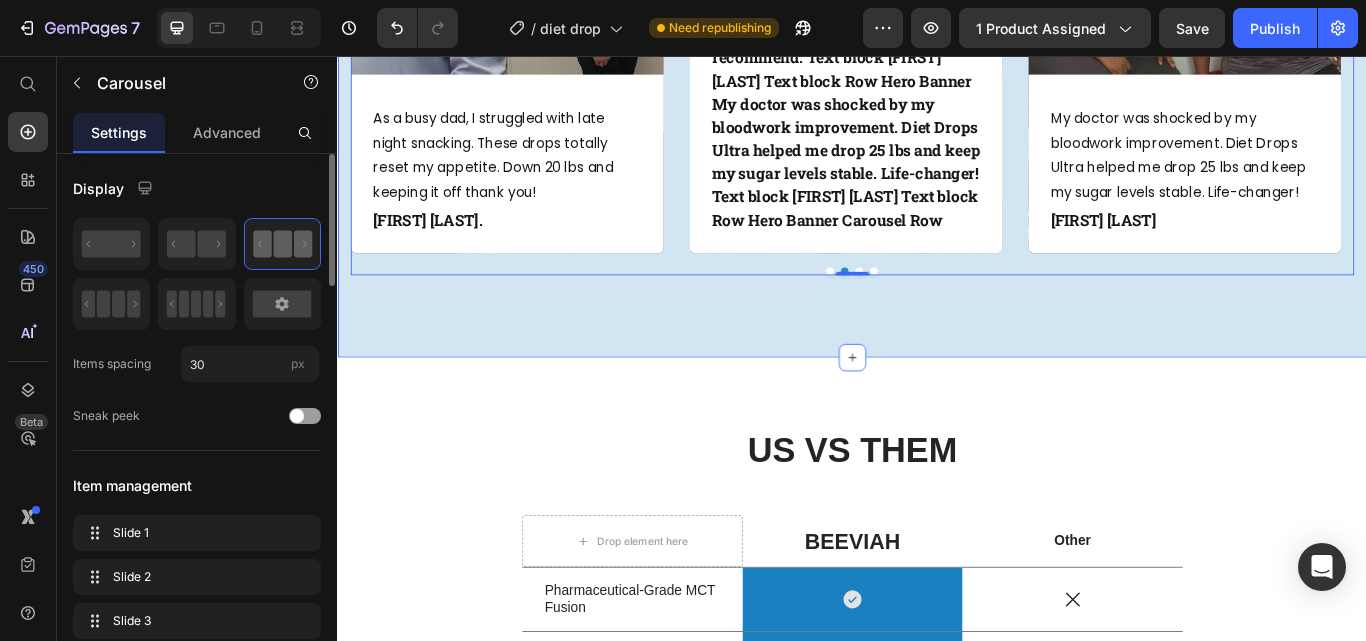click on "What our clients say? Heading I lost 15 lbs in just 3 weeks! Diet Drops Ultra curbed my cravings and gave me so much energy. No jitters, just results. Best investment ever! Text block Darline m. Text block Row Hero Banner As a busy dad, I struggled with late night snacking. These drops totally reset my appetite. Down 20 lbs and keeping it off thank you! Text block JOREL L. Text block Row Hero Banner I’ve tried every weight-loss trick this actually works. My skin even looks brighter! Zero side effects. 10/10 recommend. Text block SHAINA M Text block Row Hero Banner My doctor was shocked by my bloodwork improvement. Diet Drops Ultra helped me drop 25 lbs and keep my sugar levels stable. Life-changer! Text block PHANYA N Text block Row Hero Banner Carousel   0 Row Section 5" at bounding box center (937, 8) 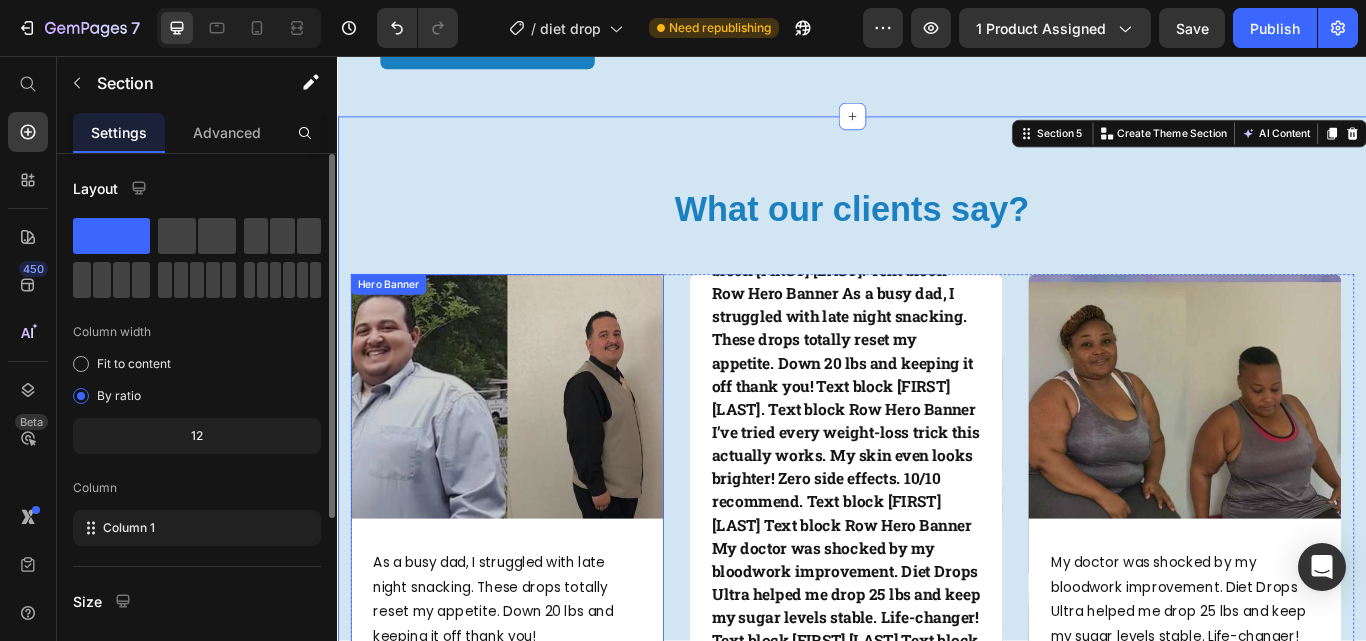 scroll, scrollTop: 2200, scrollLeft: 0, axis: vertical 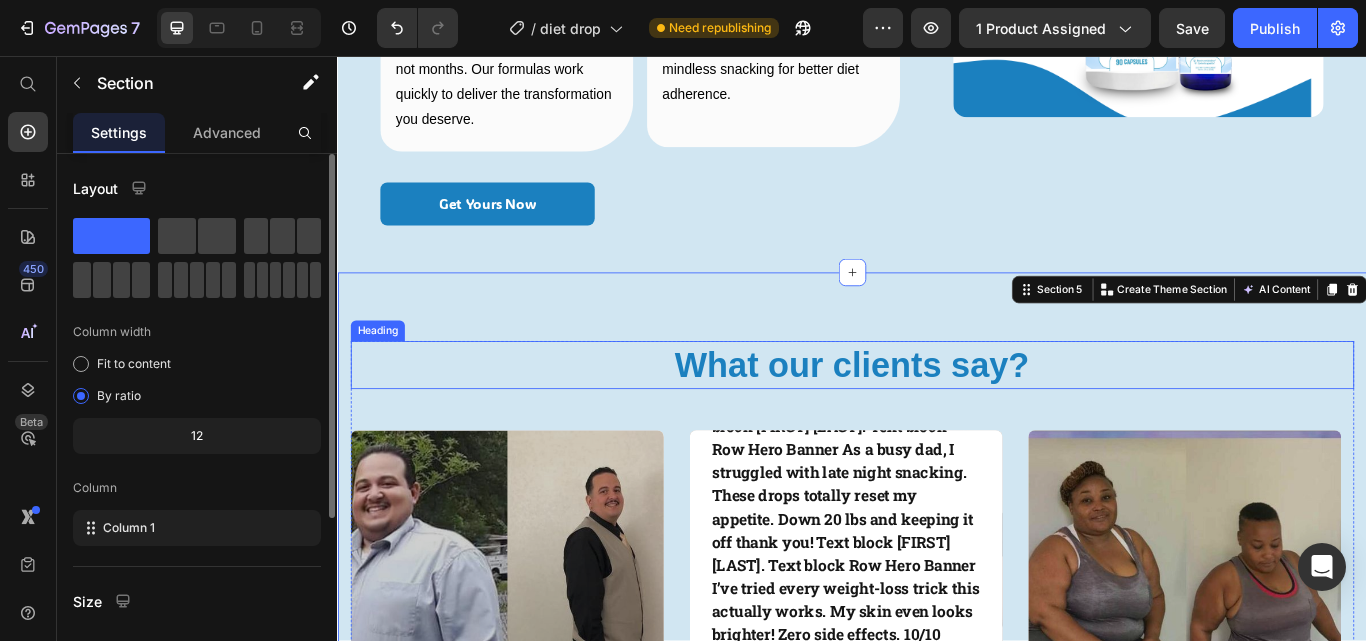 click on "What our clients say?" at bounding box center [937, 417] 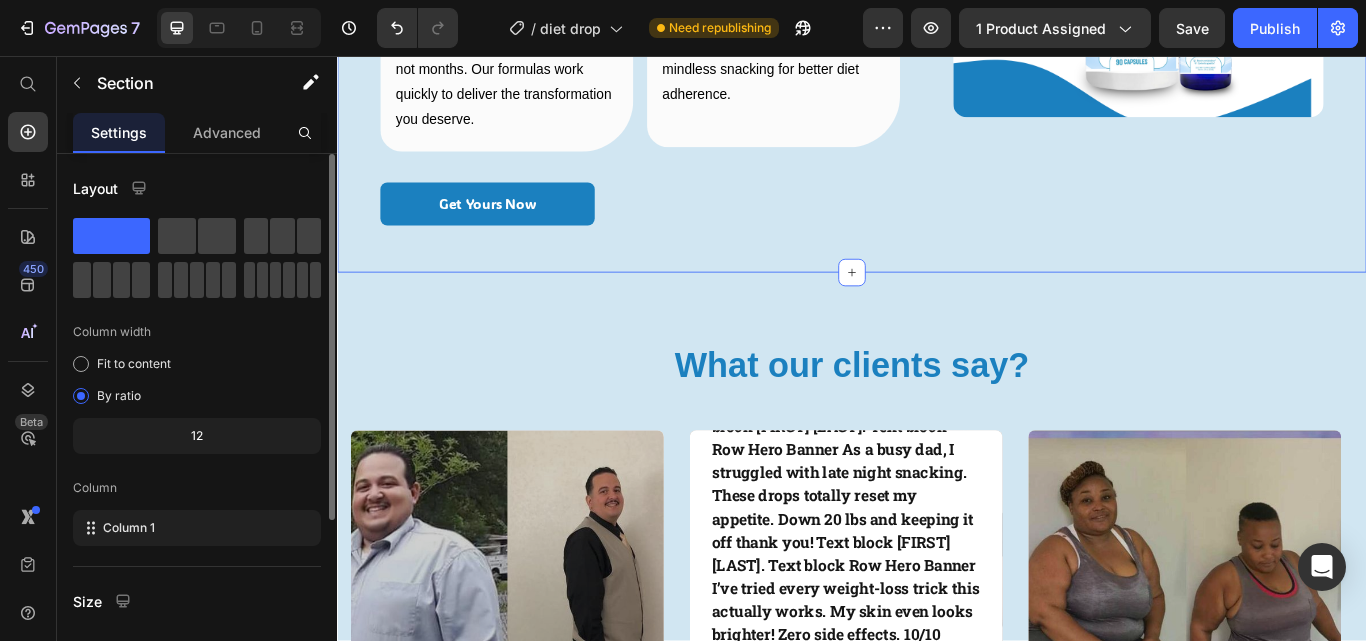 click on "The 4 essential  benefits  of our weight loss pack! Heading Row Image Science-Backed Formulas Heading Row Every product is crafted with clinically proven ingredients for real, noticeable results. No gimmicks; just effective solutions. Text block Row Image Premium Natural Ingredients Heading Row We use only high-quality, clean ingredients; no harmful fillers or artificial additives.  Text block Row Row Image Fast-Acting & Effective Heading Row Experience visible changes in days, not months. Our formulas work quickly to deliver the transformation you deserve. Text block Row Image Curbs Cravings  Heading Row Helps control appetite and reduce mindless snacking for better diet adherence.   Text block Row Row Get Yours Now Button Image Row Product Section 4   You can create reusable sections Create Theme Section AI Content Write with GemAI What would you like to describe here? Tone and Voice Persuasive Product DIET DROPS ULTRA Show more Generate" at bounding box center [937, -109] 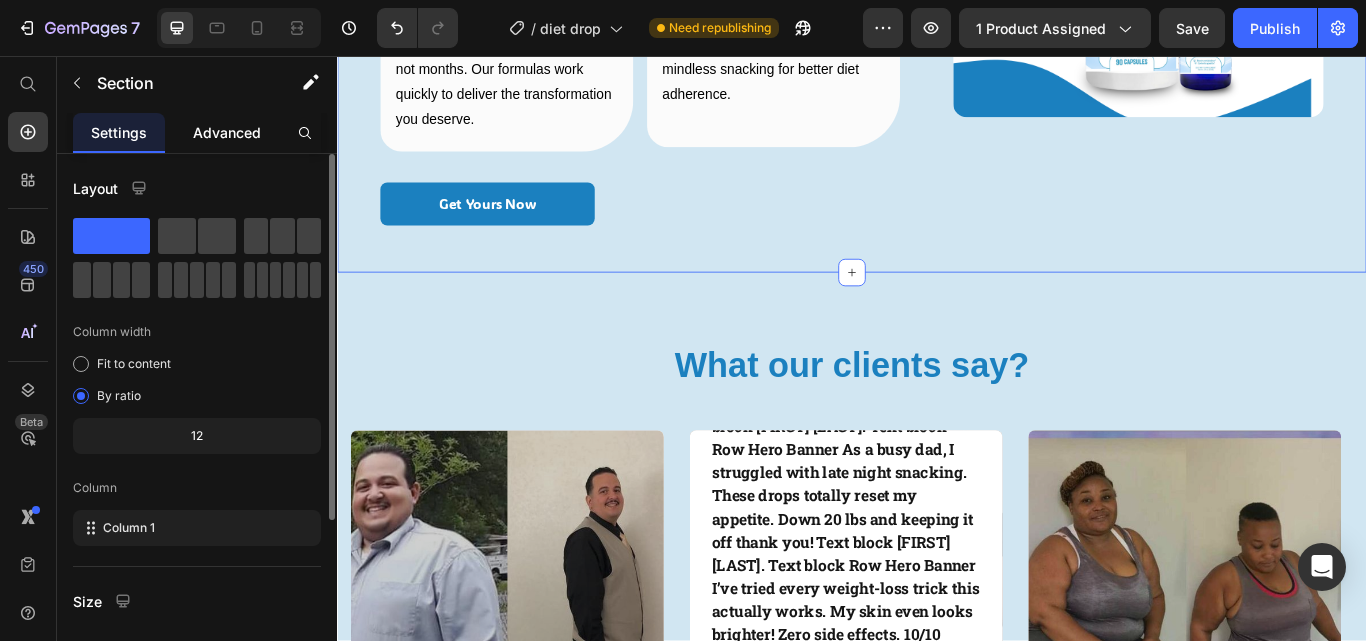 click on "Advanced" at bounding box center [227, 132] 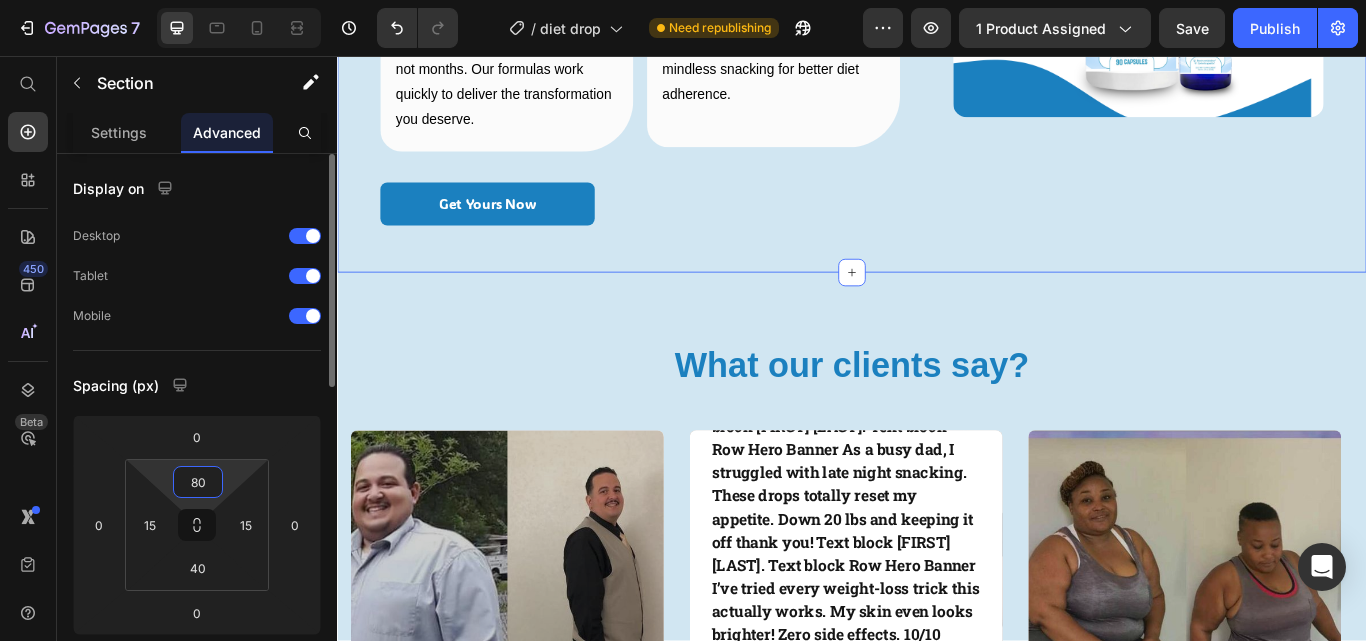 click on "80" at bounding box center (198, 482) 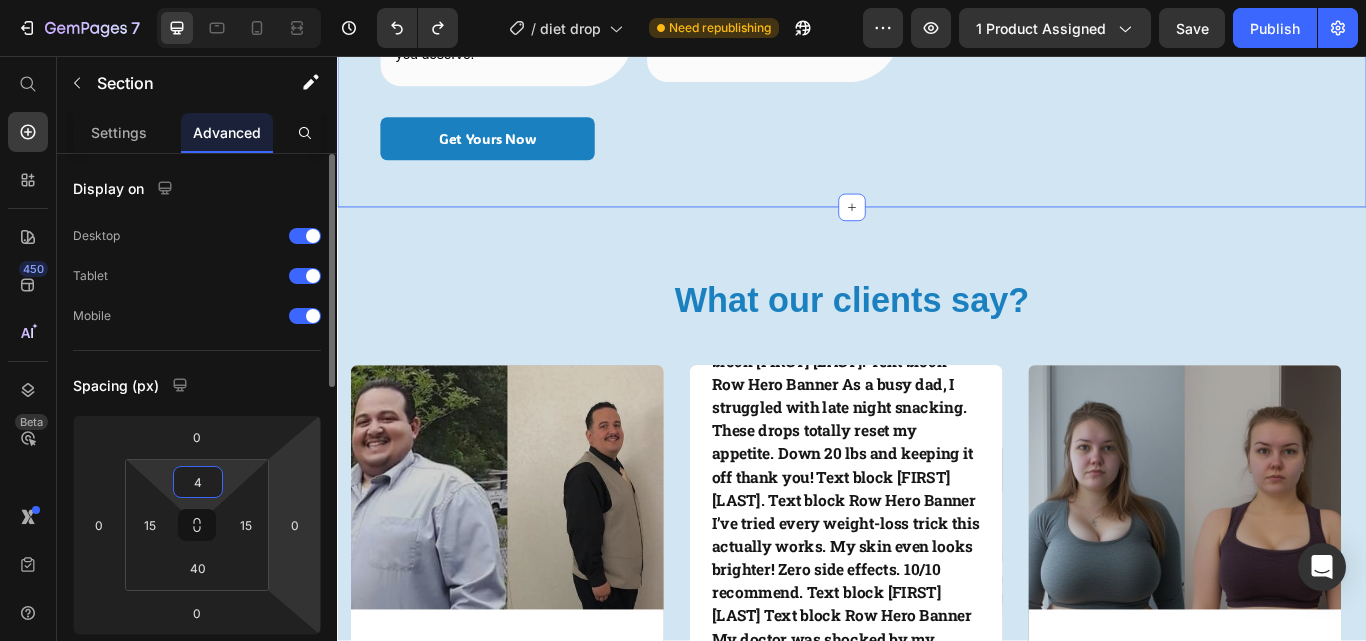 type on "80" 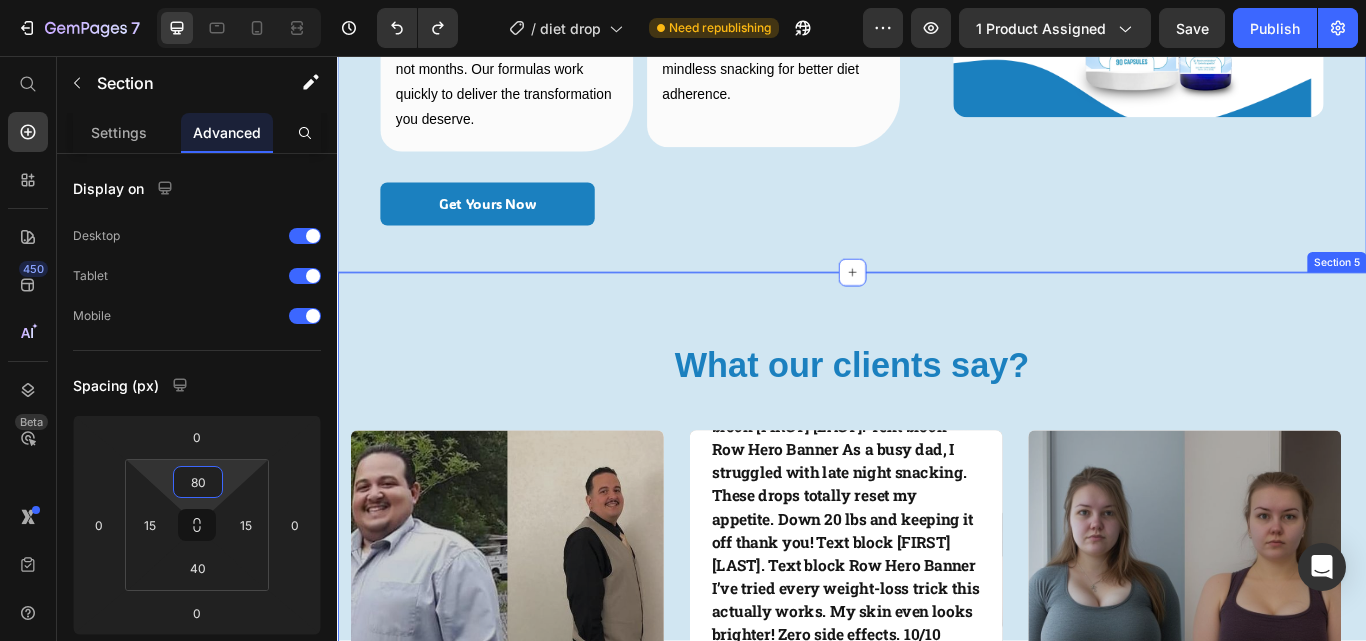 click on "What our clients say? Heading I lost 15 lbs in just 3 weeks! Diet Drops Ultra curbed my cravings and gave me so much energy. No jitters, just results. Best investment ever! Text block Darline m. Text block Row Hero Banner As a busy dad, I struggled with late night snacking. These drops totally reset my appetite. Down 20 lbs and keeping it off thank you! Text block JOREL L. Text block Row Hero Banner I’ve tried every weight-loss trick this actually works. My skin even looks brighter! Zero side effects. 10/10 recommend. Text block SHAINA M Text block Row Hero Banner My doctor was shocked by my bloodwork improvement. Diet Drops Ultra helped me drop 25 lbs and keep my sugar levels stable. Life-changer! Text block PHANYA N Text block Row Hero Banner Carousel Row Section 5" at bounding box center [937, 708] 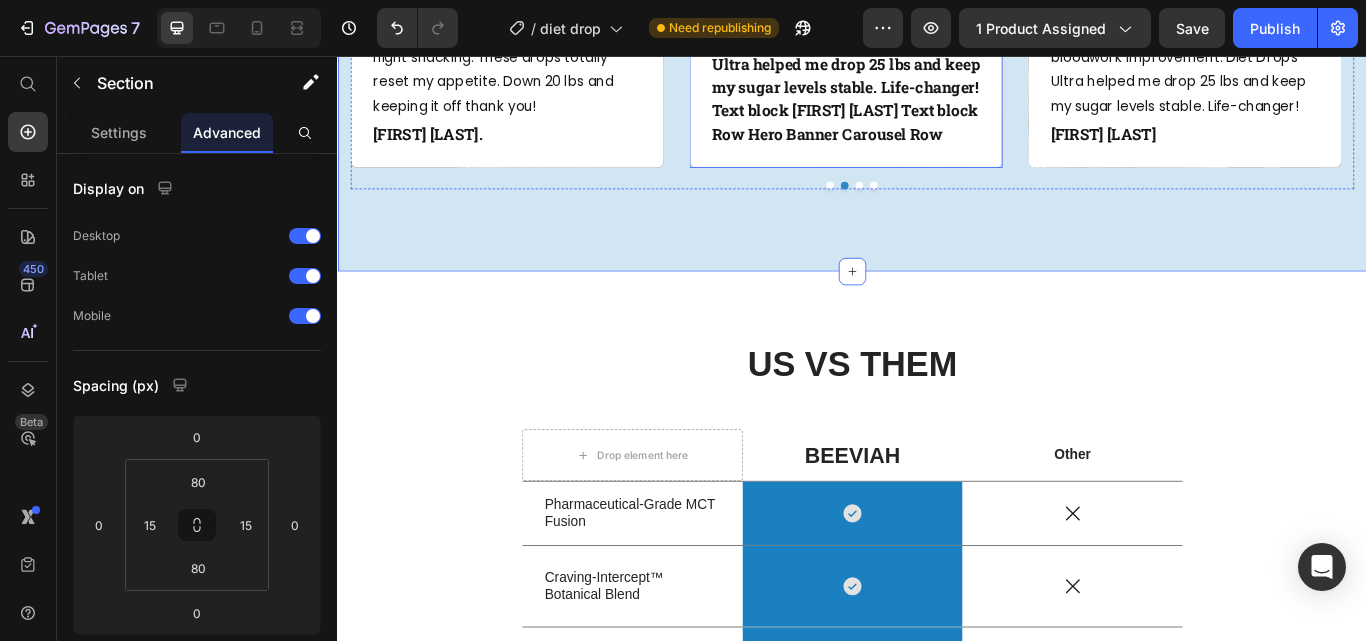 scroll, scrollTop: 2400, scrollLeft: 0, axis: vertical 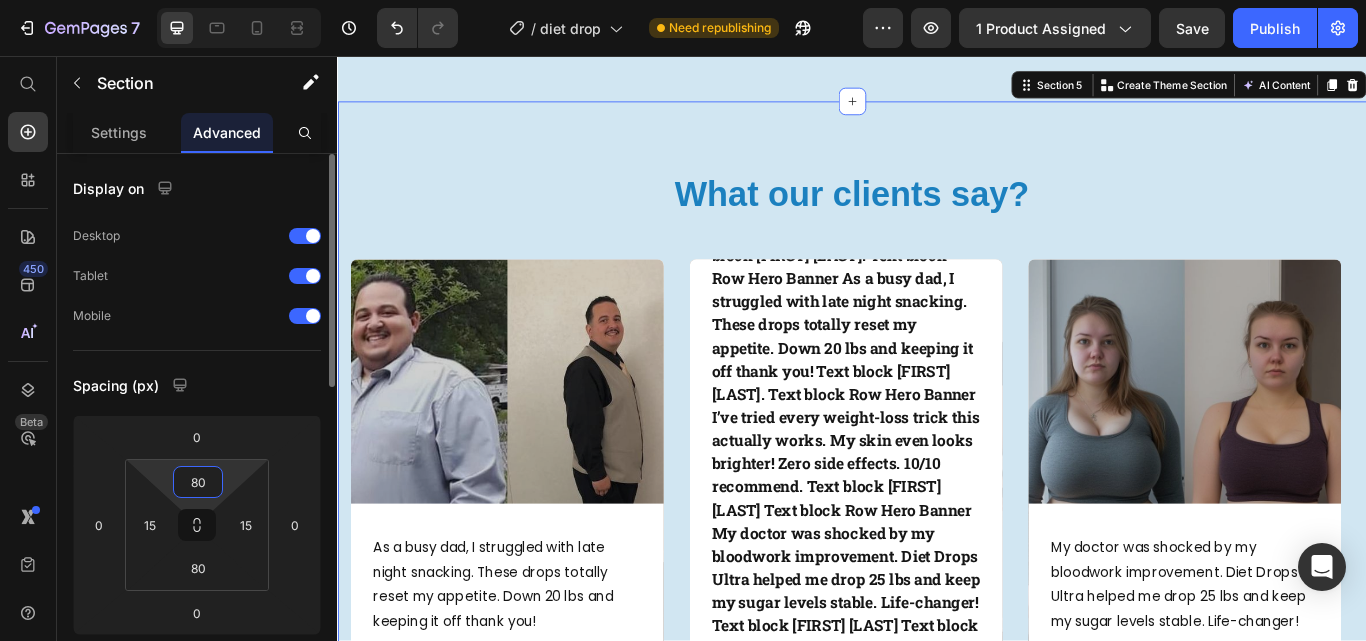 click on "80" at bounding box center (198, 482) 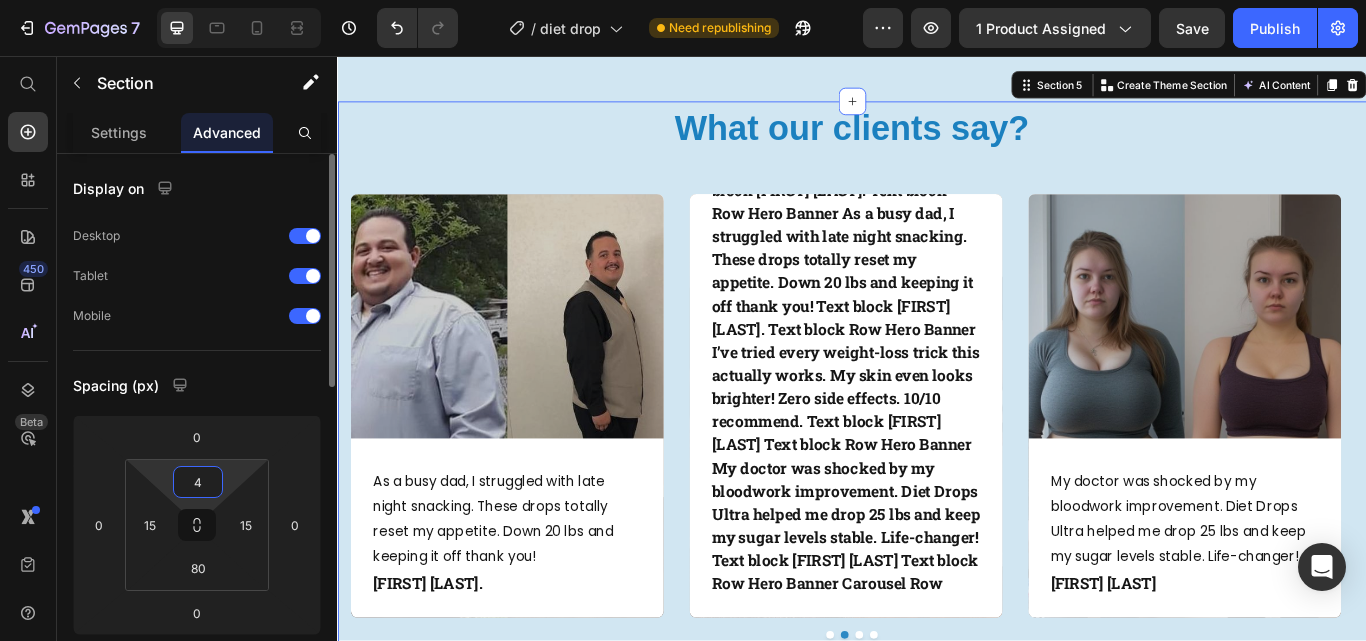 type on "40" 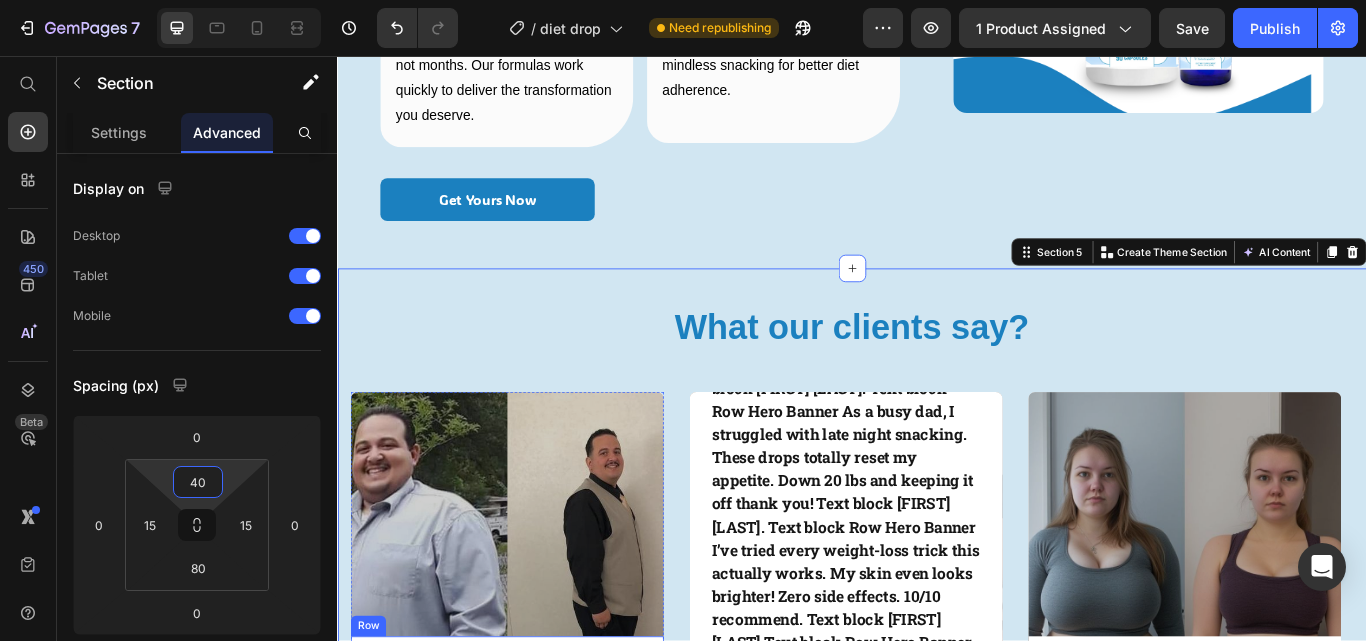 scroll, scrollTop: 2000, scrollLeft: 0, axis: vertical 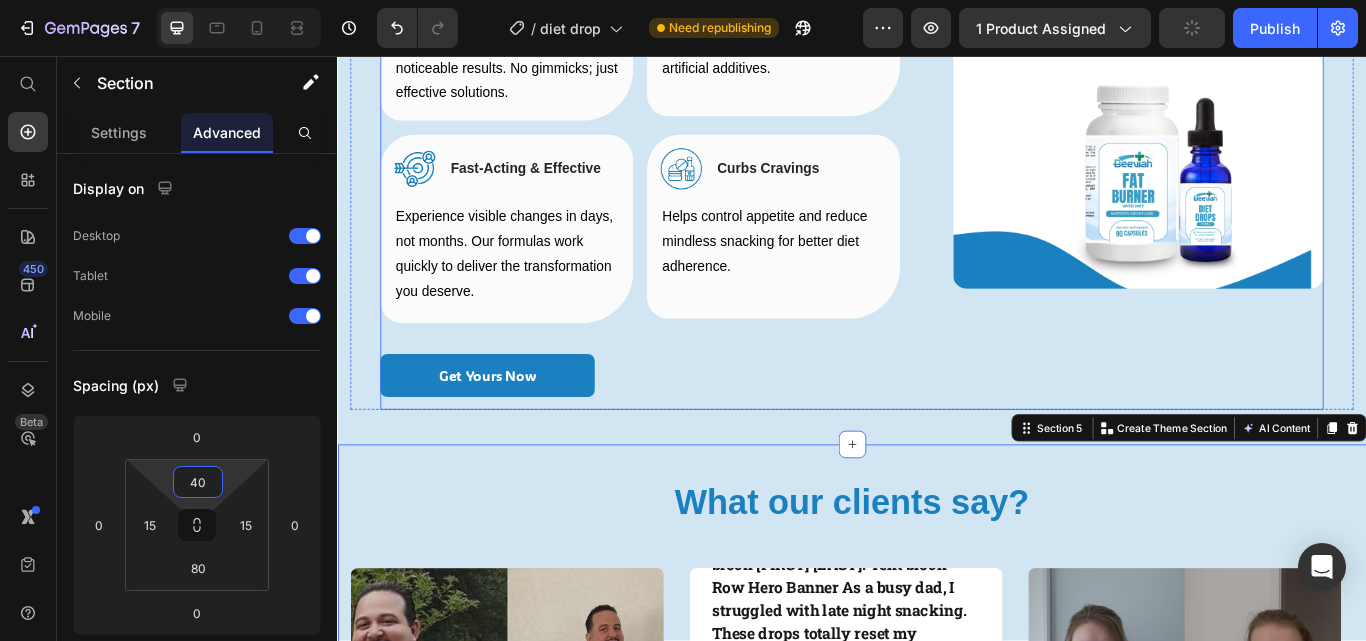 click on "Image" at bounding box center (1271, 111) 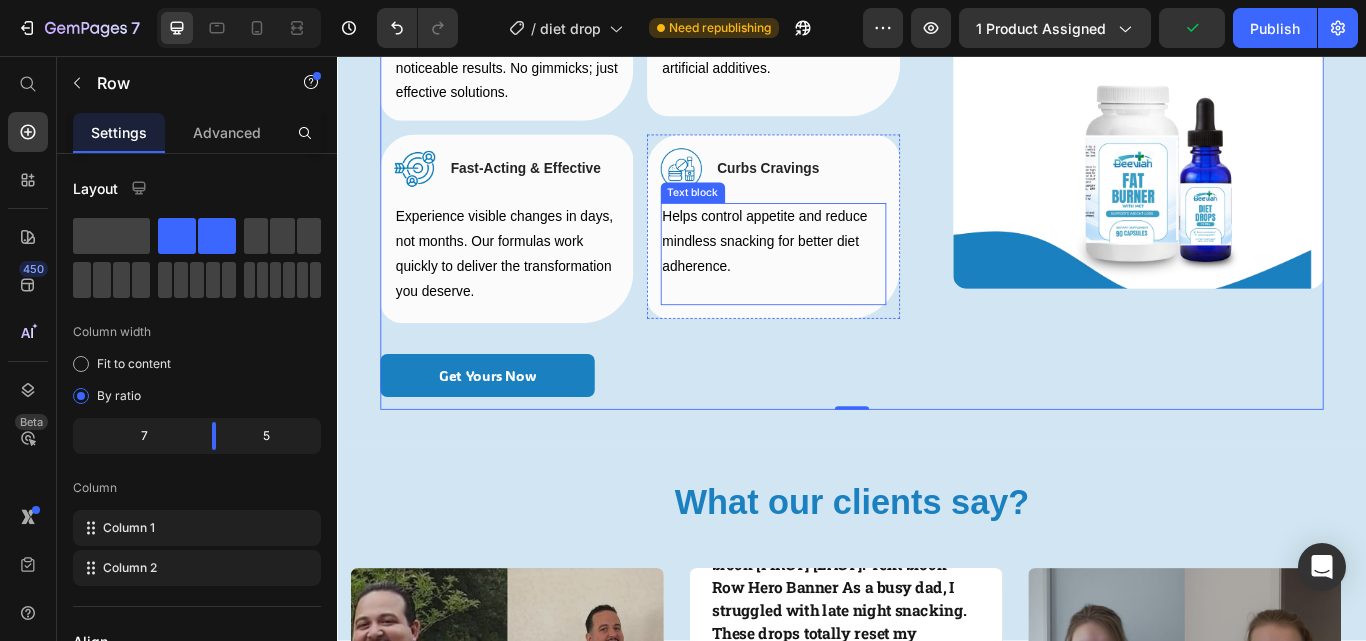click on "Helps control appetite and reduce mindless snacking for better diet adherence." at bounding box center (845, 273) 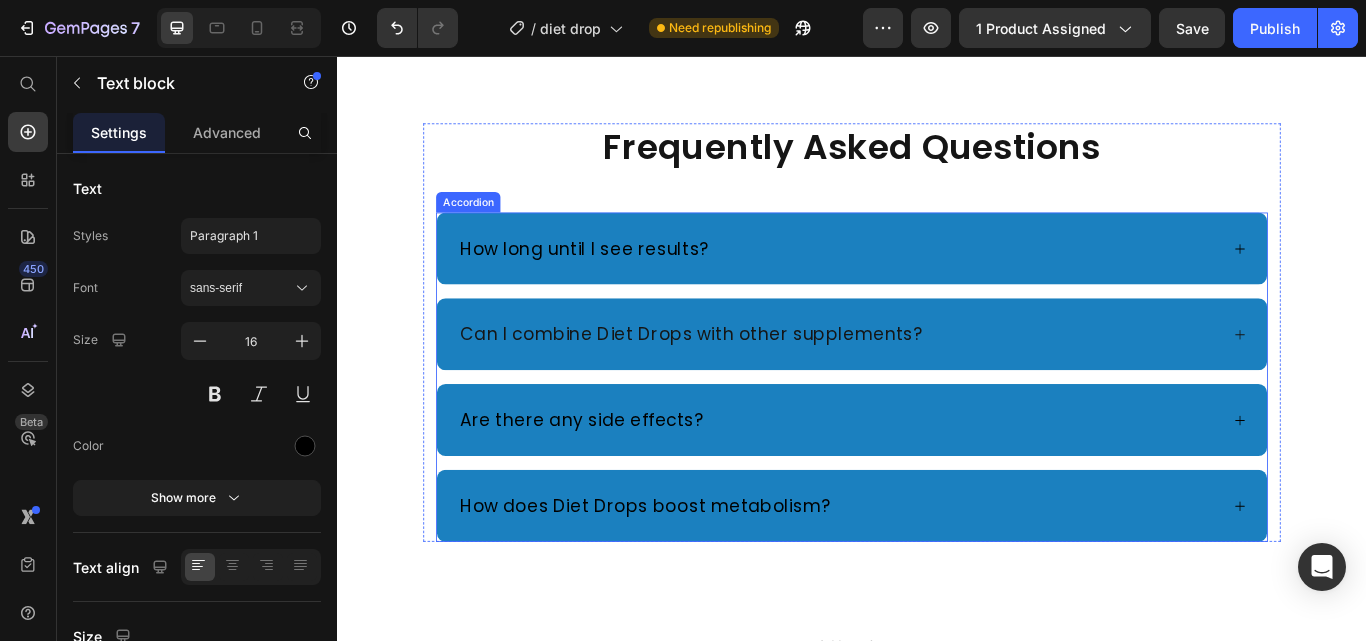 scroll, scrollTop: 3900, scrollLeft: 0, axis: vertical 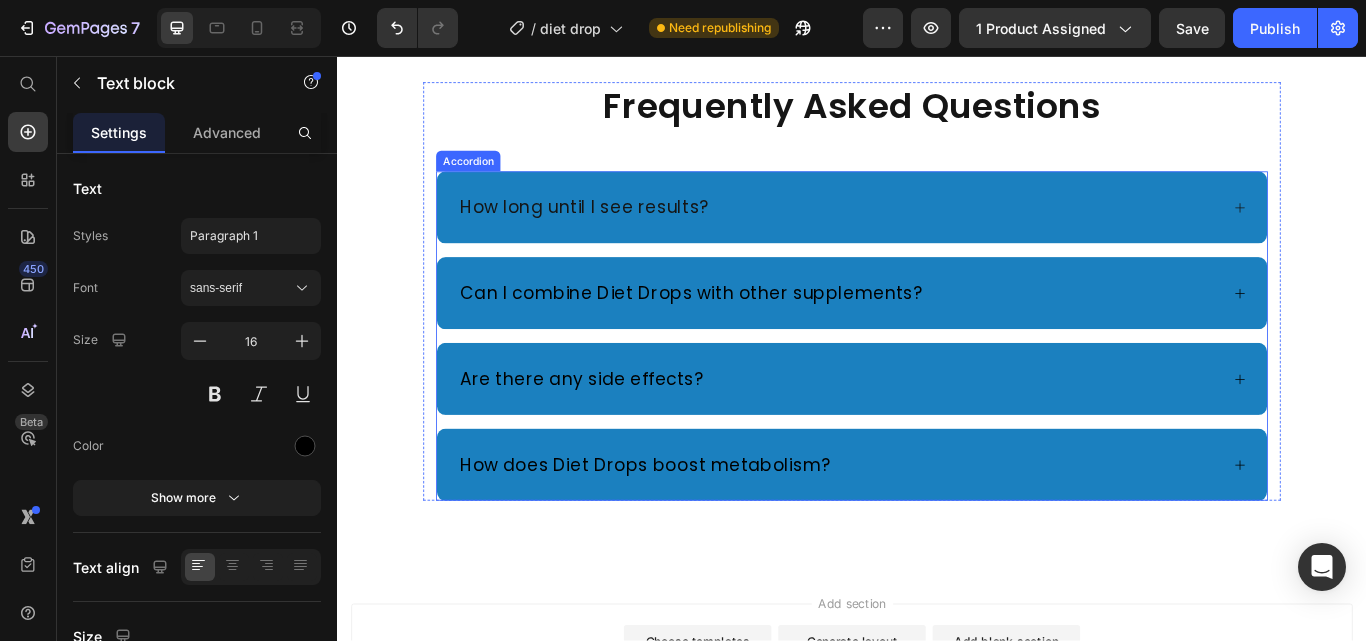 click on "How long until I see results?" at bounding box center (625, 233) 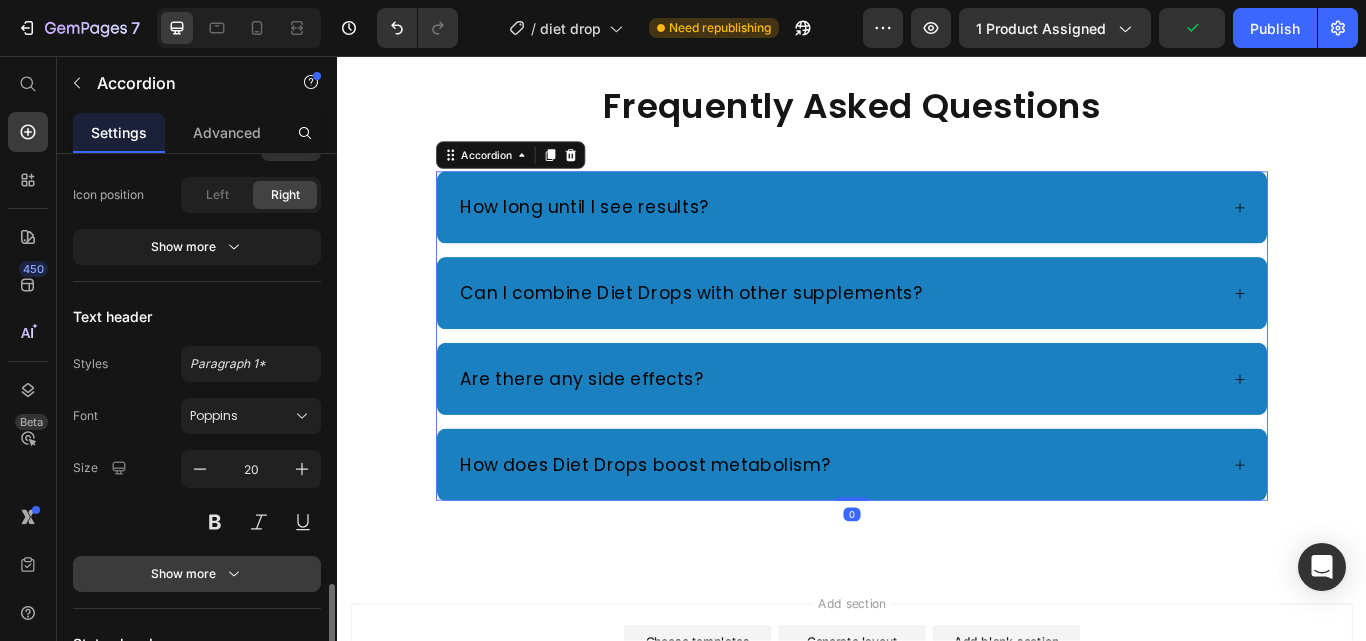 scroll, scrollTop: 1100, scrollLeft: 0, axis: vertical 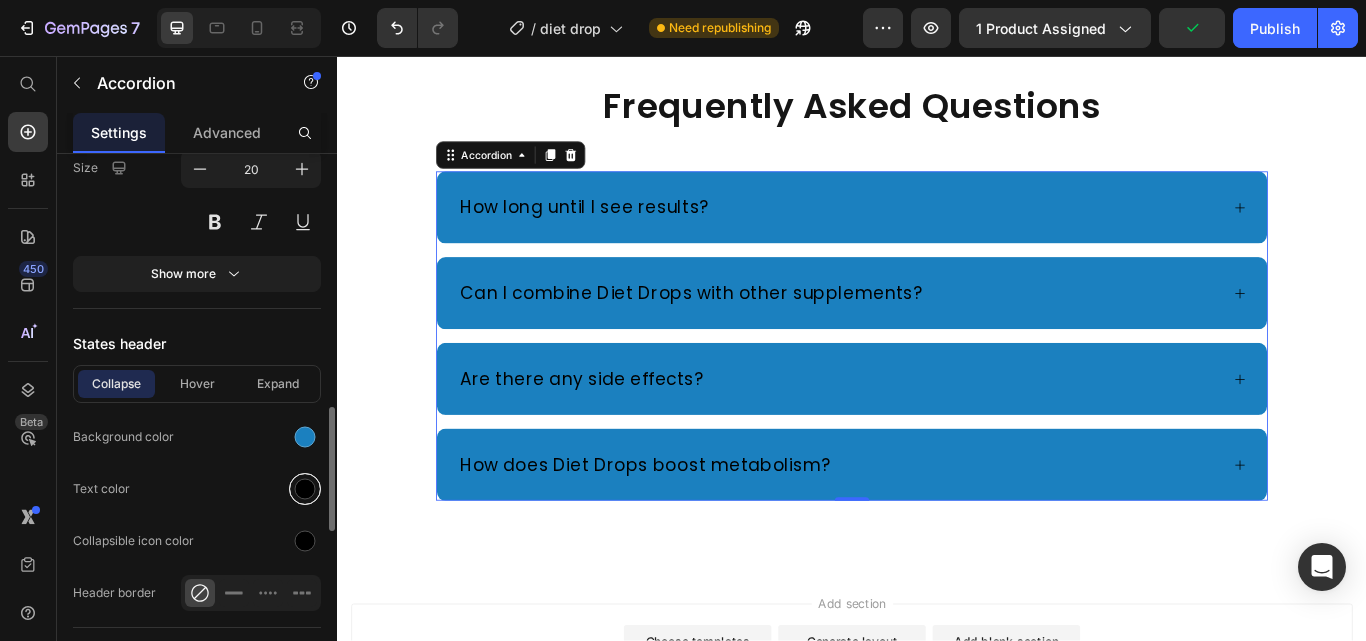 click at bounding box center (305, 489) 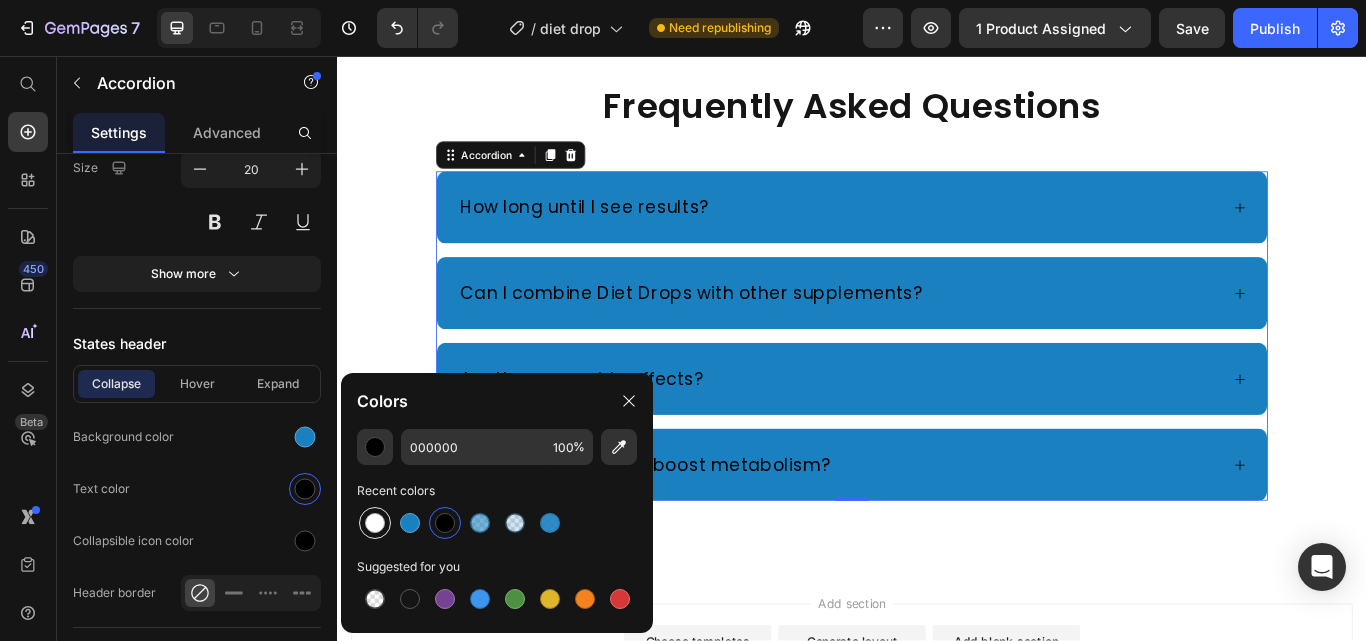 click at bounding box center [375, 523] 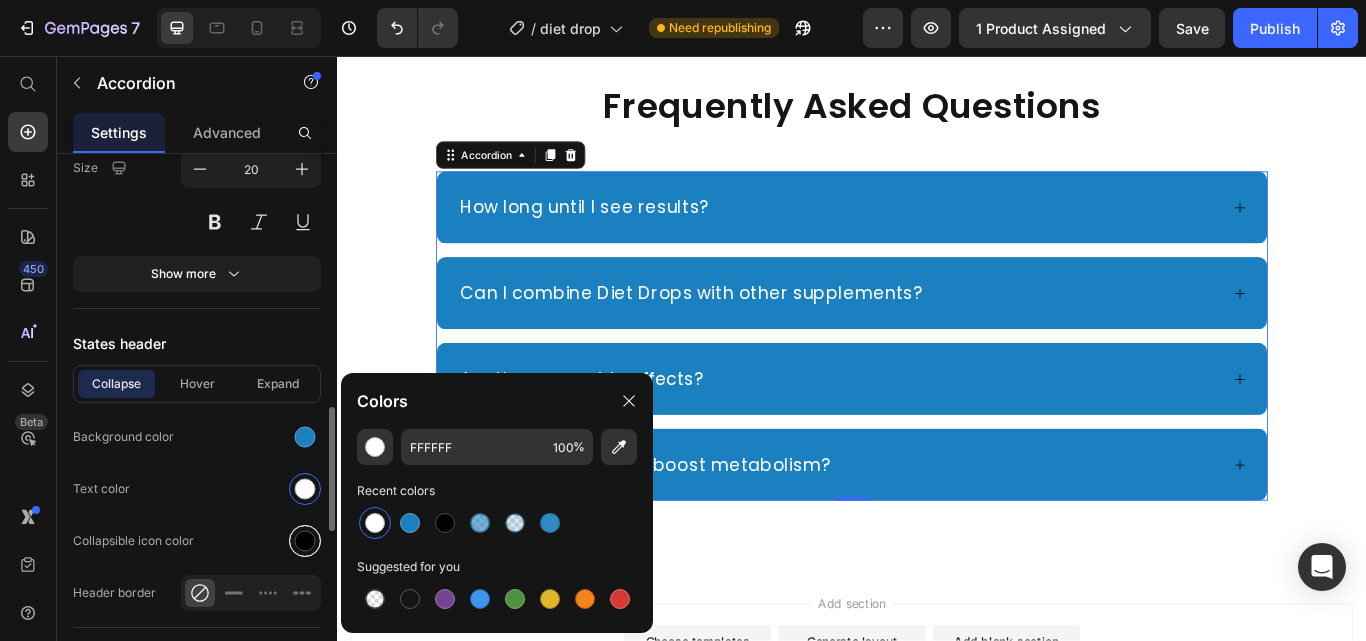 click at bounding box center [305, 541] 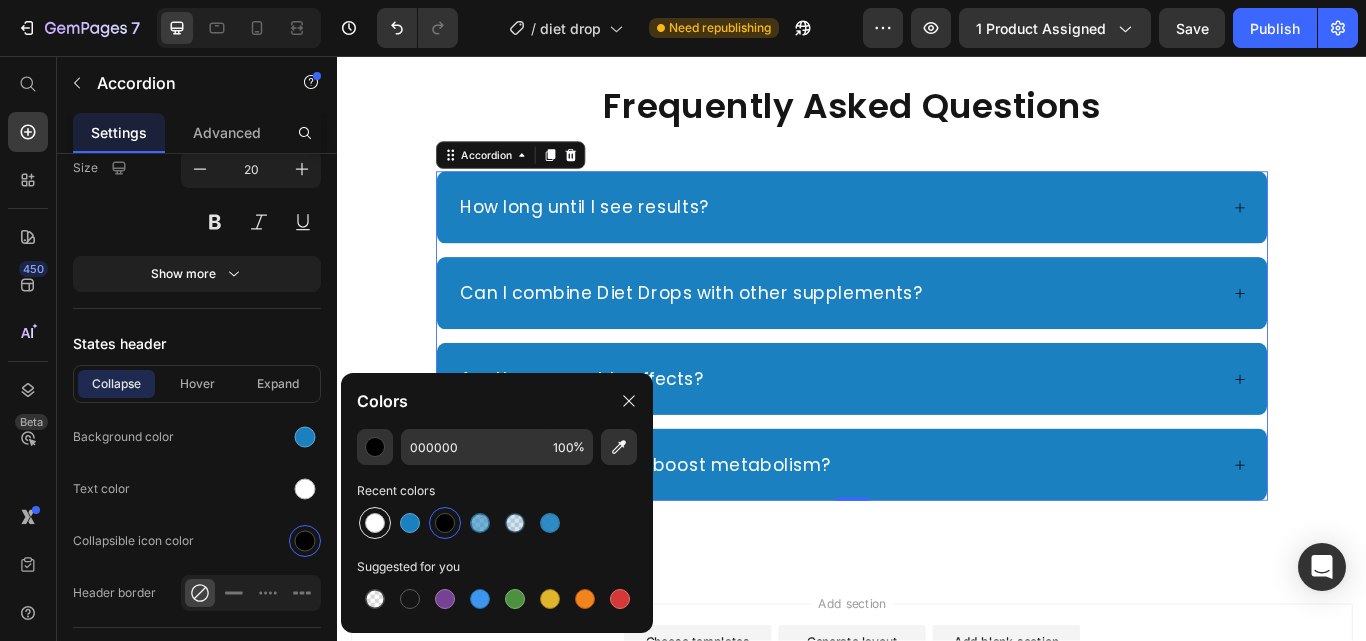 click at bounding box center (375, 523) 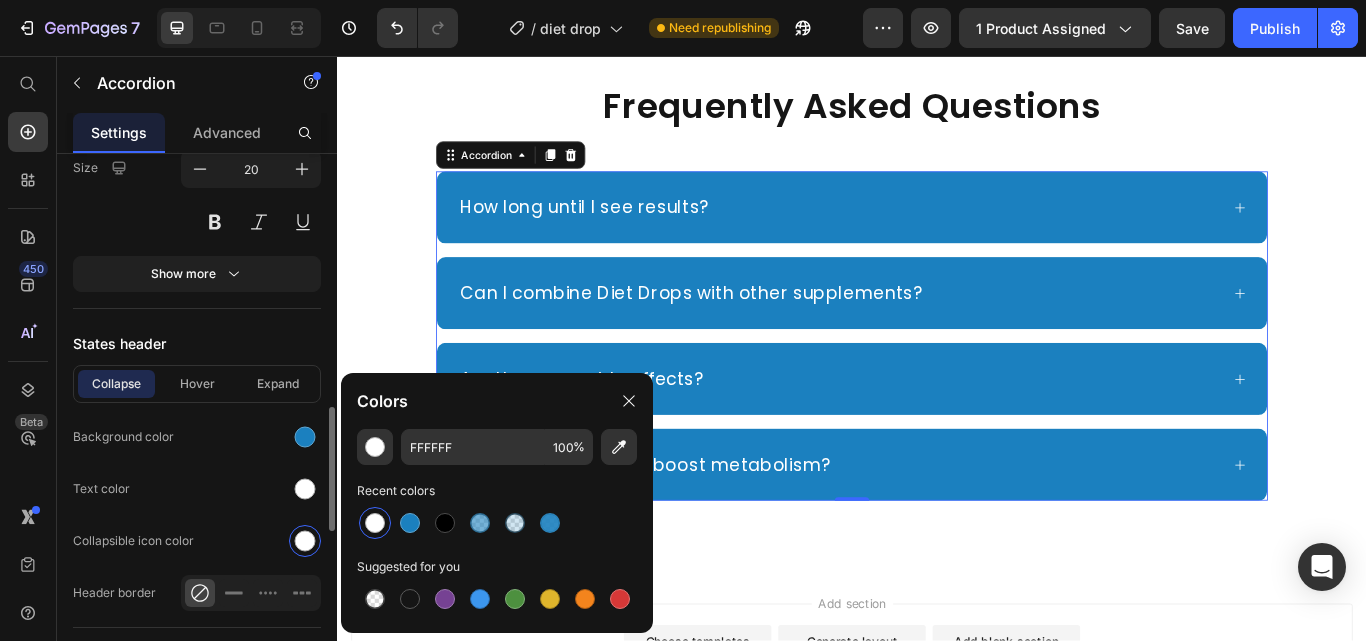 drag, startPoint x: 224, startPoint y: 374, endPoint x: 238, endPoint y: 391, distance: 22.022715 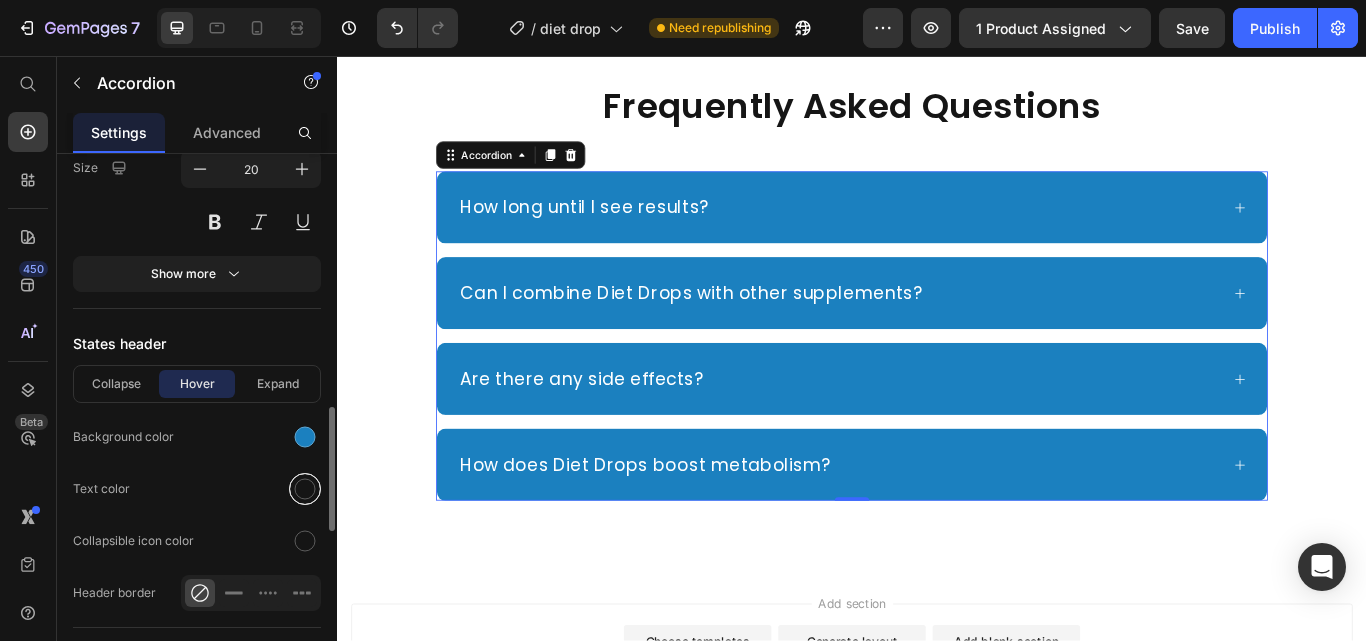 click at bounding box center (305, 489) 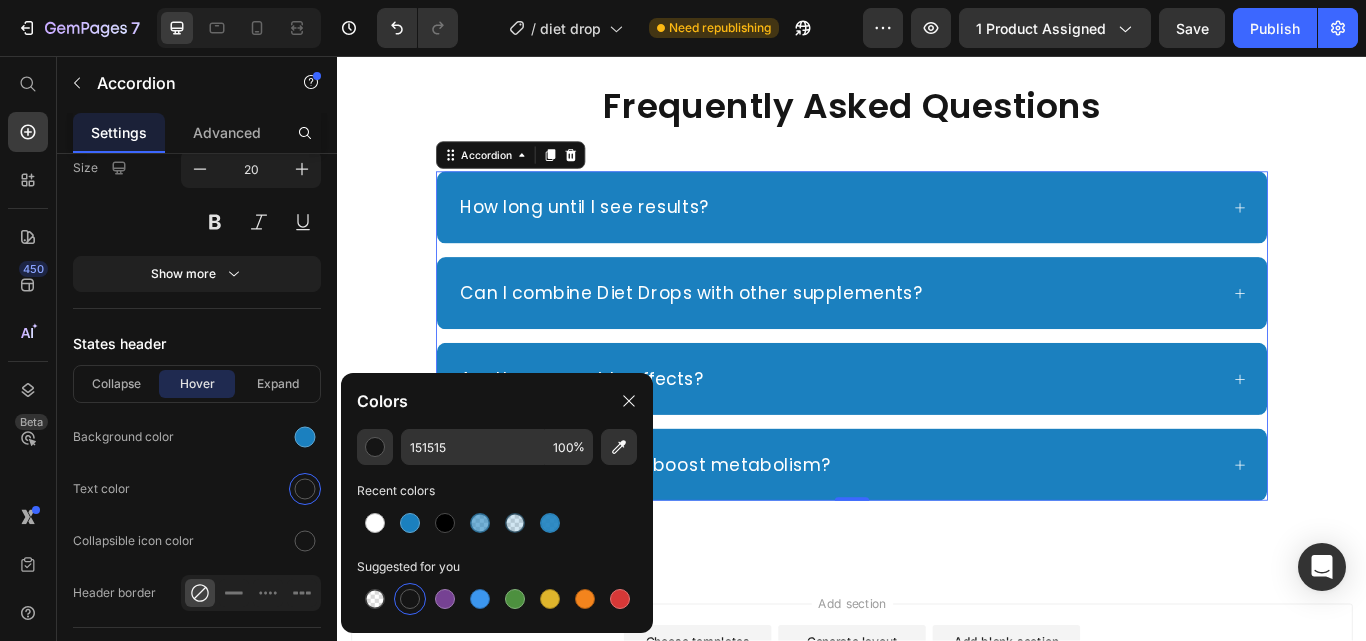 click at bounding box center (375, 523) 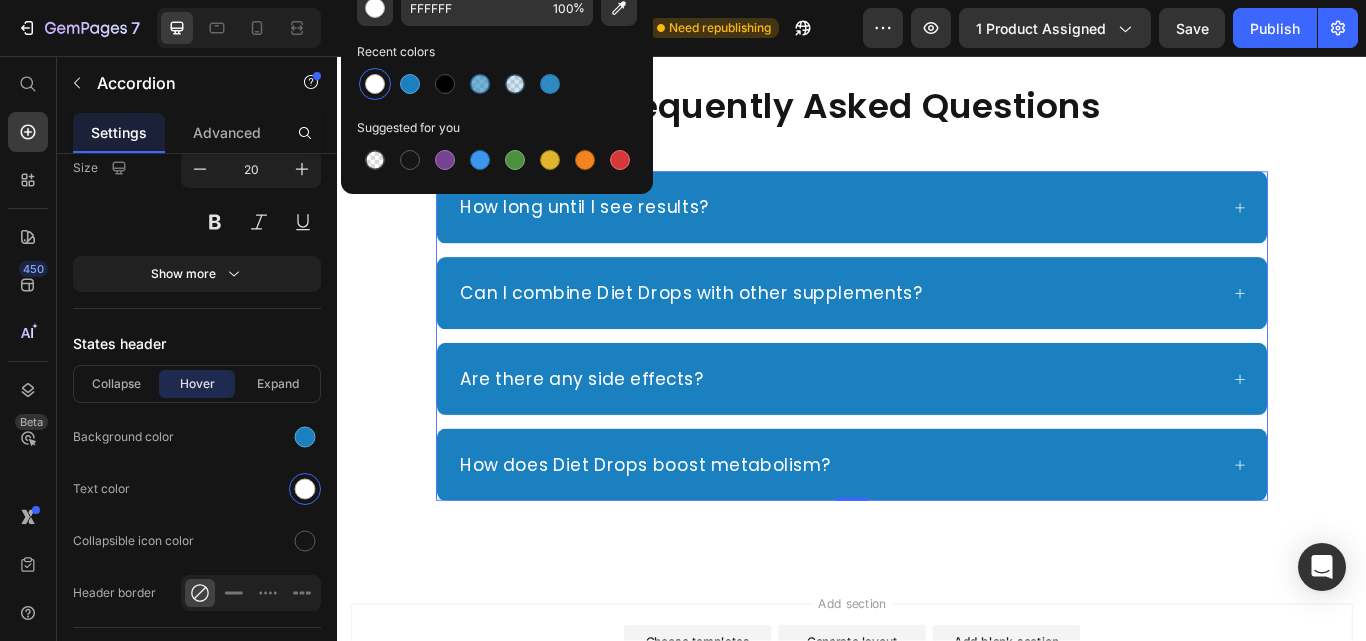 click at bounding box center [329, 970] 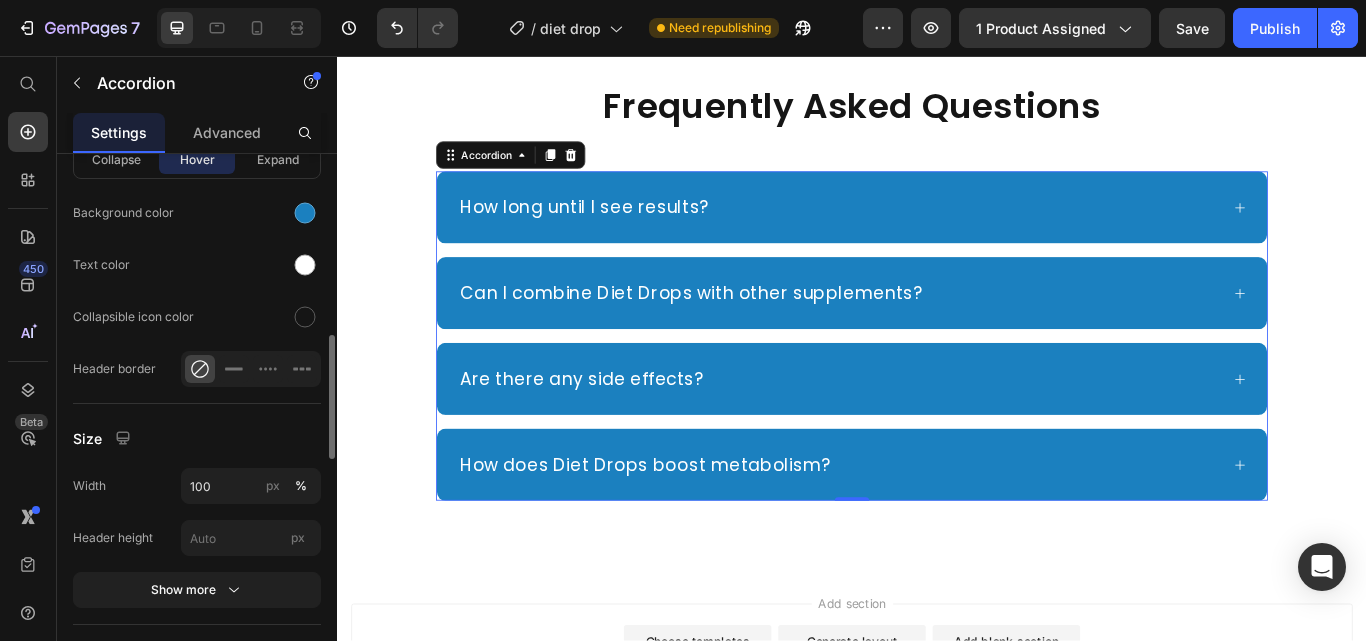 scroll, scrollTop: 1224, scrollLeft: 0, axis: vertical 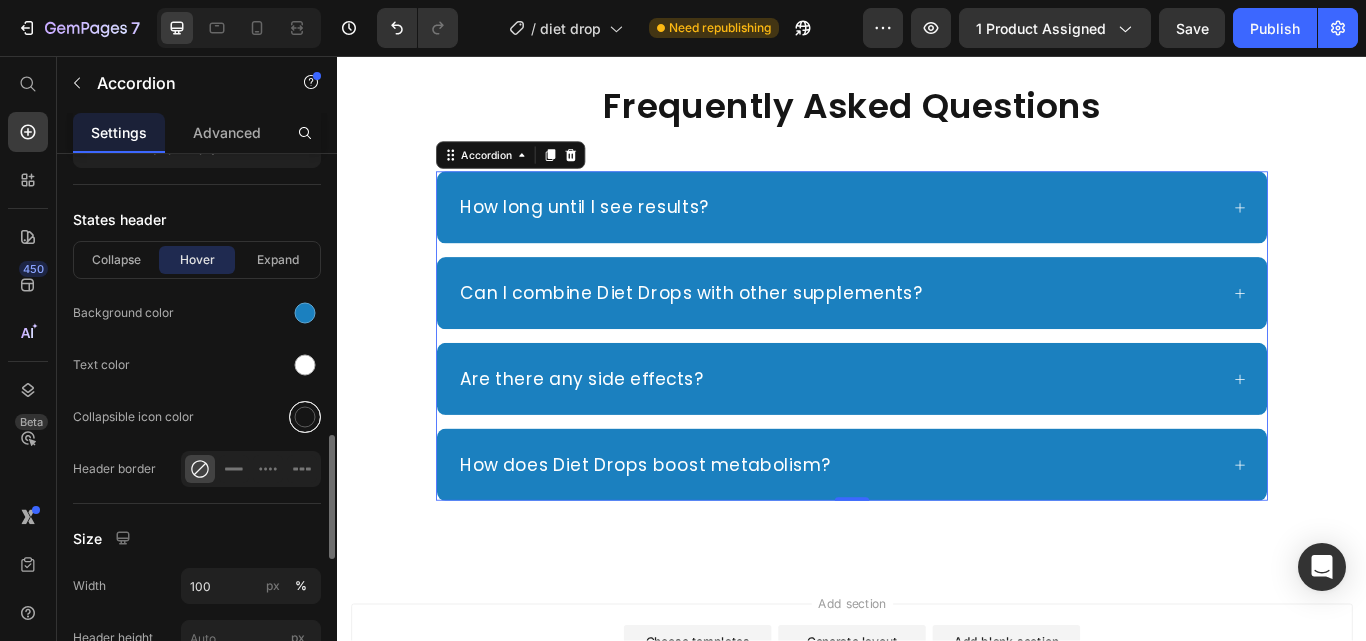 click at bounding box center (305, 417) 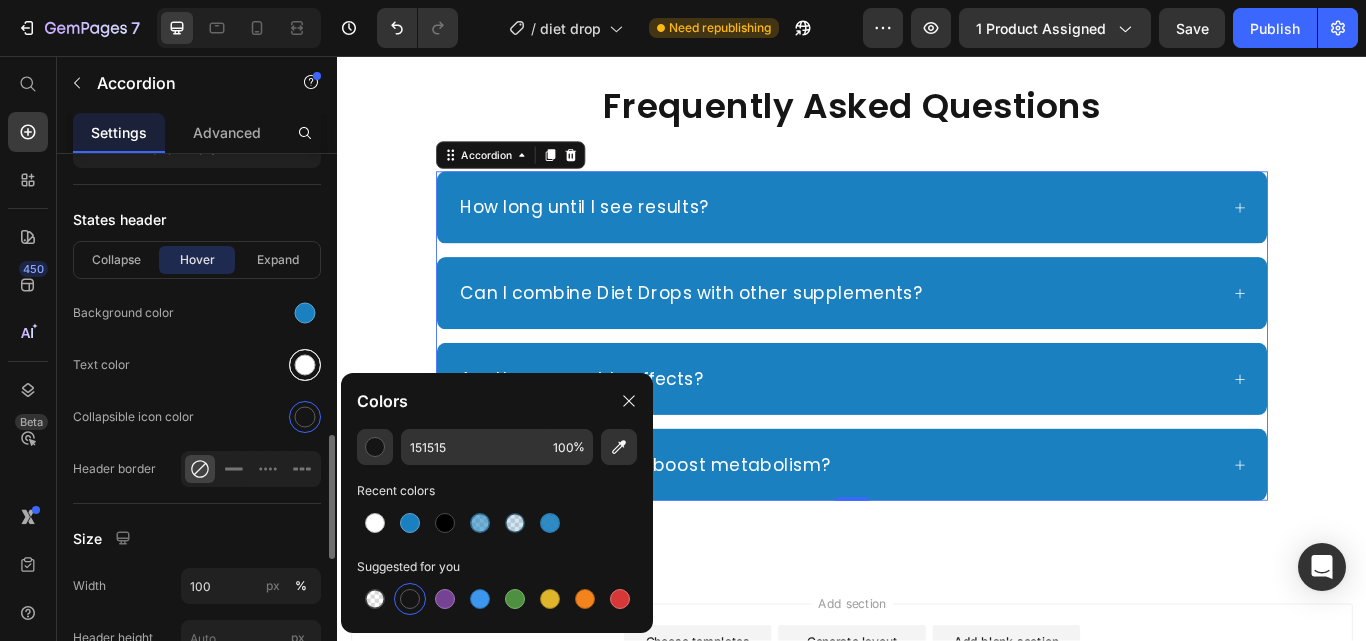 drag, startPoint x: 373, startPoint y: 534, endPoint x: 313, endPoint y: 372, distance: 172.75417 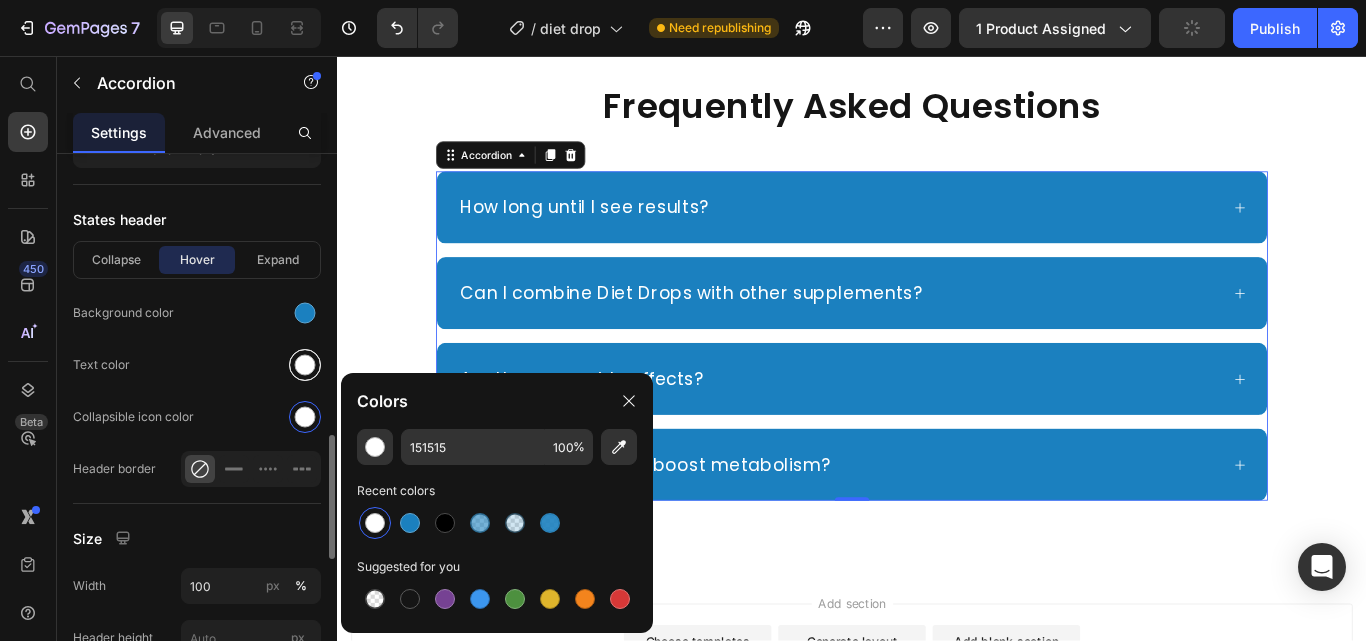 type on "FFFFFF" 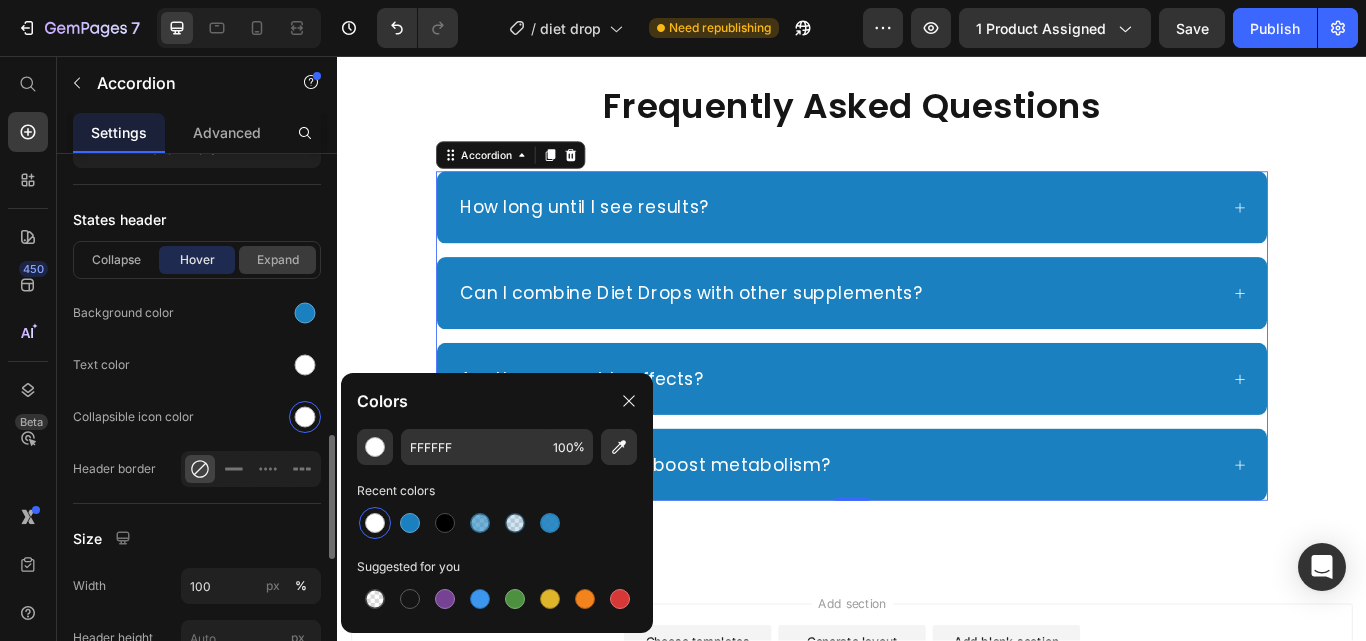 click on "Expand" at bounding box center (277, 260) 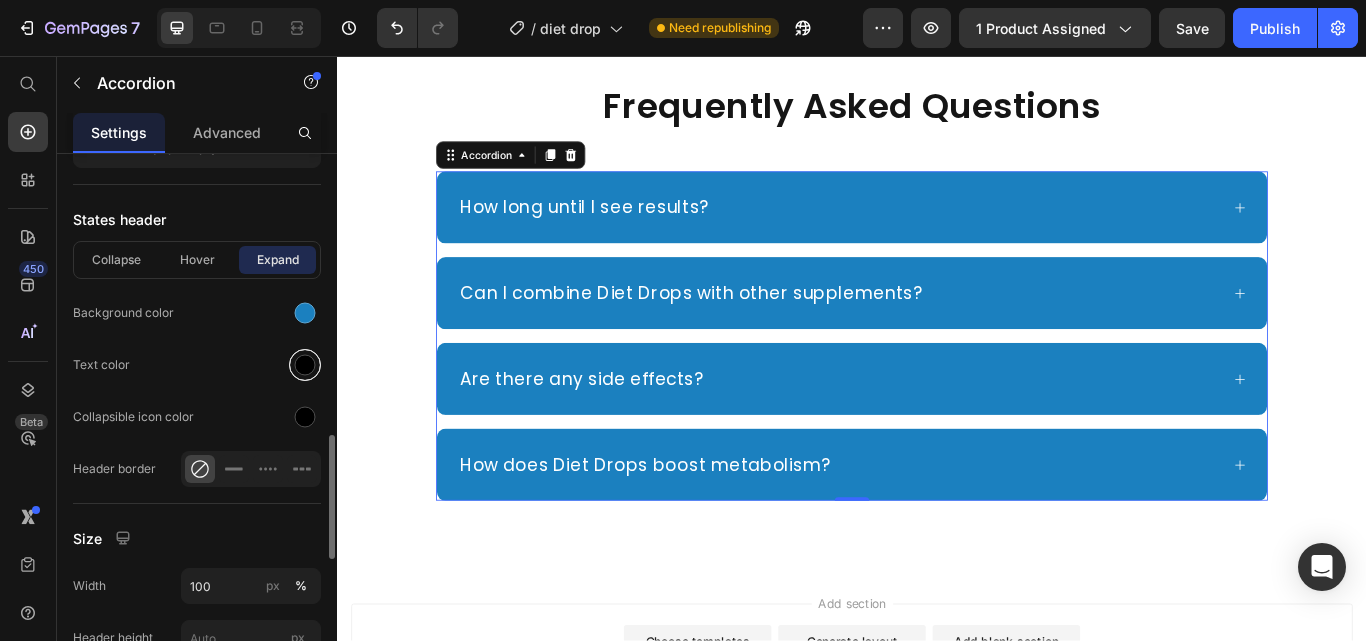 click at bounding box center [305, 365] 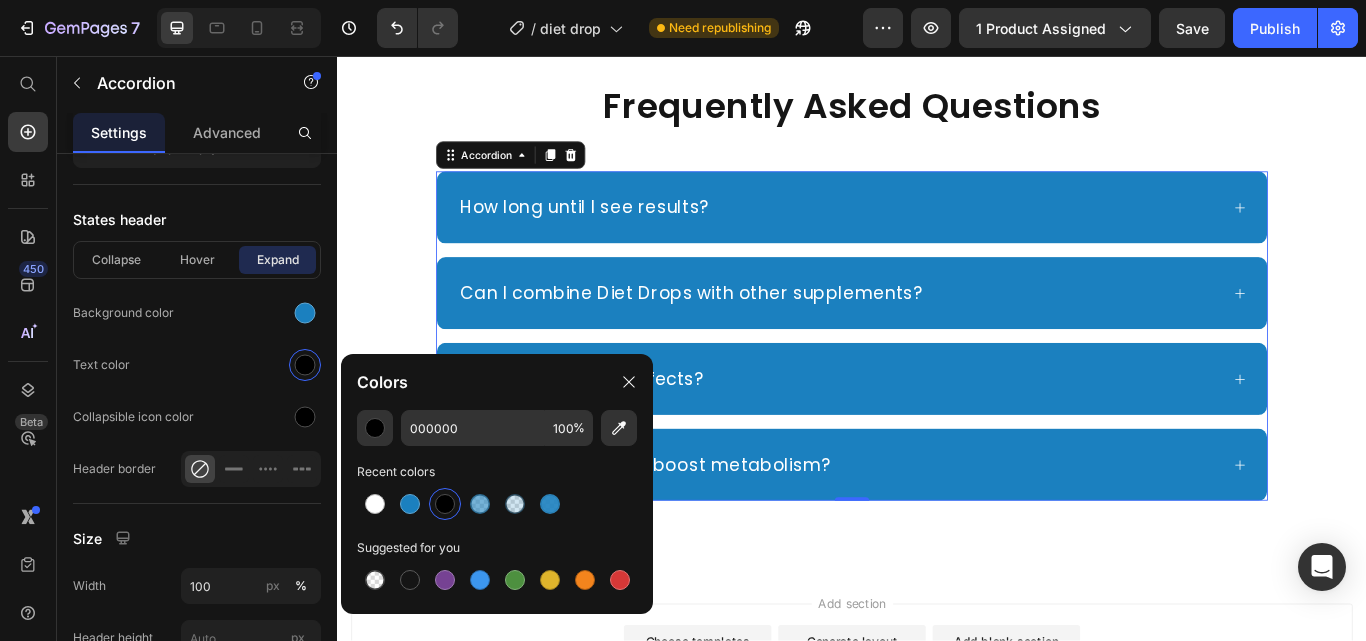 drag, startPoint x: 369, startPoint y: 500, endPoint x: 357, endPoint y: 477, distance: 25.942244 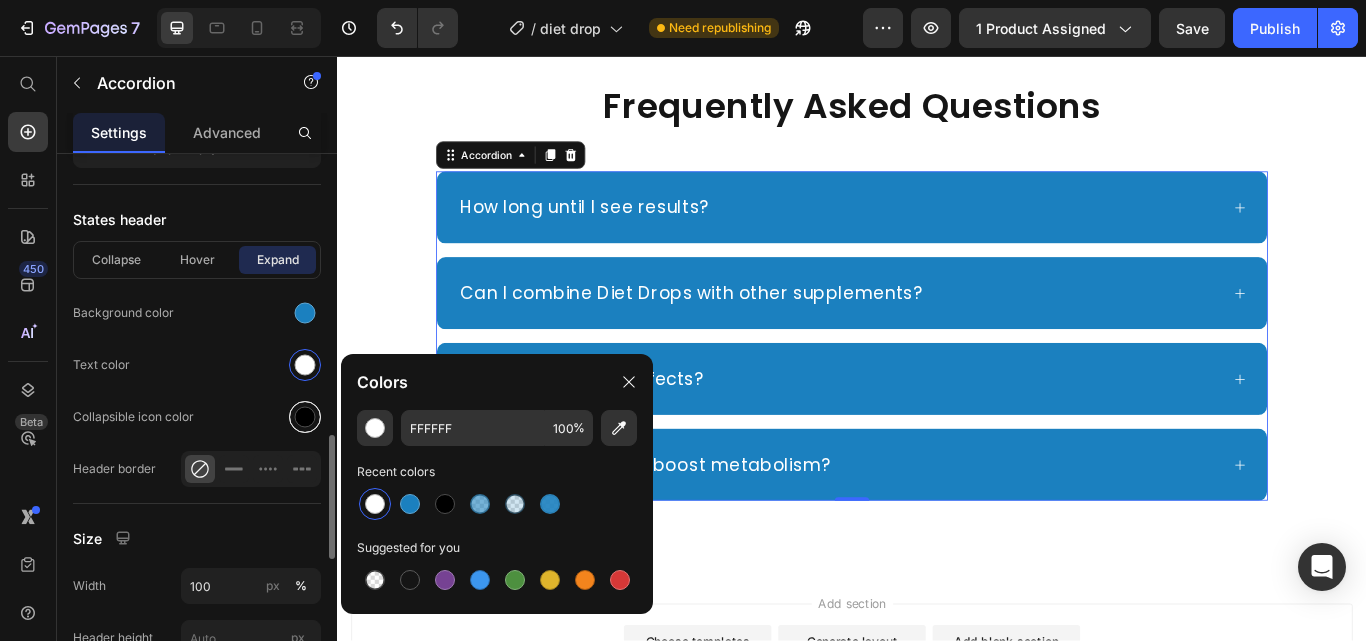 click at bounding box center [305, 417] 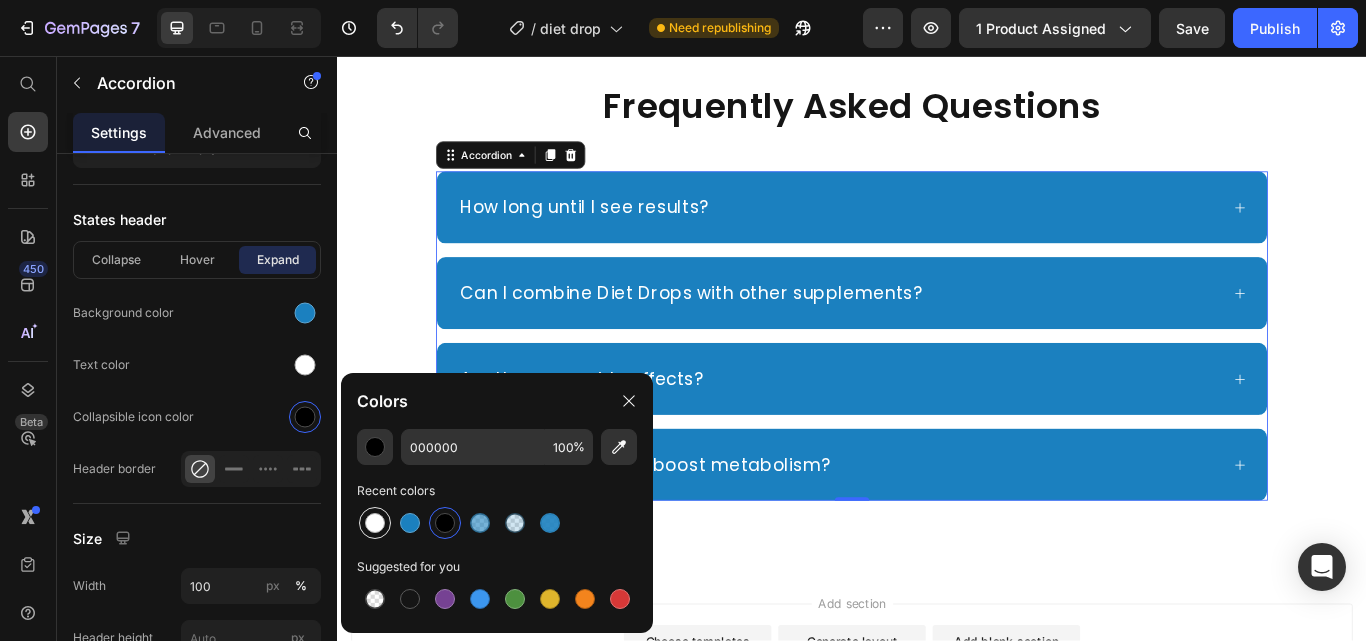 click at bounding box center (375, 523) 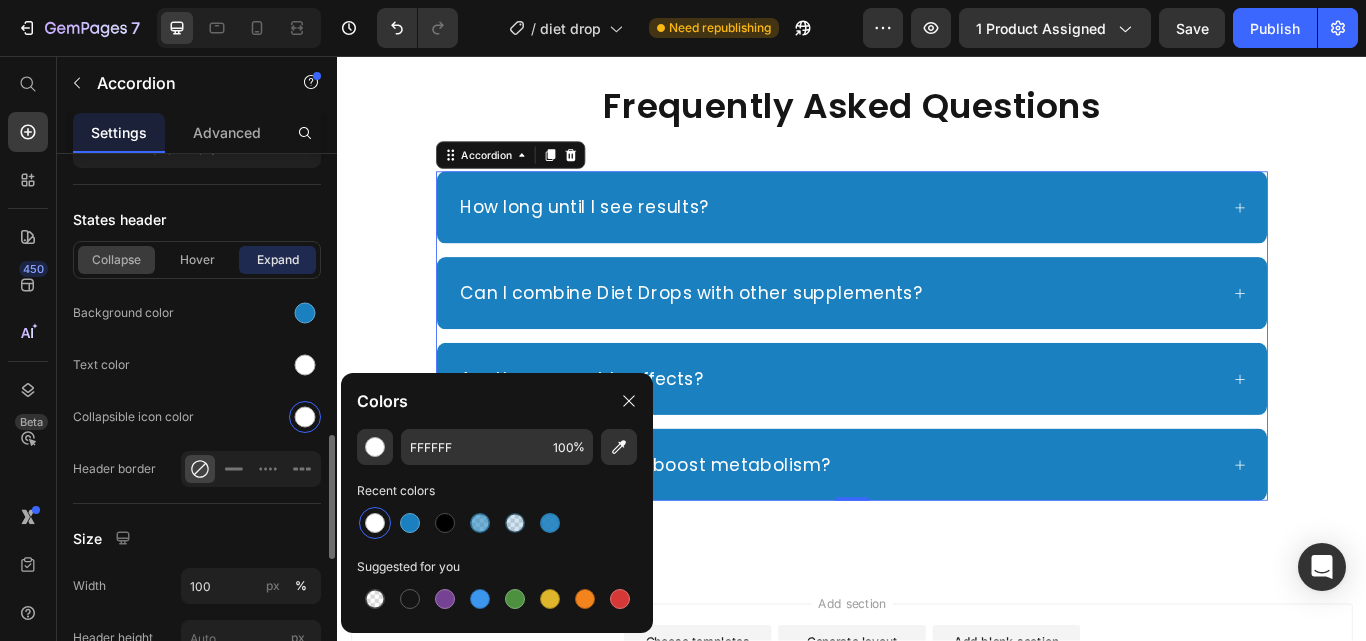 click on "Collapse" at bounding box center (116, 260) 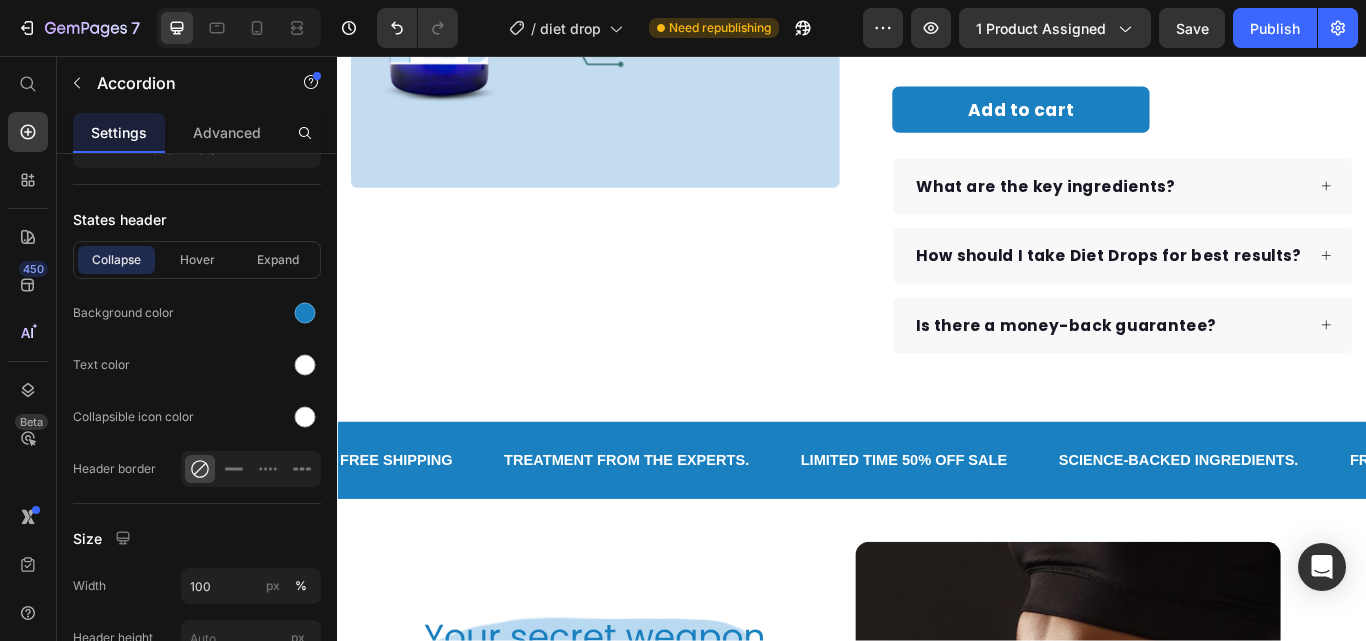 scroll, scrollTop: 0, scrollLeft: 0, axis: both 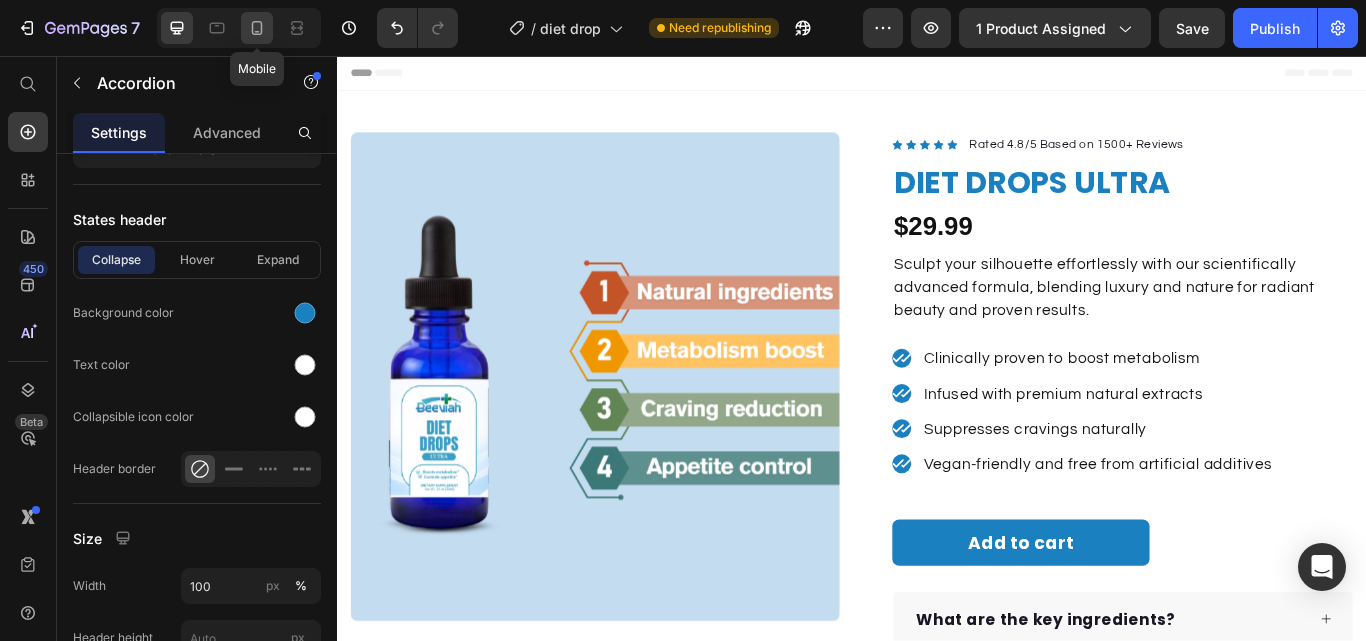 drag, startPoint x: 261, startPoint y: 38, endPoint x: 116, endPoint y: 60, distance: 146.65947 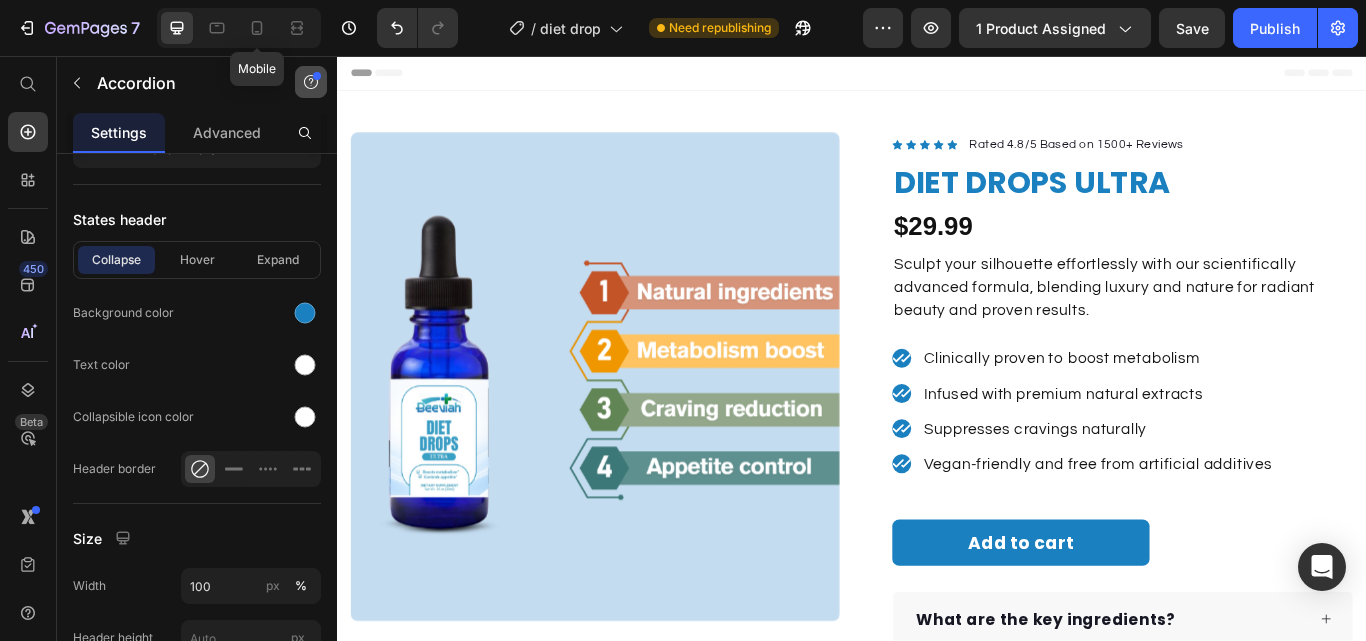 type on "14" 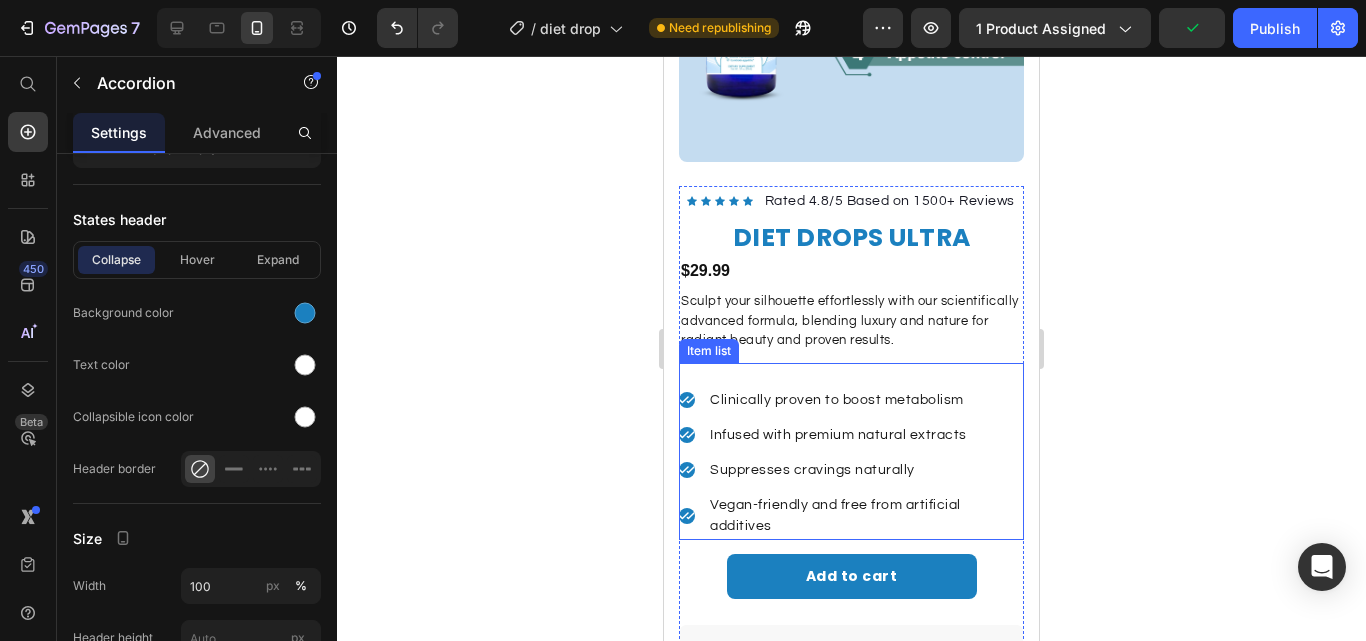 scroll, scrollTop: 300, scrollLeft: 0, axis: vertical 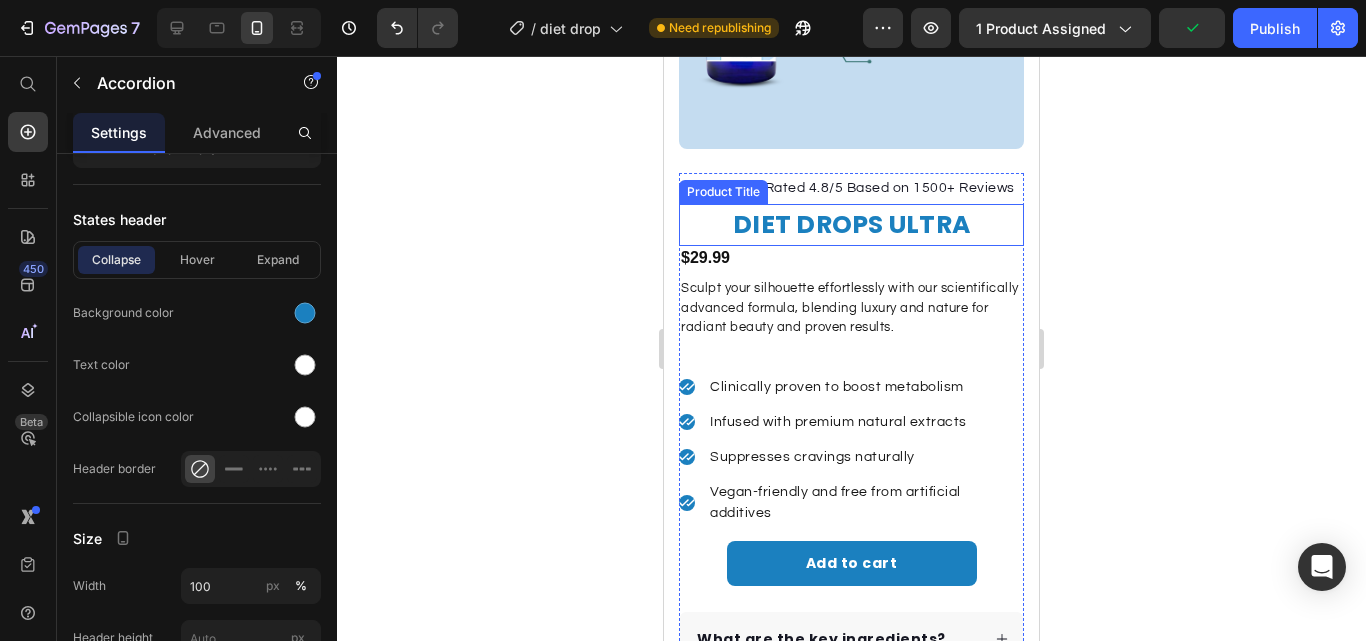 click on "DIET DROPS ULTRA" at bounding box center (851, 225) 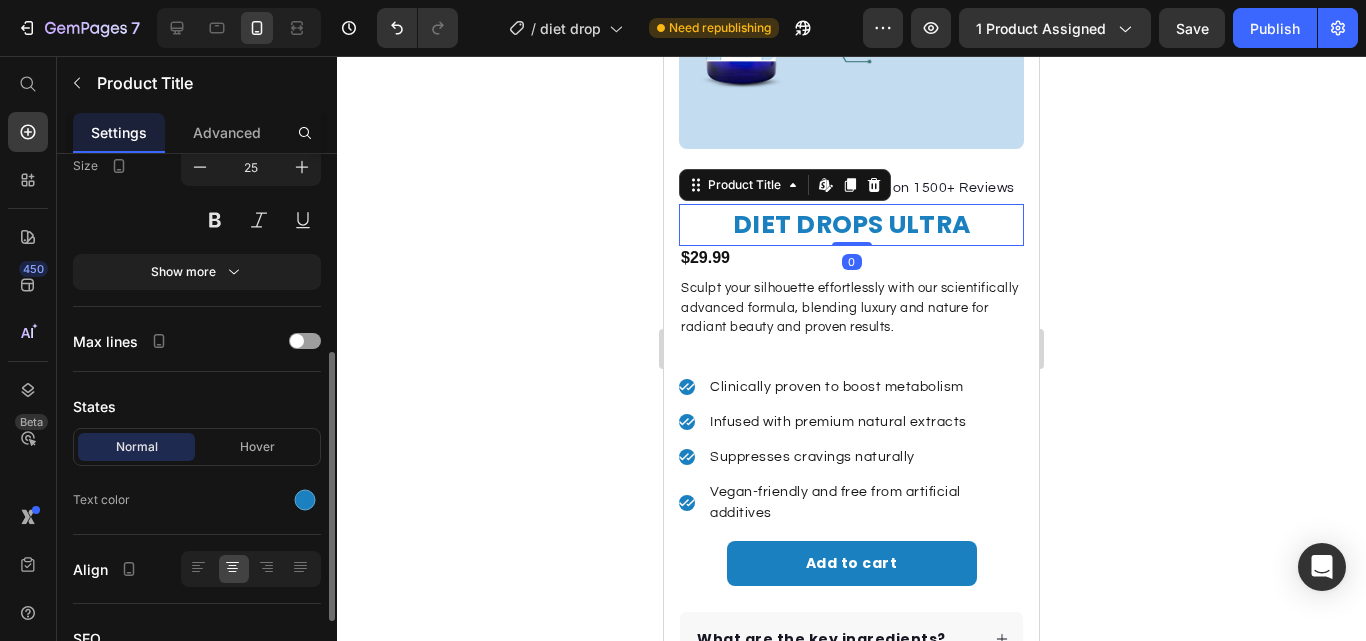 scroll, scrollTop: 554, scrollLeft: 0, axis: vertical 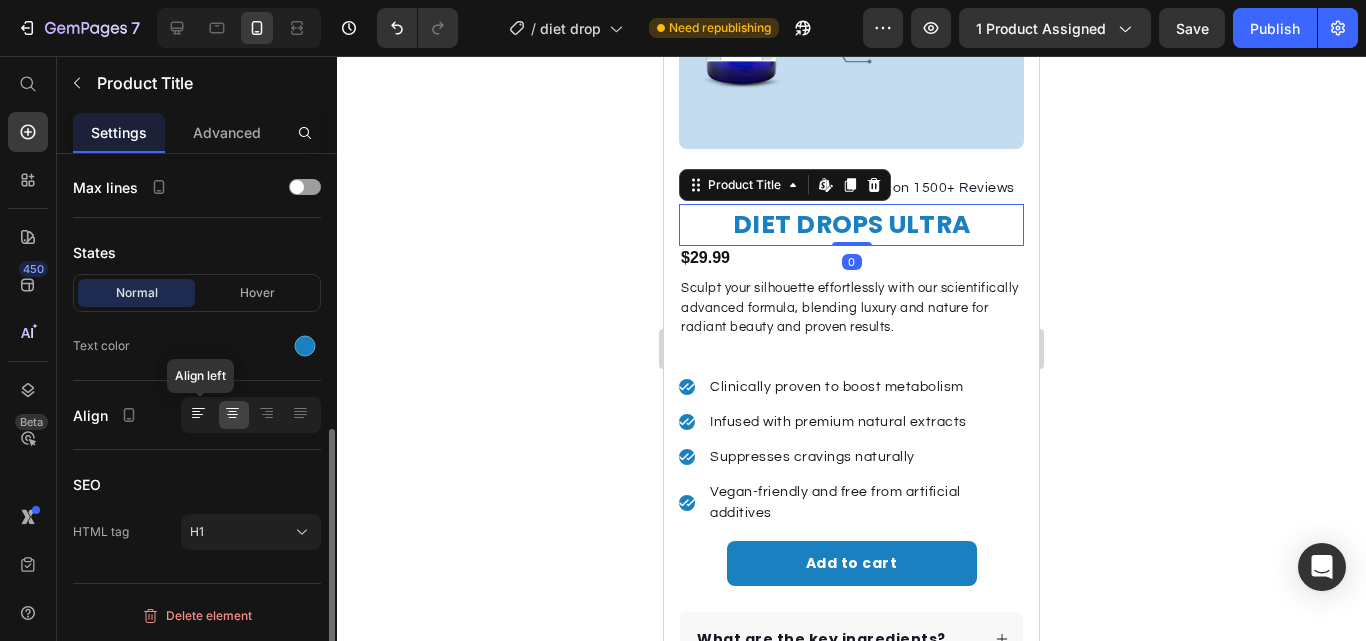 click 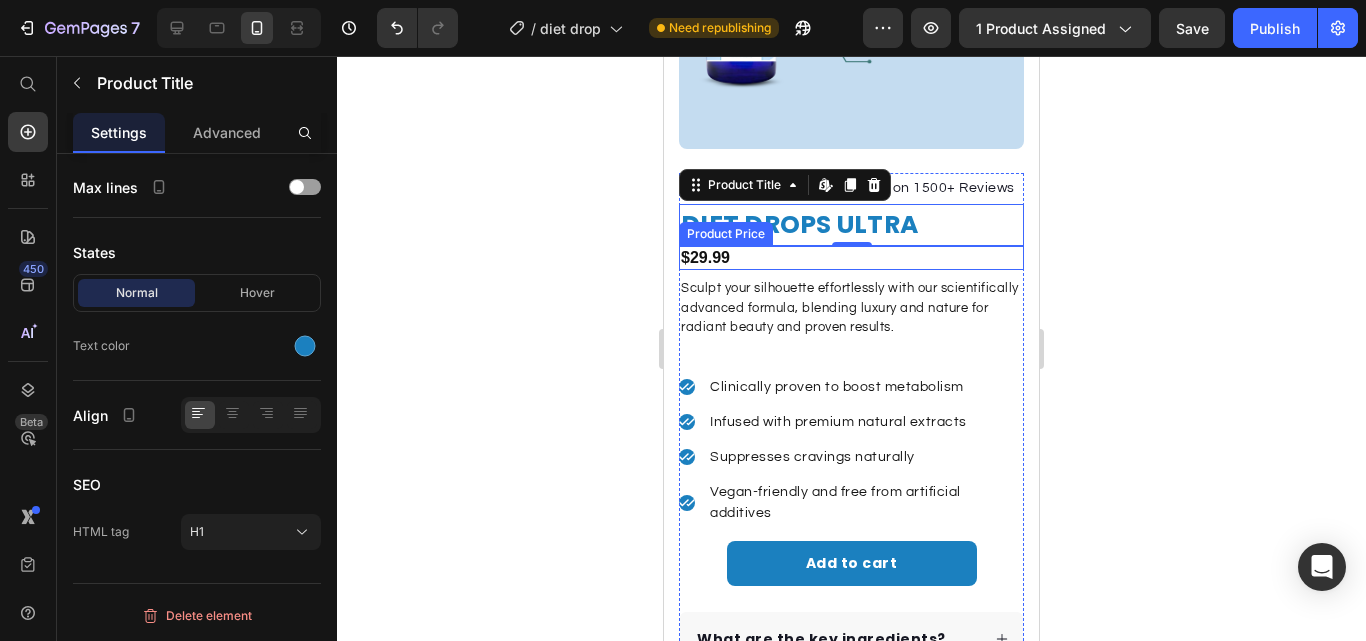 click on "$29.99" at bounding box center [851, 258] 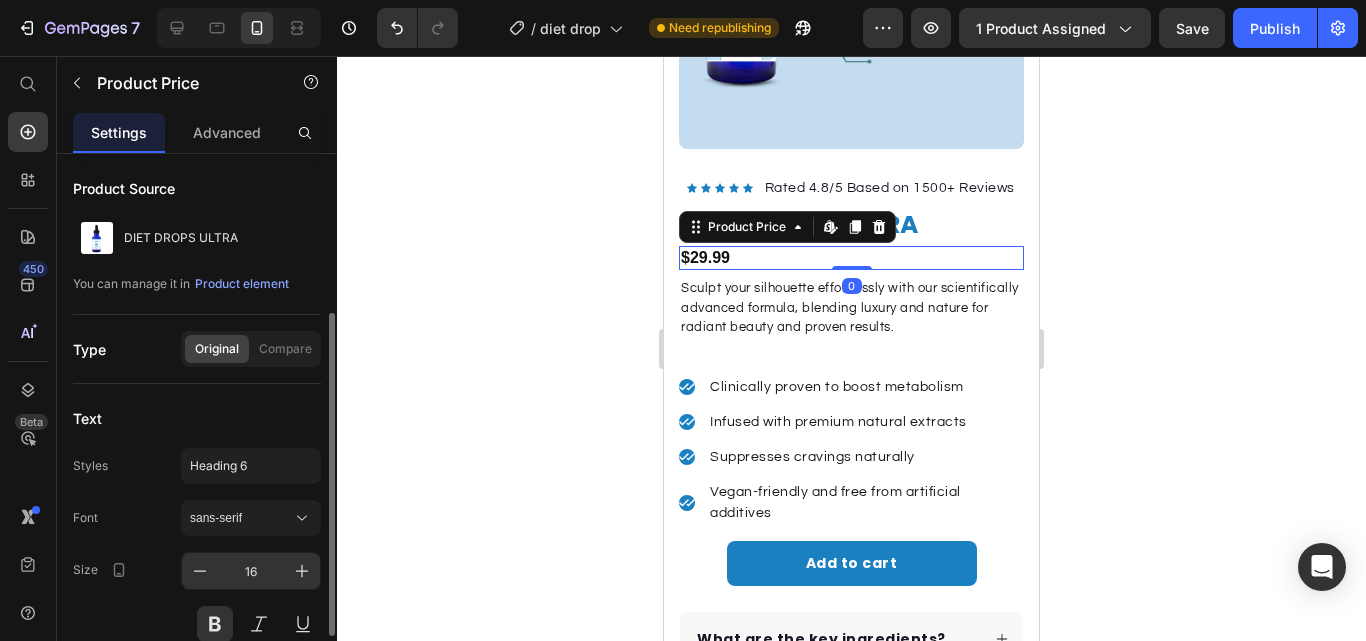 scroll, scrollTop: 100, scrollLeft: 0, axis: vertical 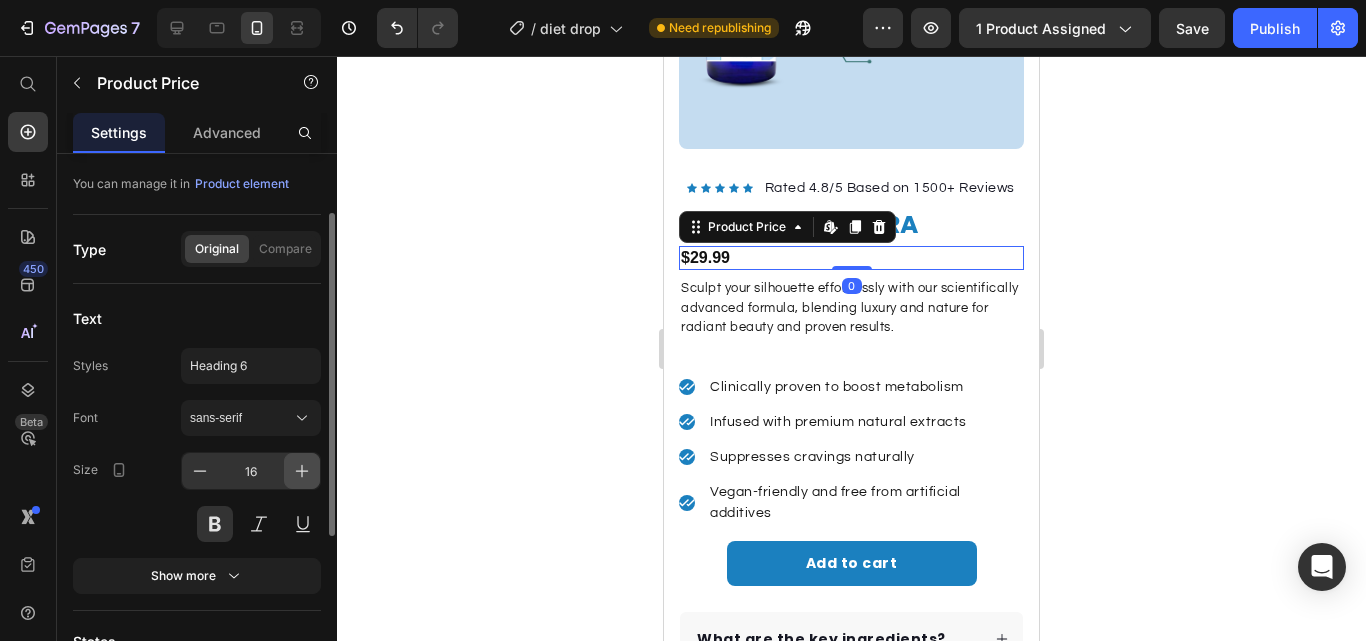 click 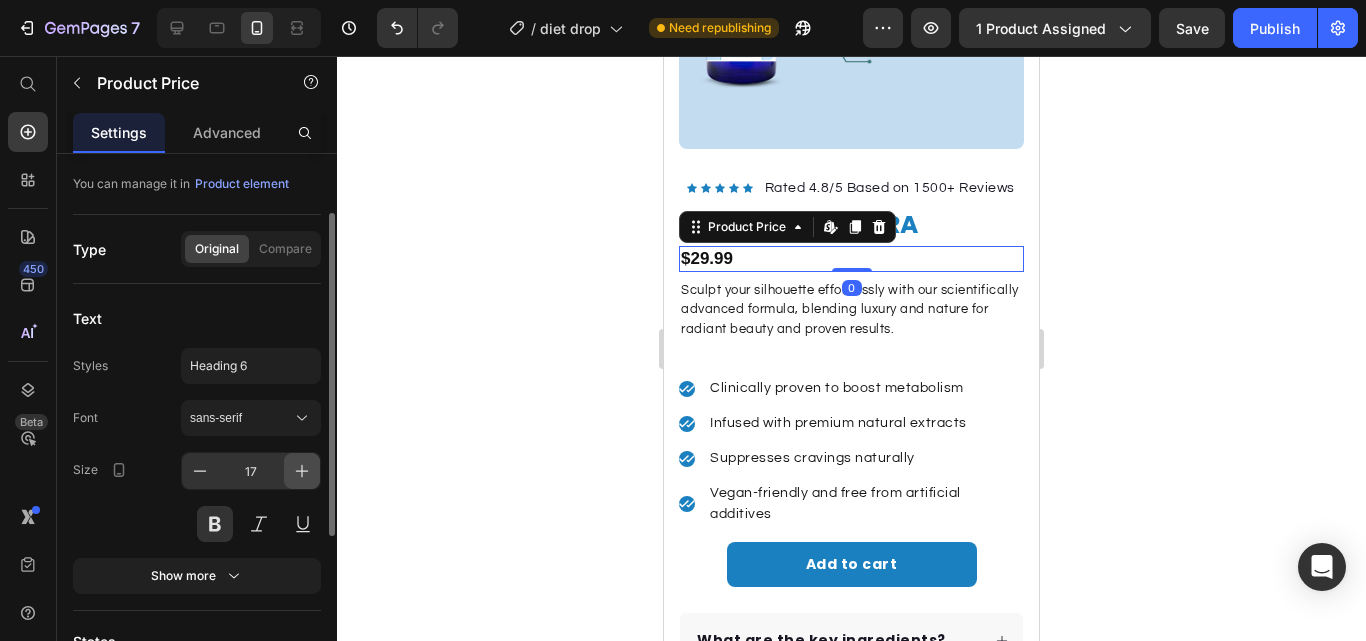 click 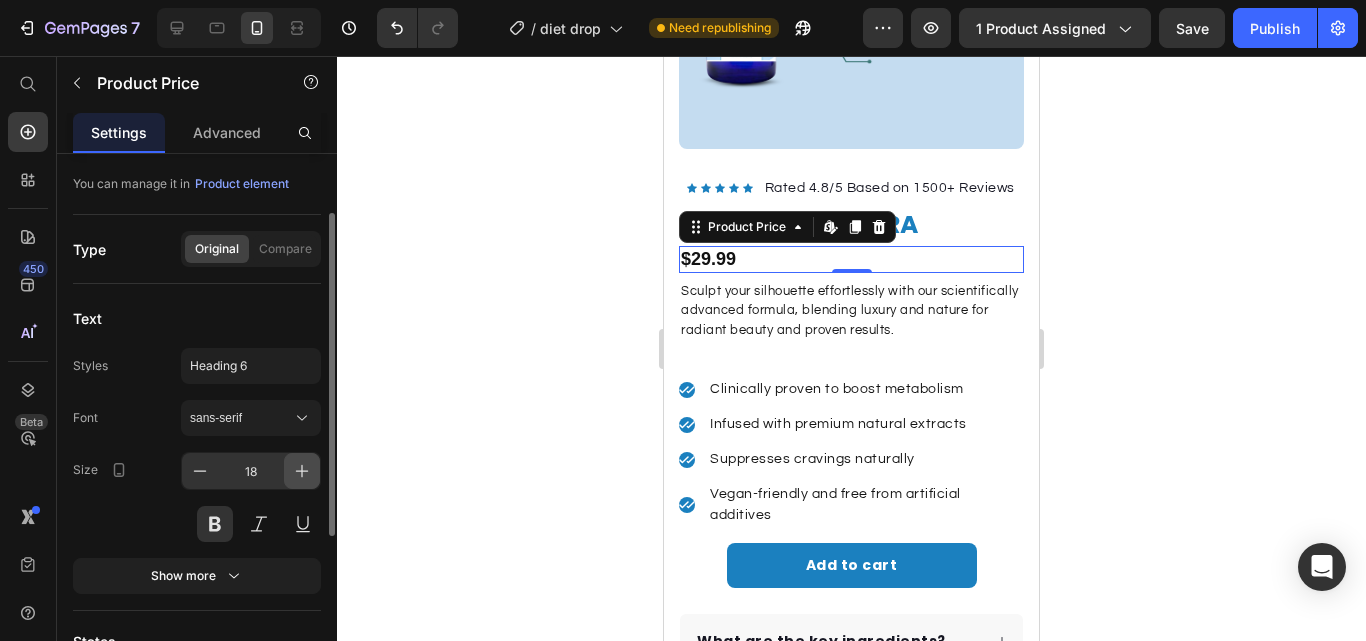 click 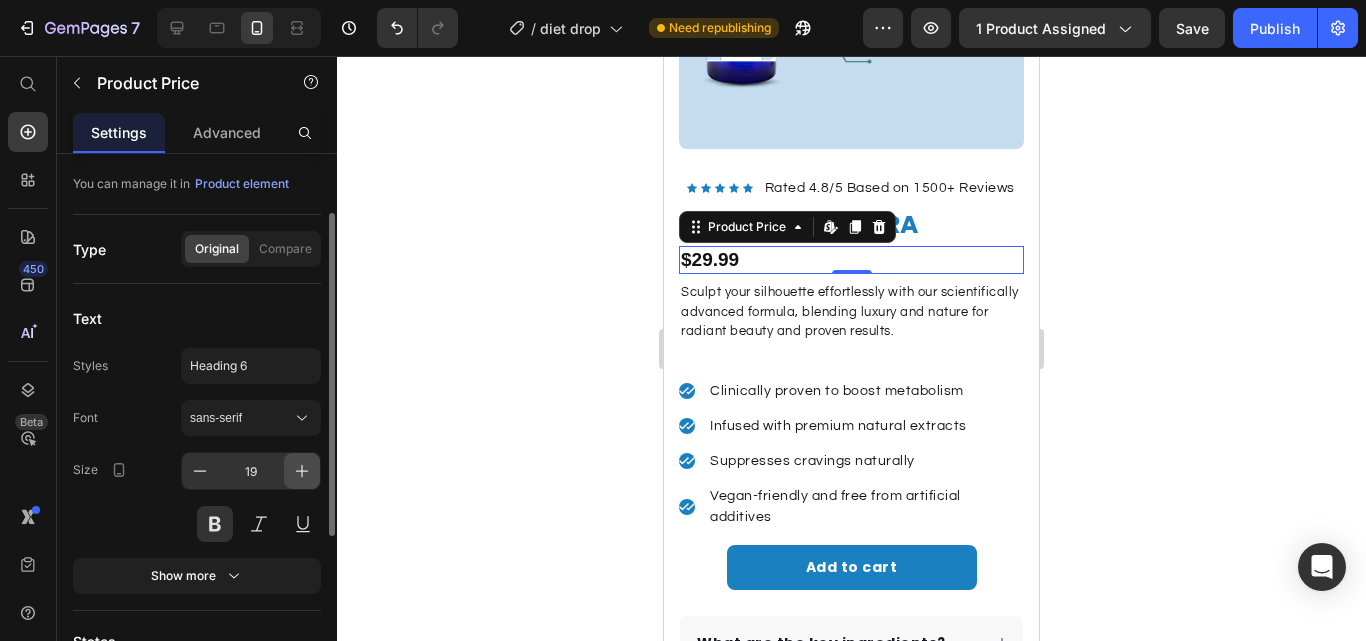 click 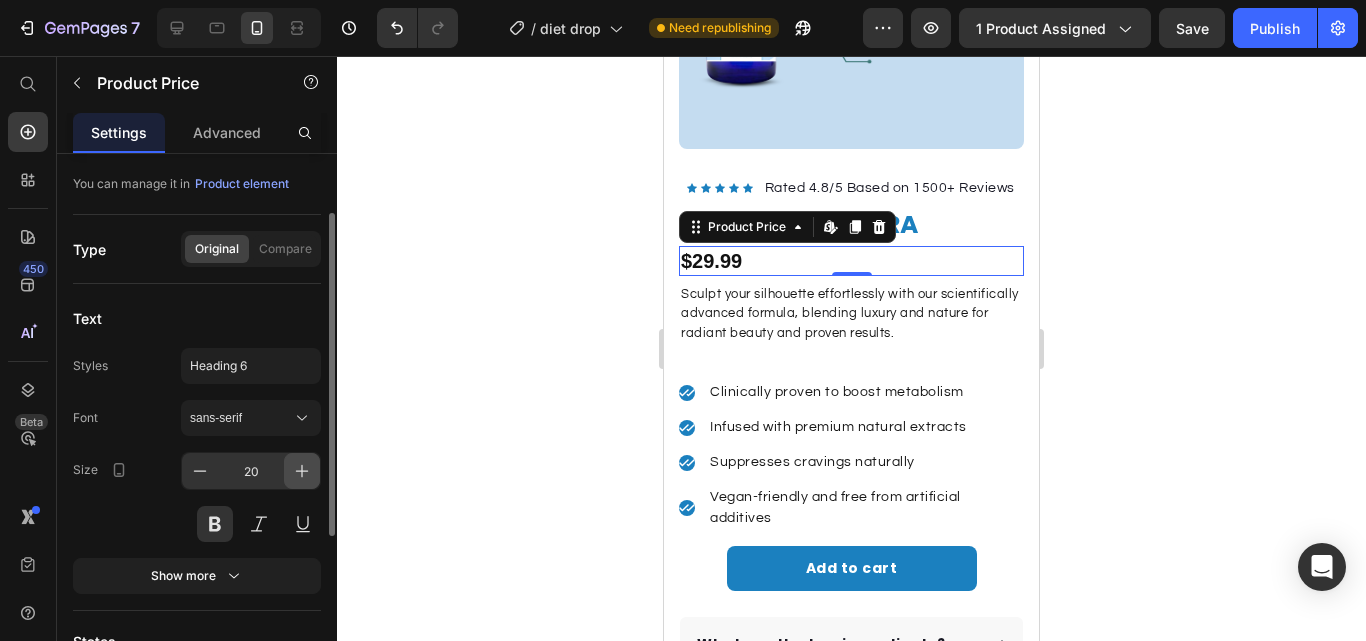 click 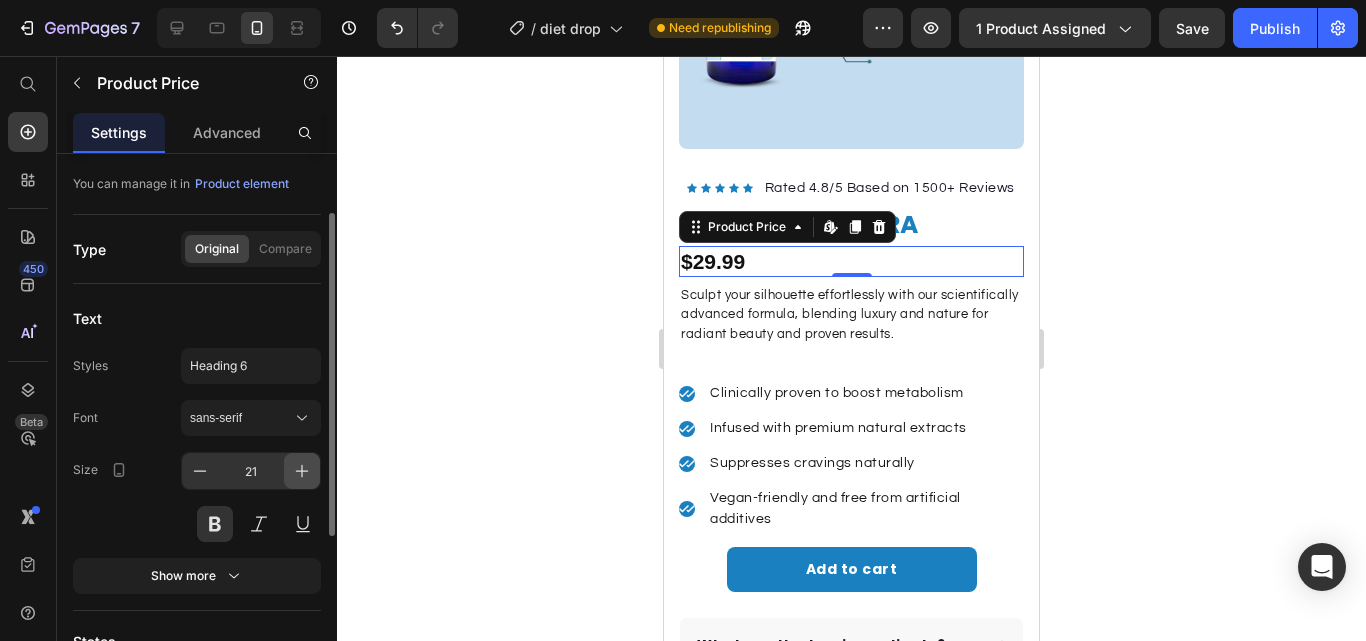 click 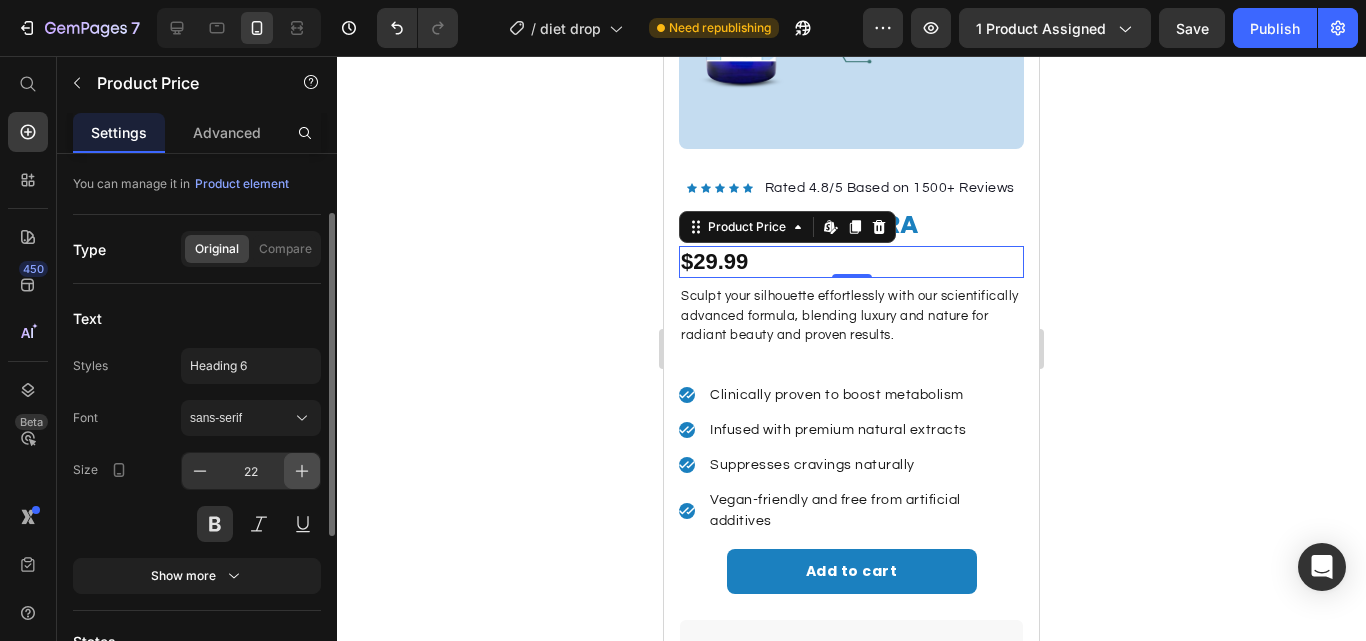 click 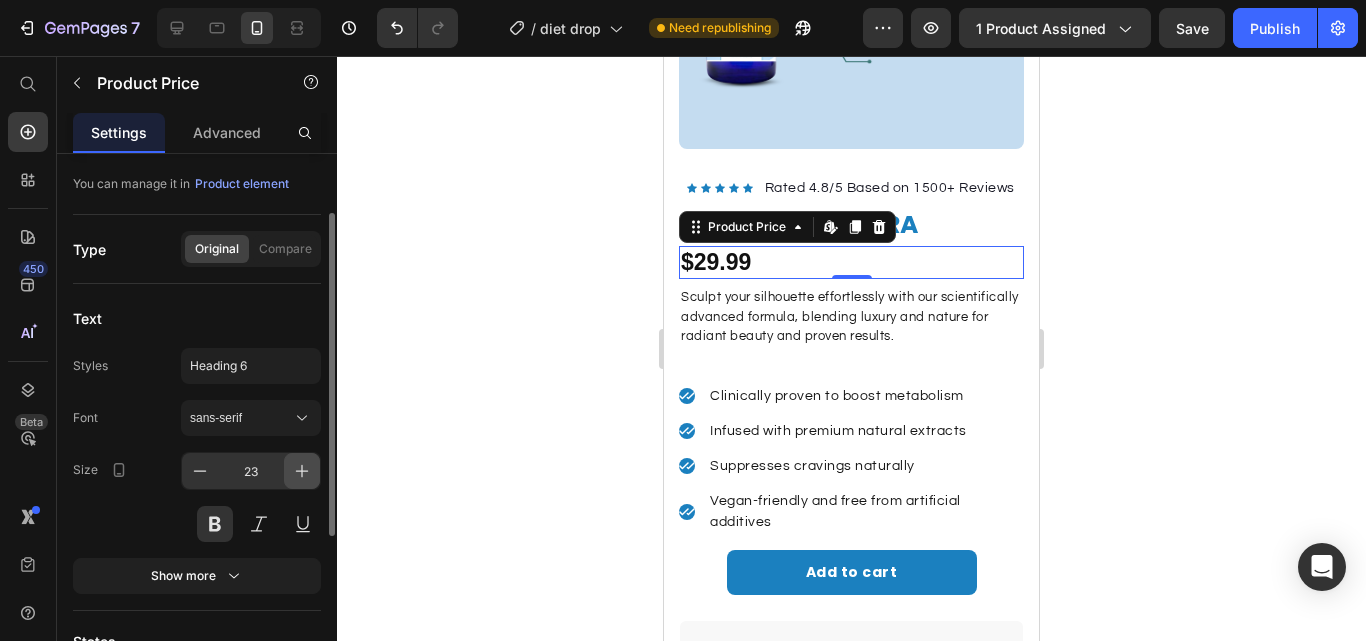 click 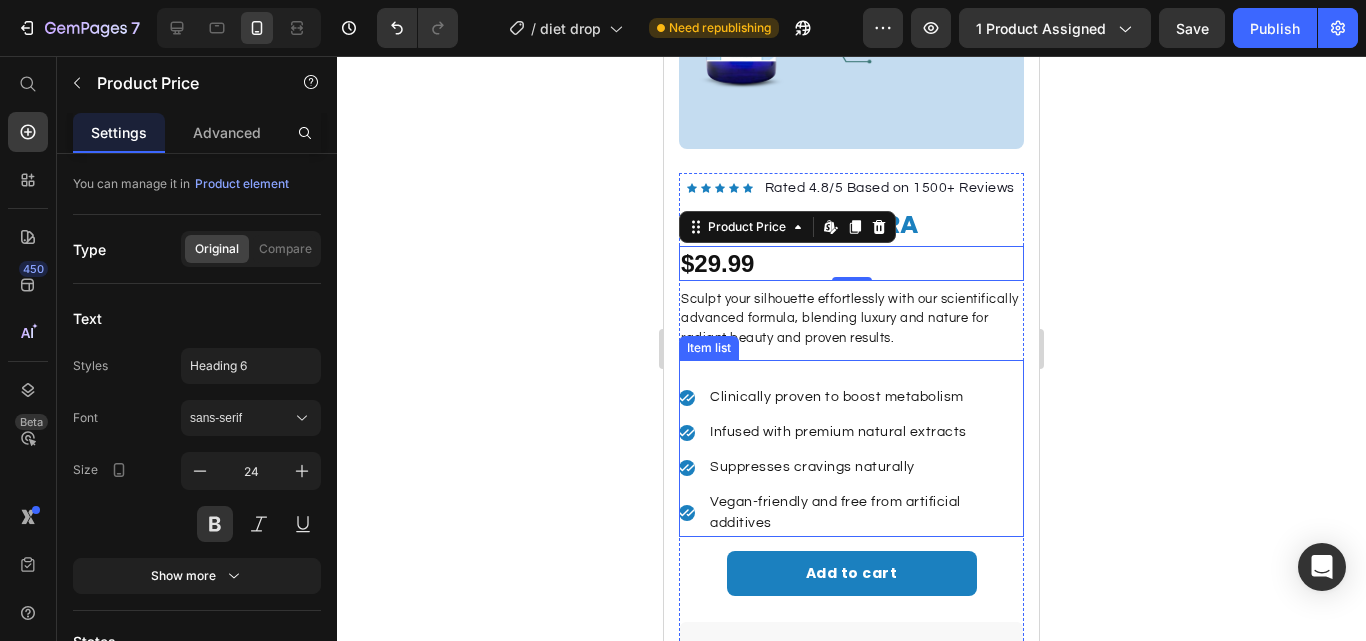 click on "Sculpt your silhouette effortlessly with our scientifically advanced formula, blending luxury and nature for radiant beauty and proven results." at bounding box center (851, 319) 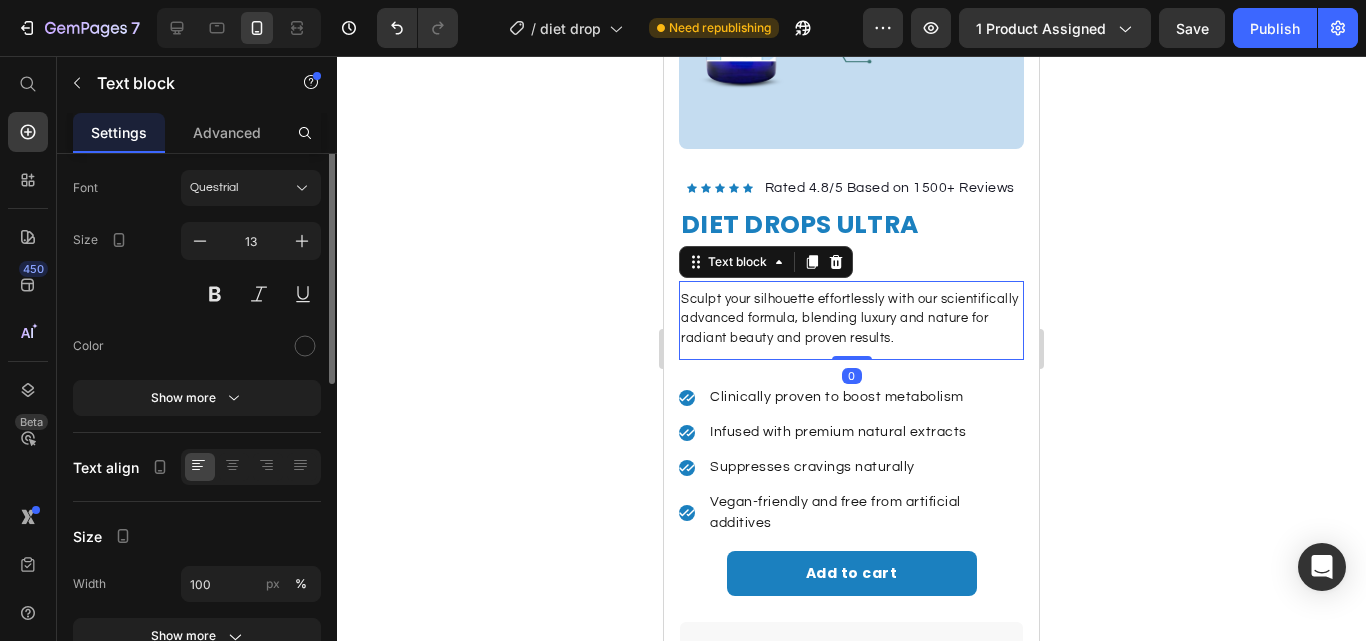 scroll, scrollTop: 0, scrollLeft: 0, axis: both 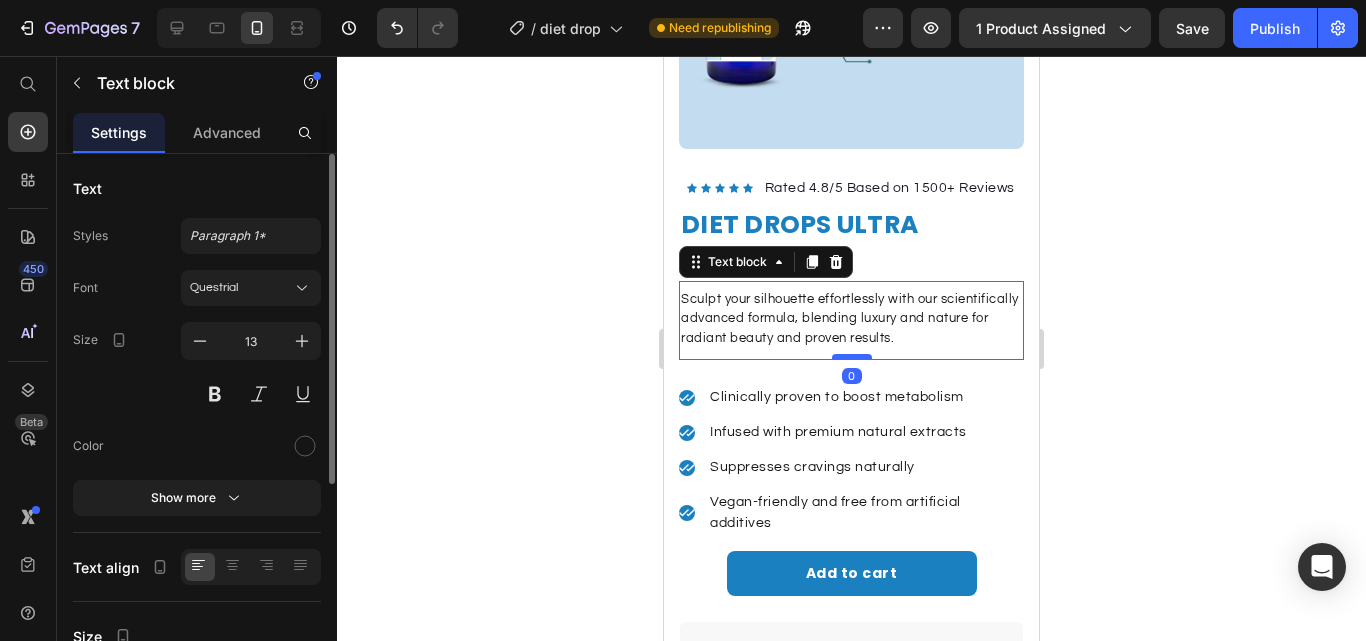 click at bounding box center [852, 357] 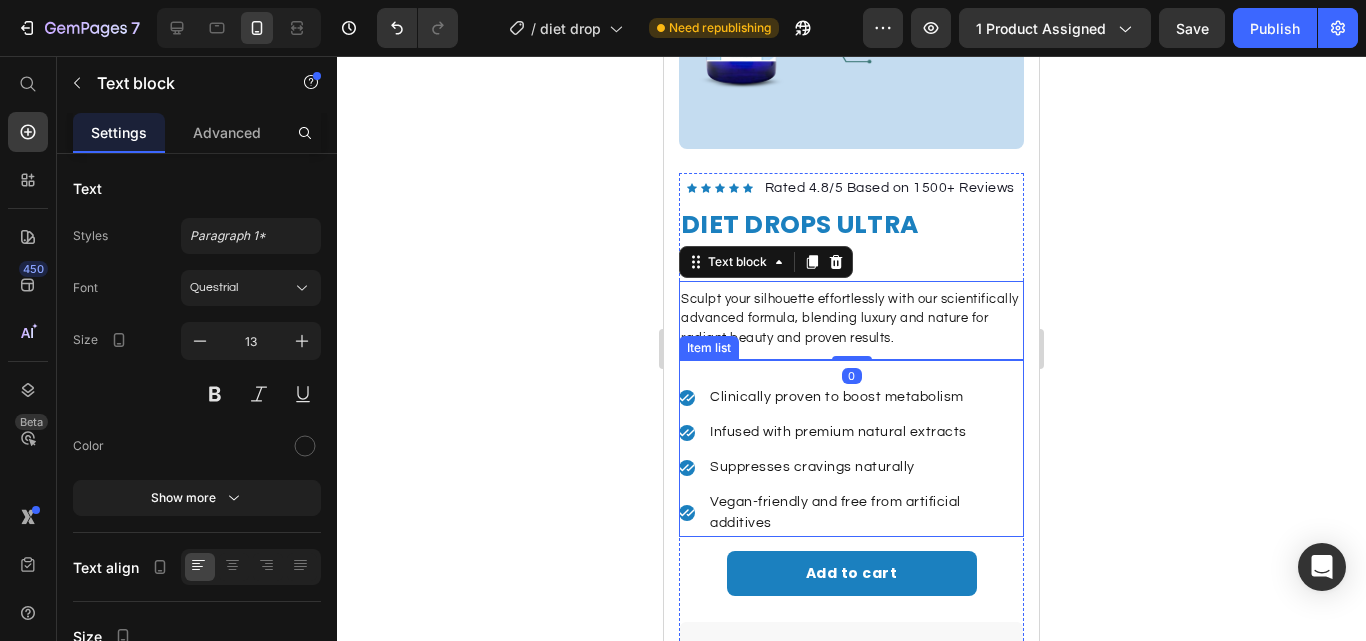 click on "Clinically proven to boost metabolism
Infused with premium natural extracts
Suppresses cravings naturally
Vegan-friendly and free from artificial additives" at bounding box center [851, 448] 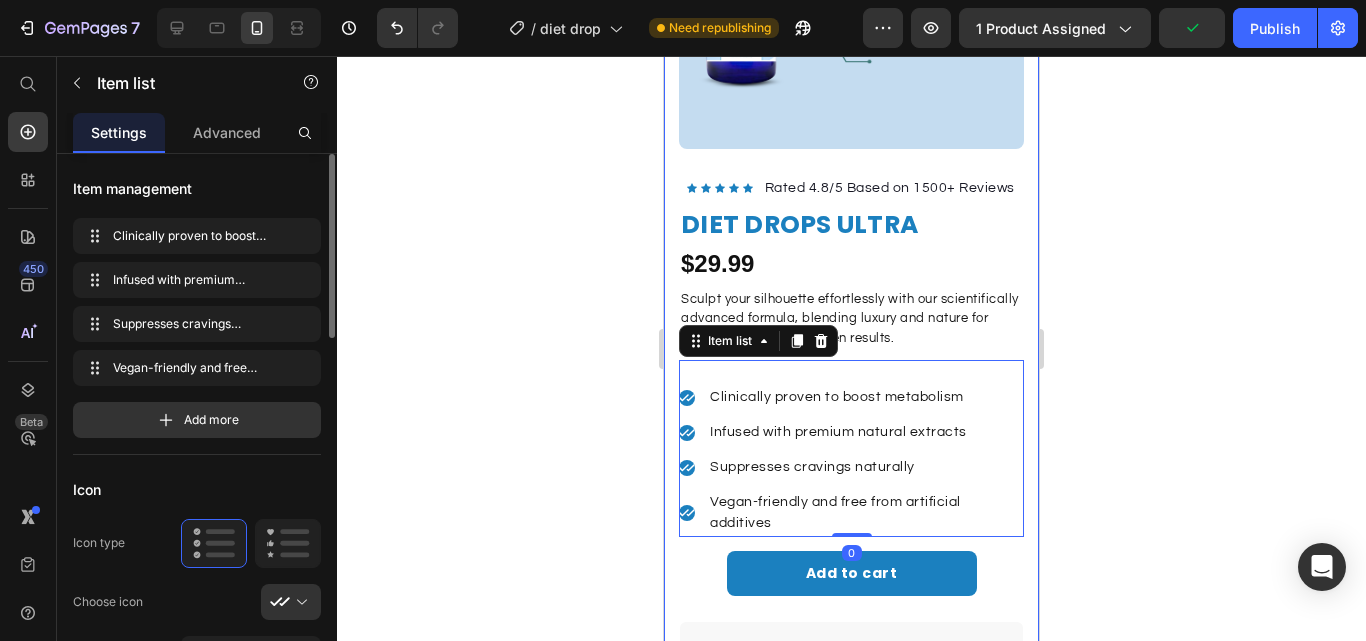 drag, startPoint x: 262, startPoint y: 134, endPoint x: 263, endPoint y: 166, distance: 32.01562 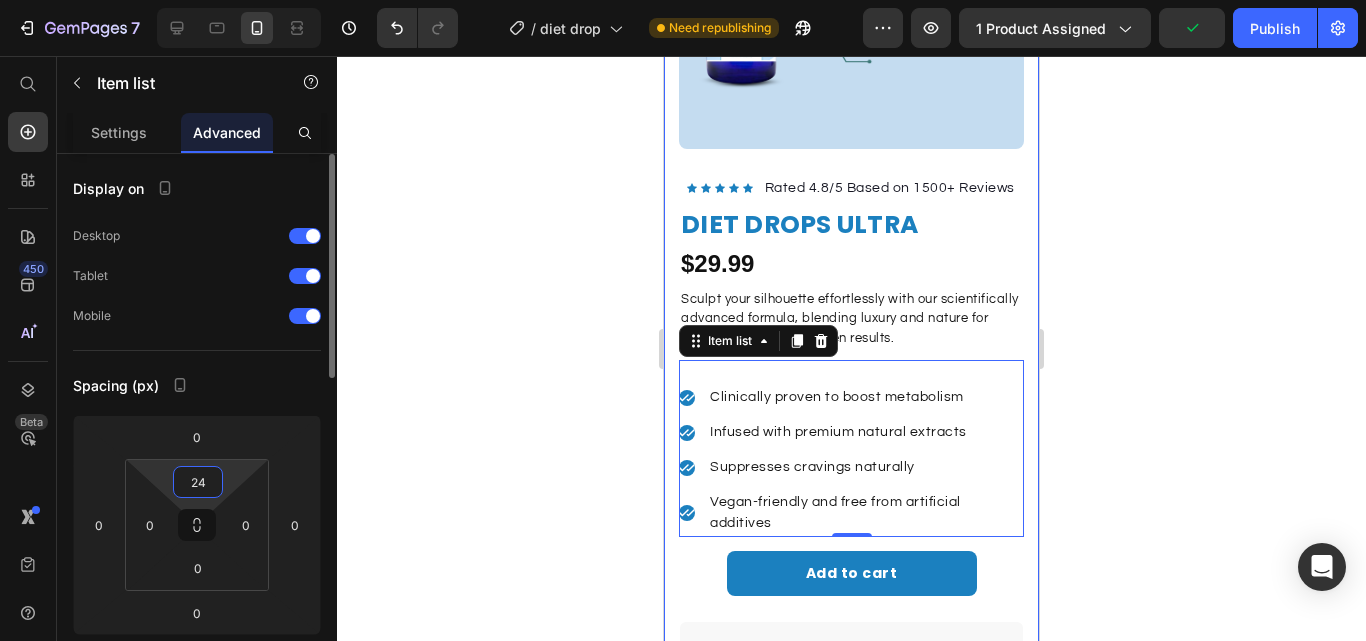 drag, startPoint x: 187, startPoint y: 490, endPoint x: 201, endPoint y: 484, distance: 15.231546 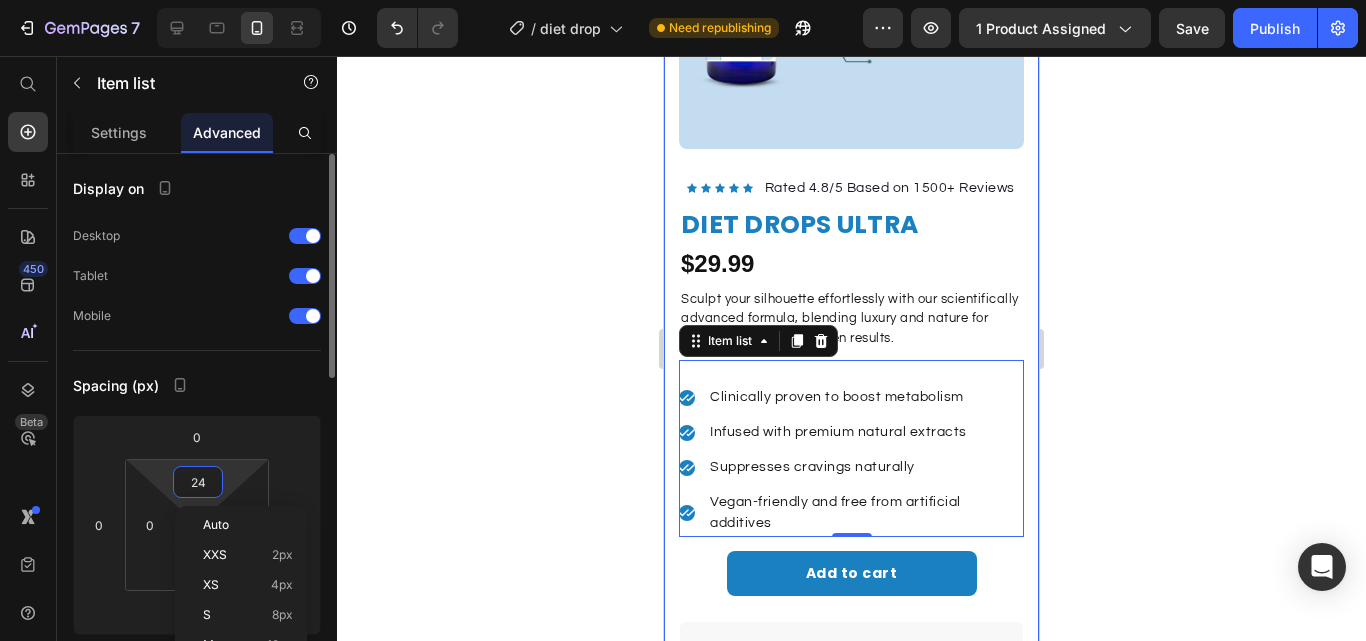 type on "5" 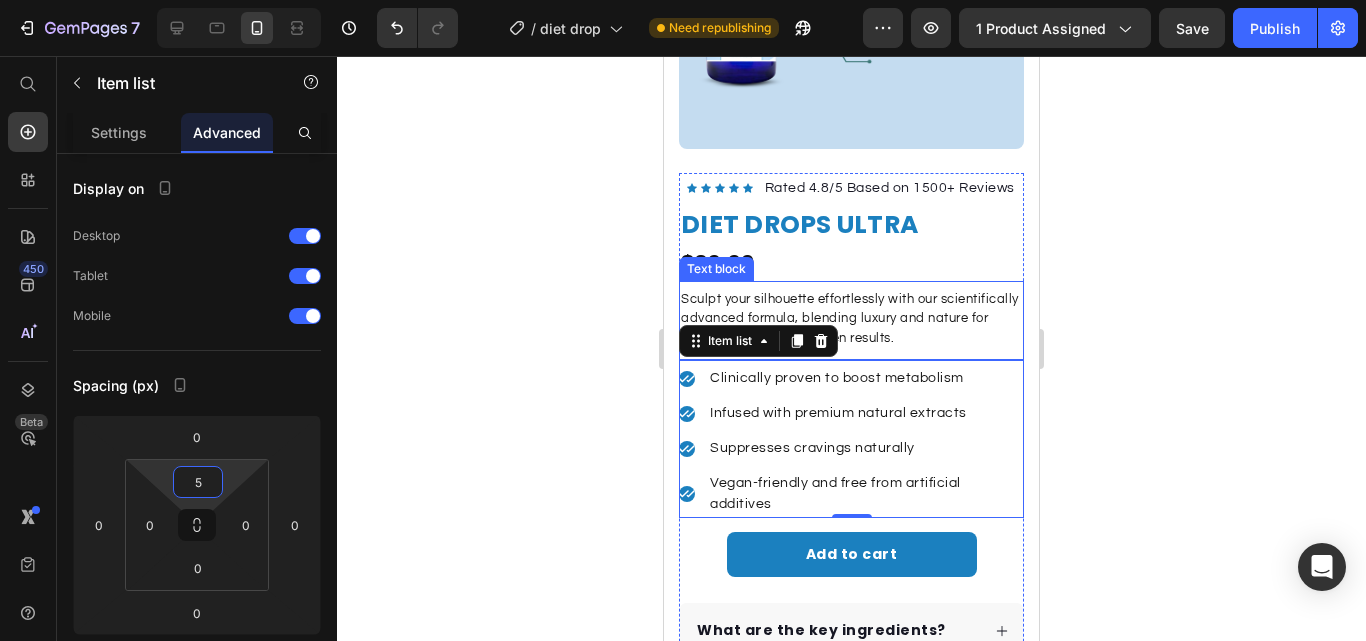 click on "Sculpt your silhouette effortlessly with our scientifically advanced formula, blending luxury and nature for radiant beauty and proven results." at bounding box center (851, 319) 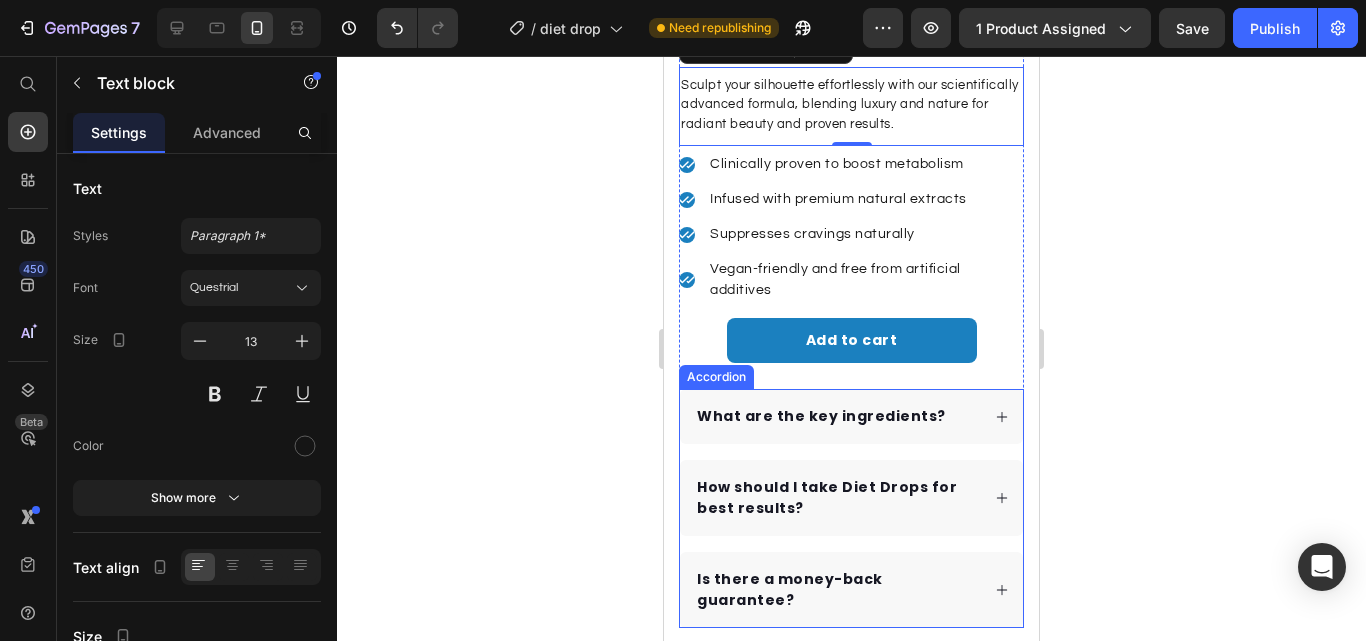 scroll, scrollTop: 500, scrollLeft: 0, axis: vertical 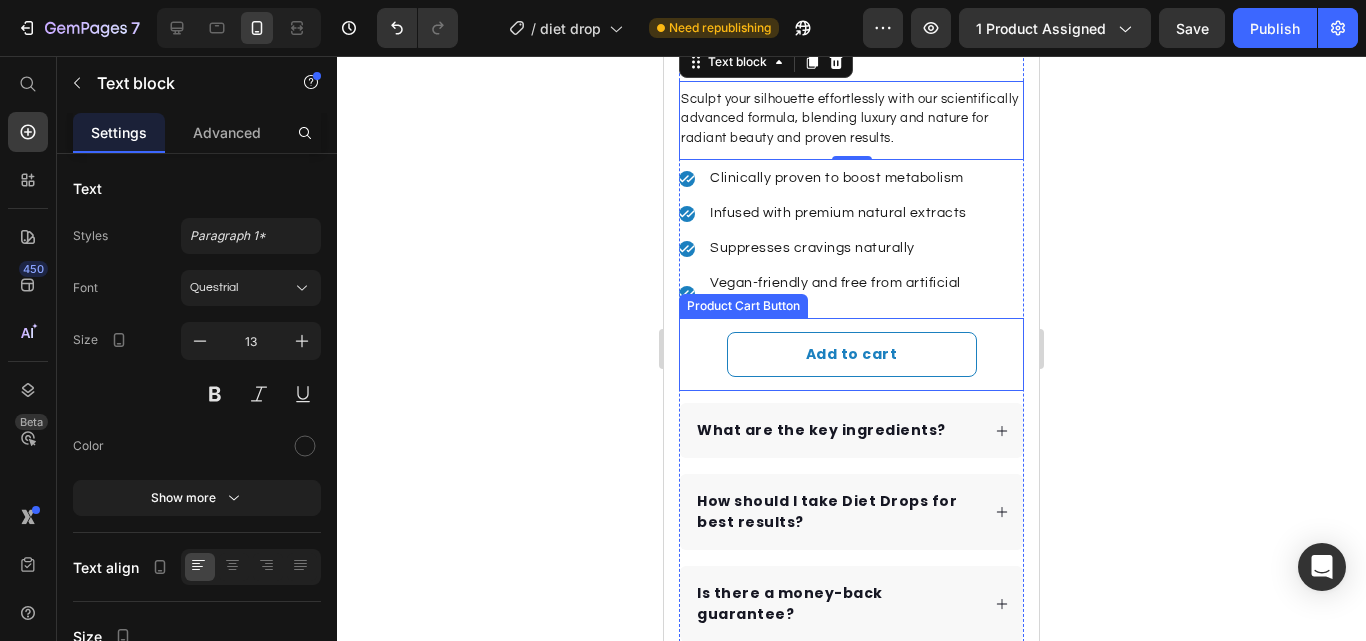 click on "Add to cart" at bounding box center [852, 354] 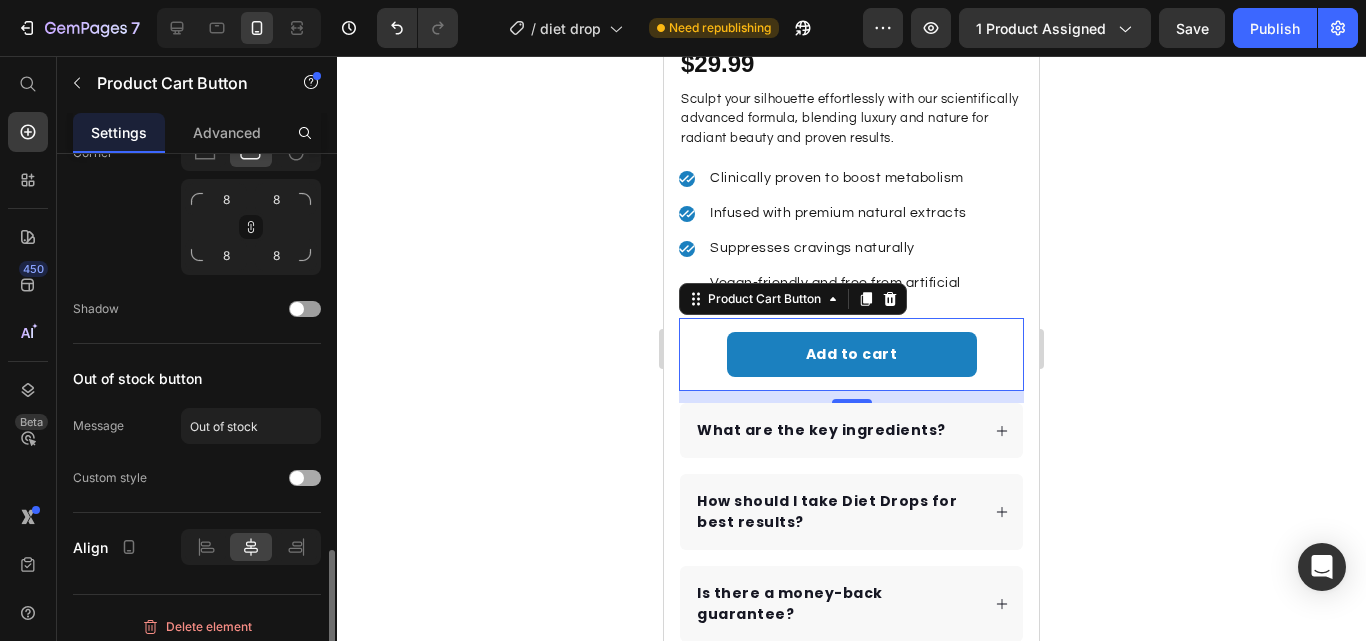 scroll, scrollTop: 1311, scrollLeft: 0, axis: vertical 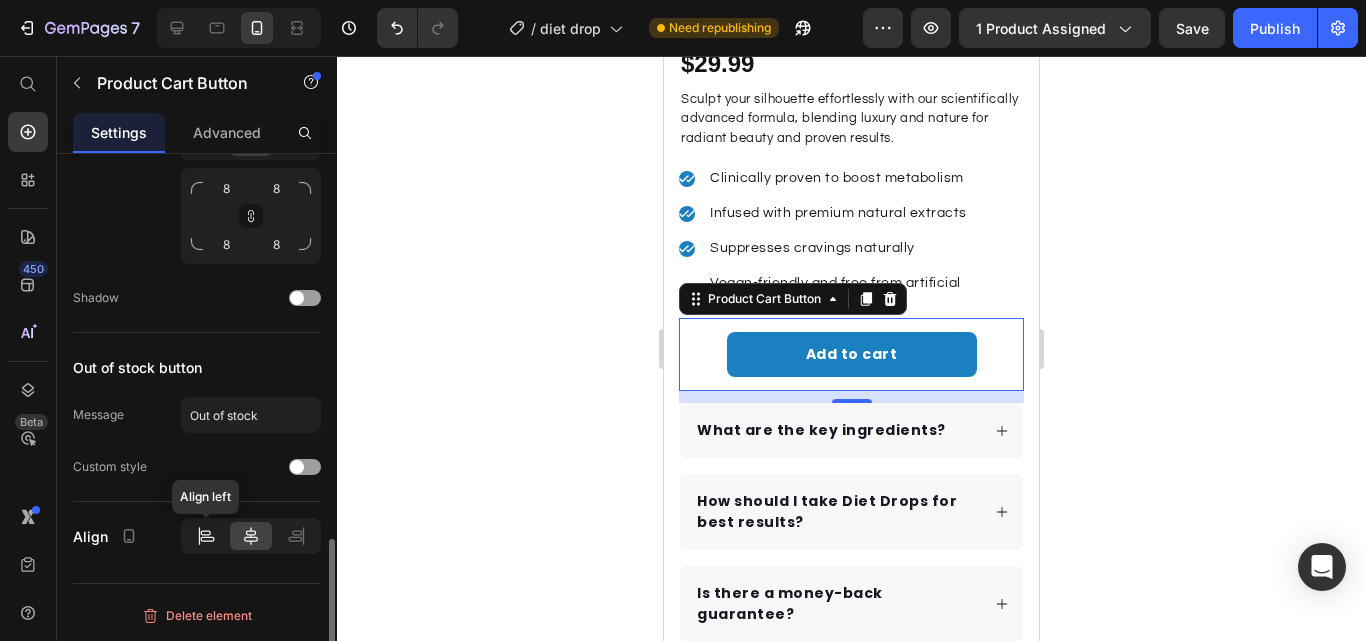 click 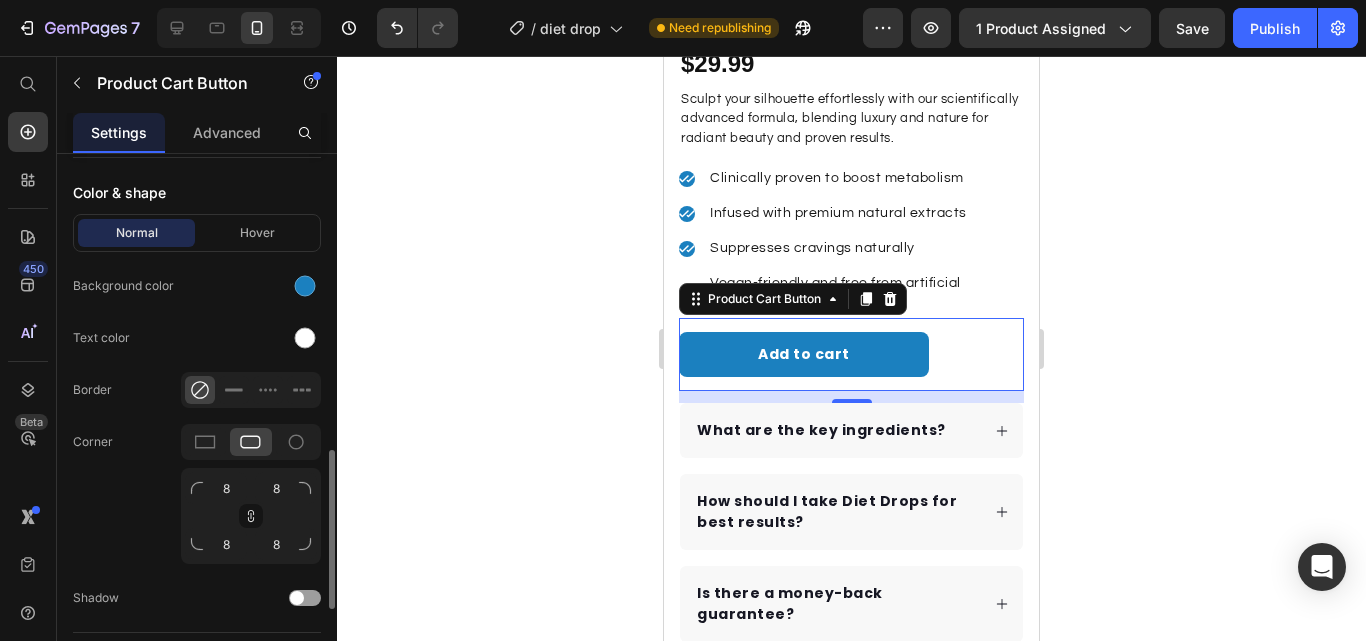 scroll, scrollTop: 711, scrollLeft: 0, axis: vertical 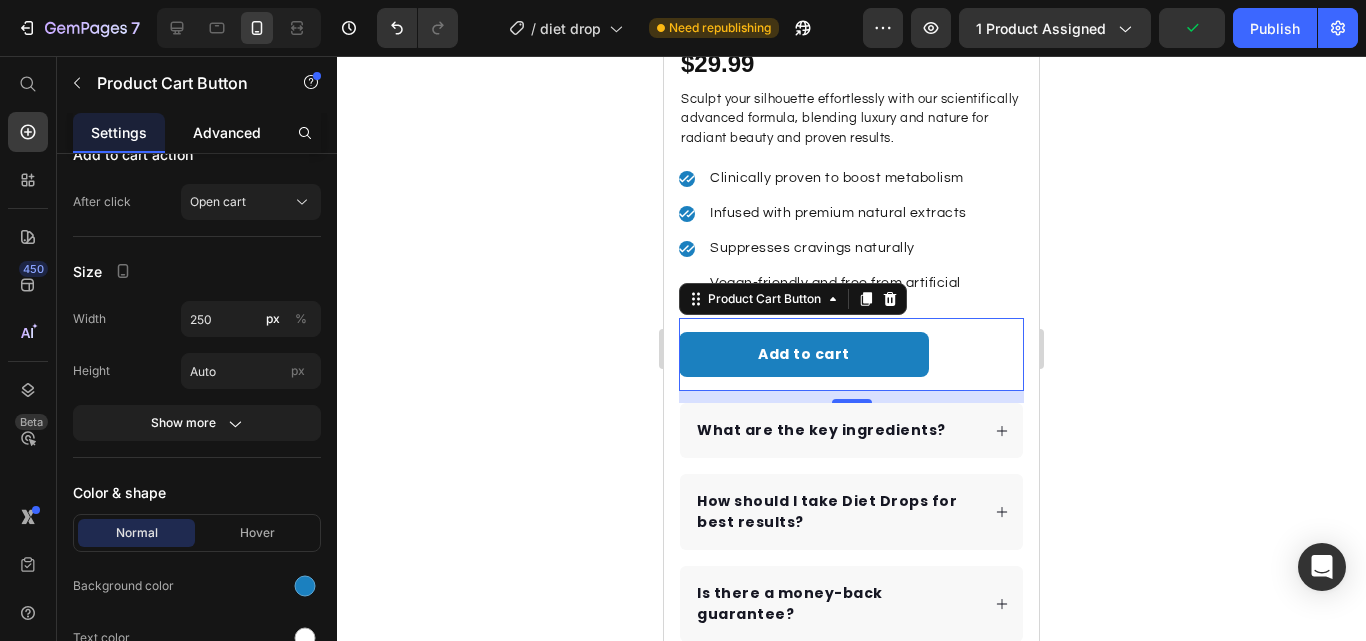 click on "Advanced" 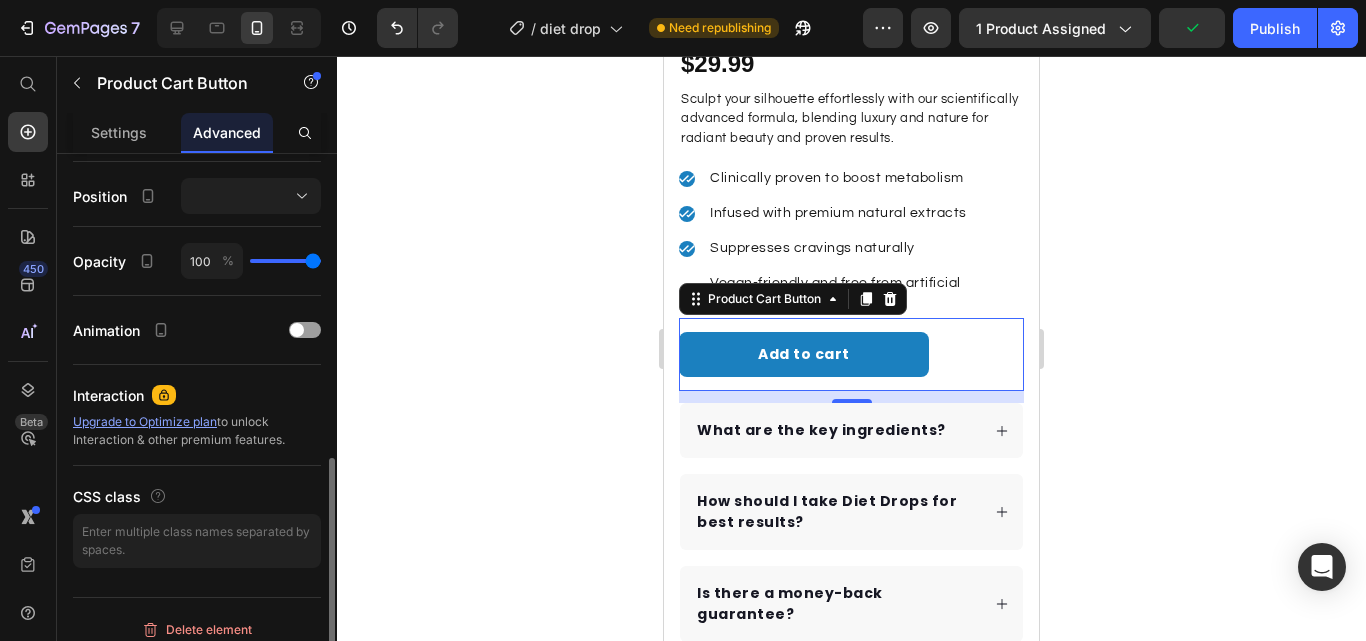 scroll, scrollTop: 0, scrollLeft: 0, axis: both 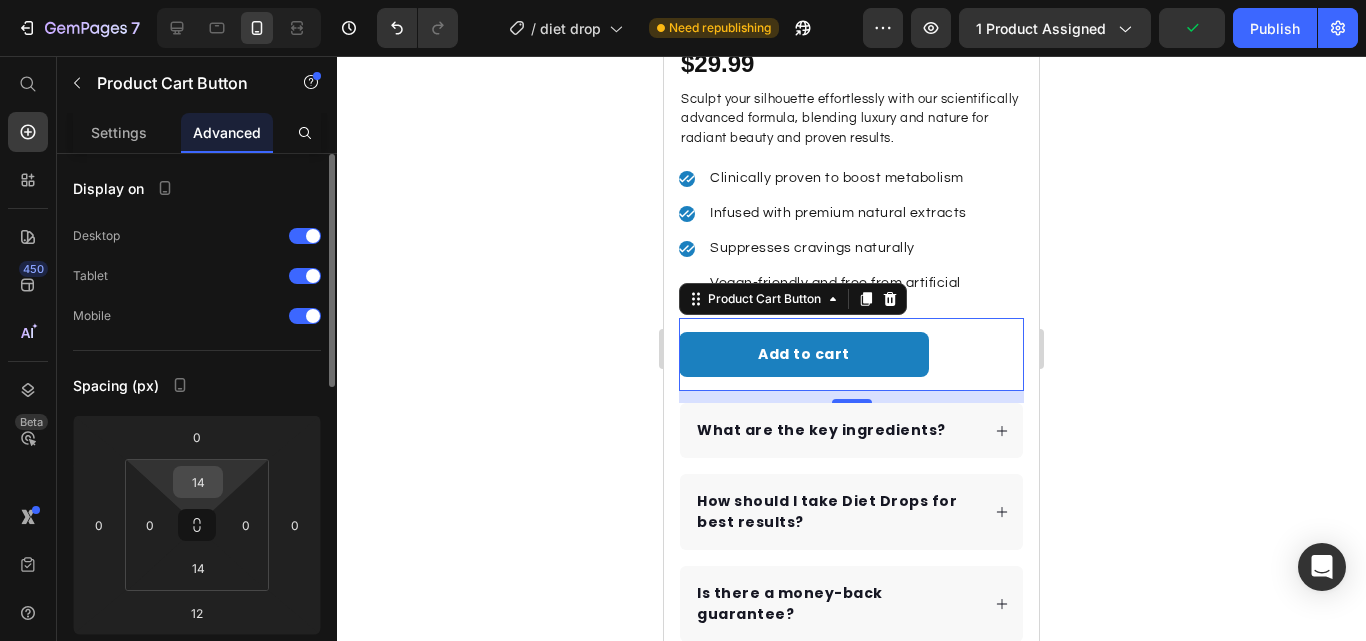click on "14" at bounding box center (198, 482) 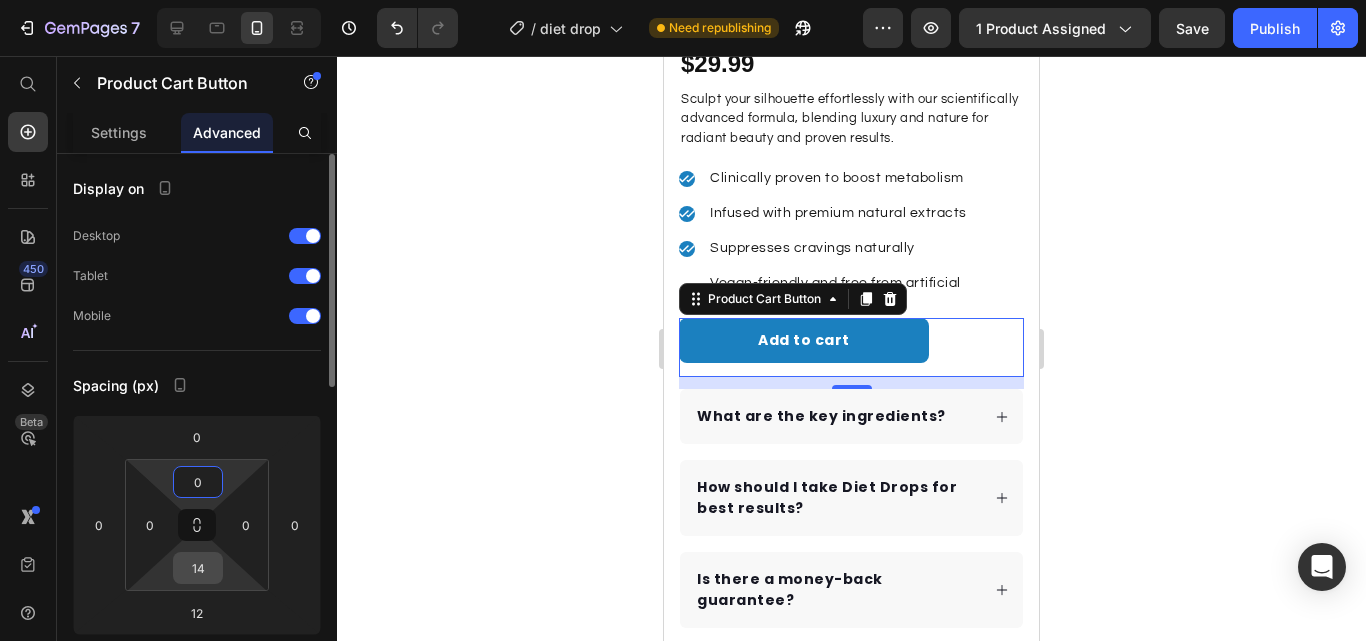 type on "0" 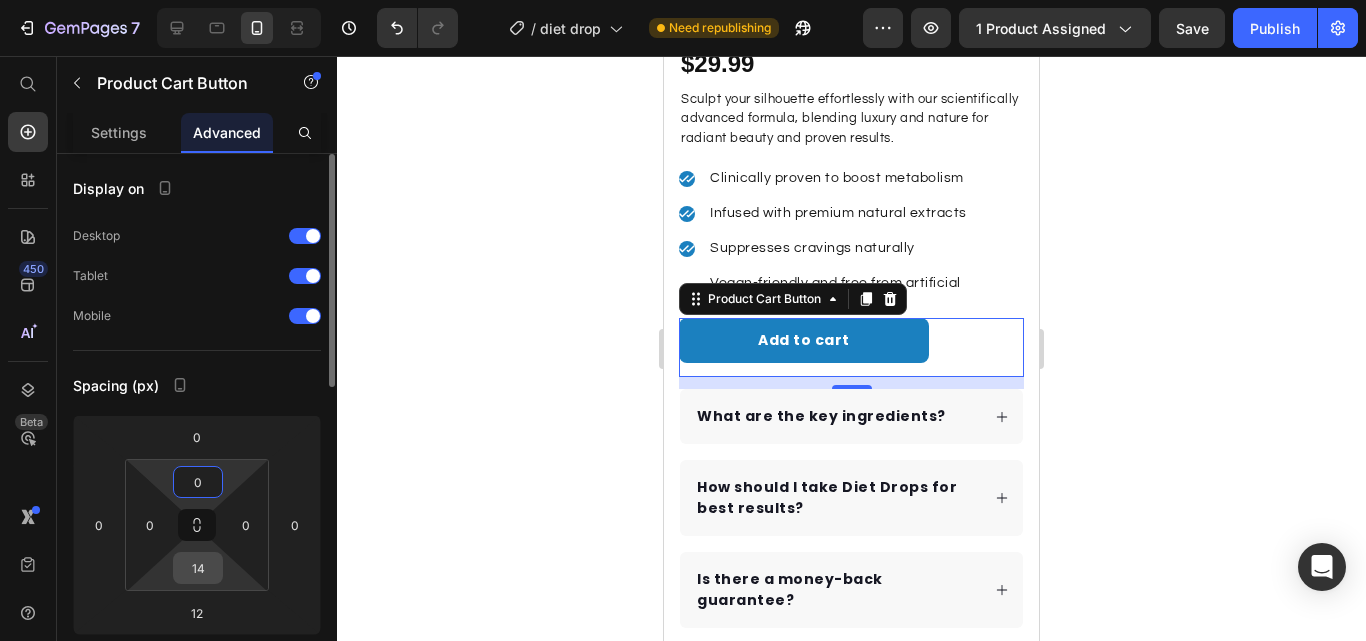 drag, startPoint x: 209, startPoint y: 582, endPoint x: 209, endPoint y: 556, distance: 26 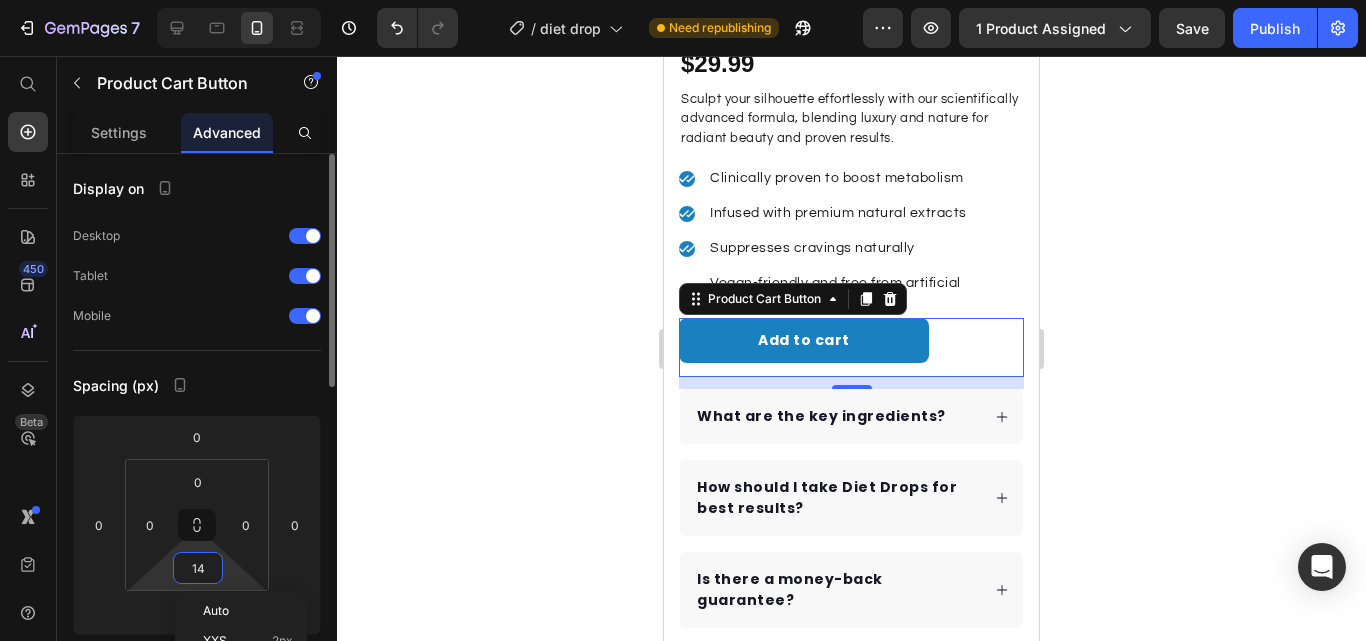 type on "0" 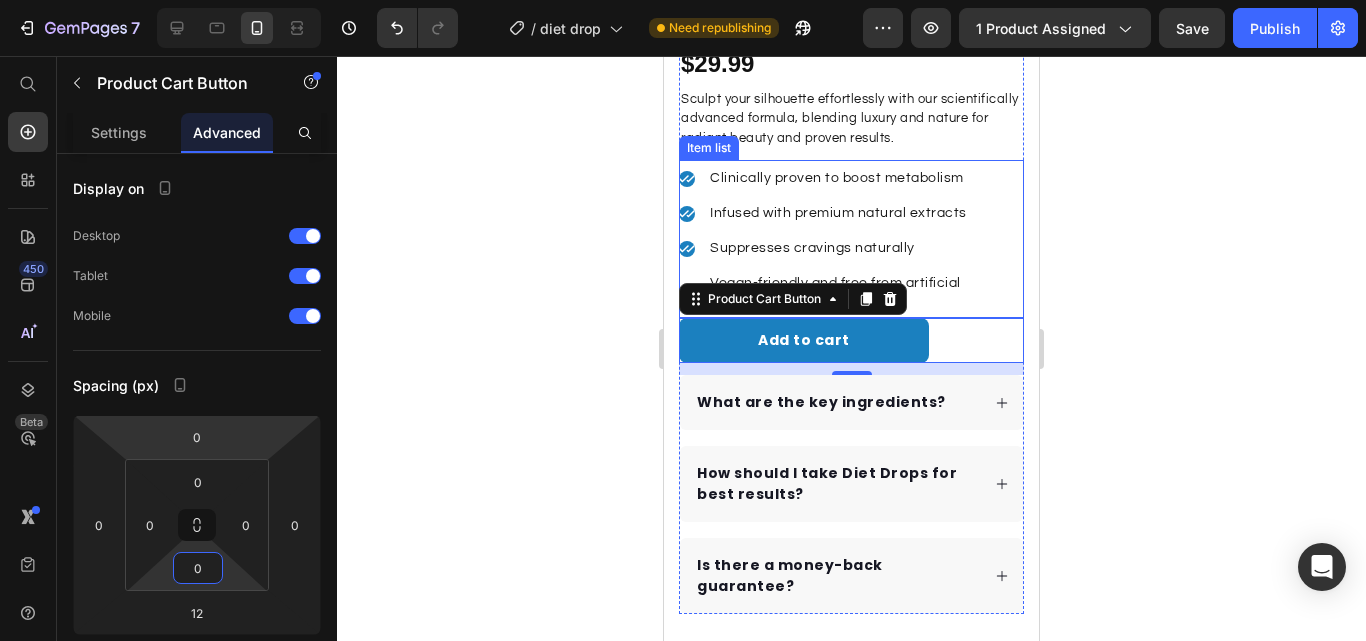 click on "Suppresses cravings naturally" at bounding box center (865, 248) 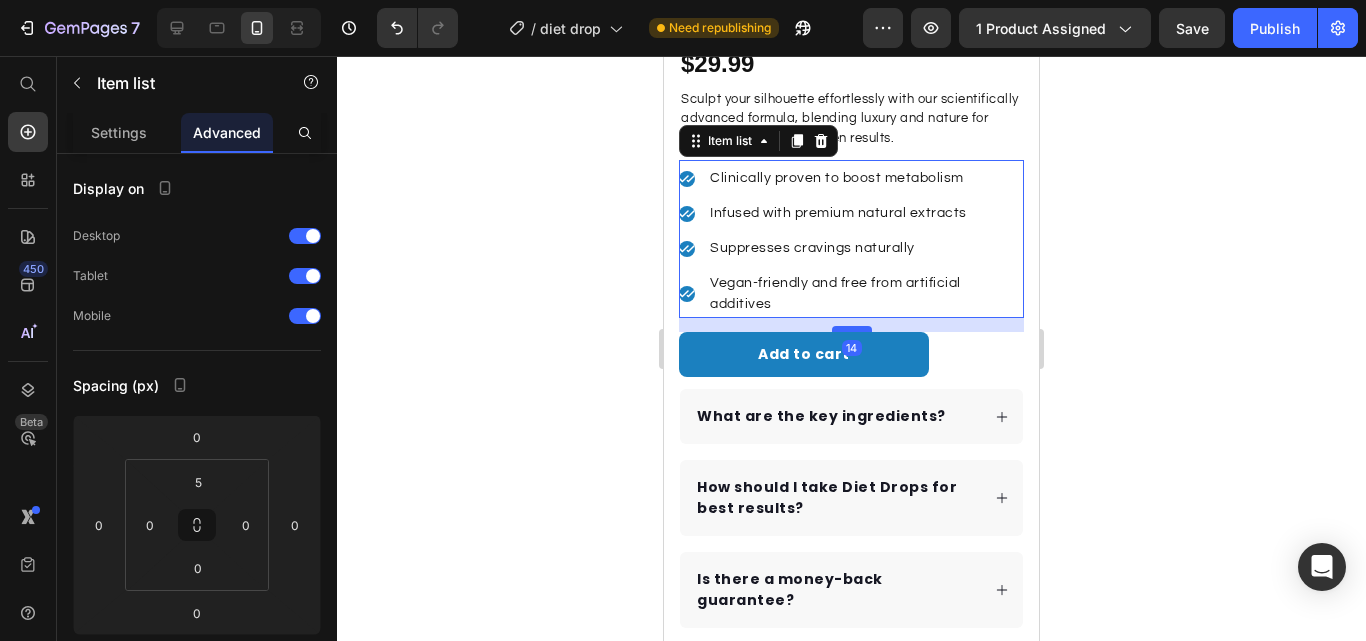 drag, startPoint x: 852, startPoint y: 300, endPoint x: 852, endPoint y: 317, distance: 17 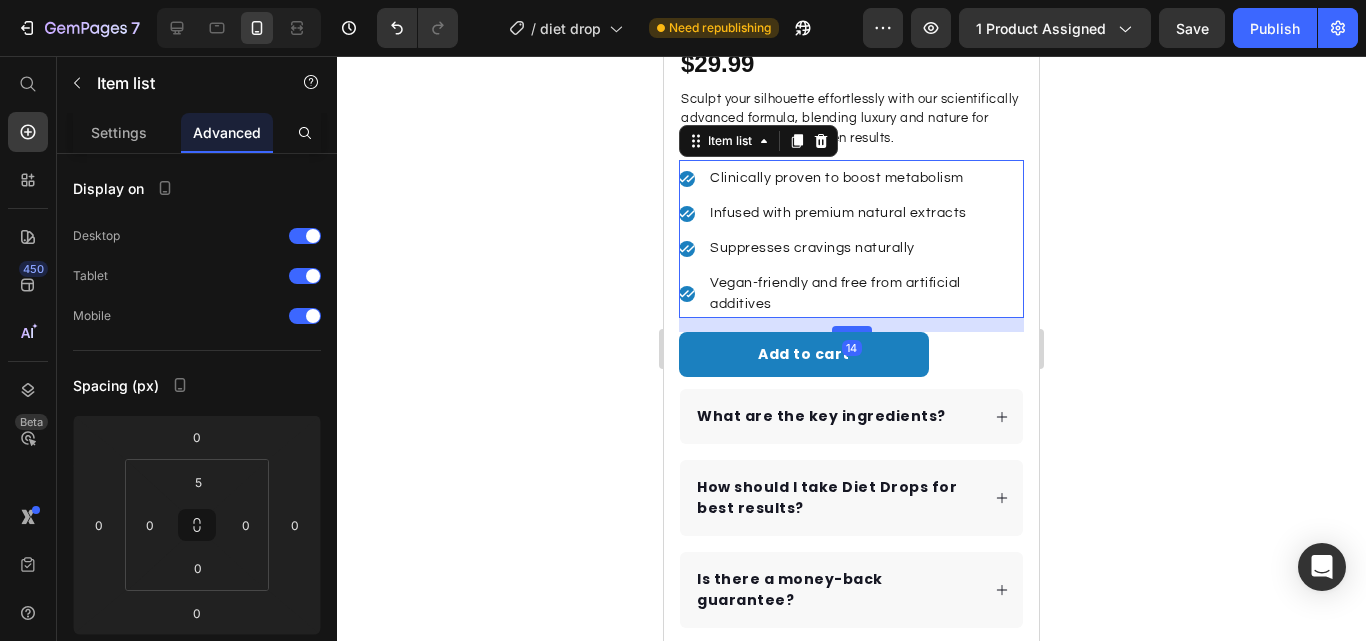 click at bounding box center (852, 329) 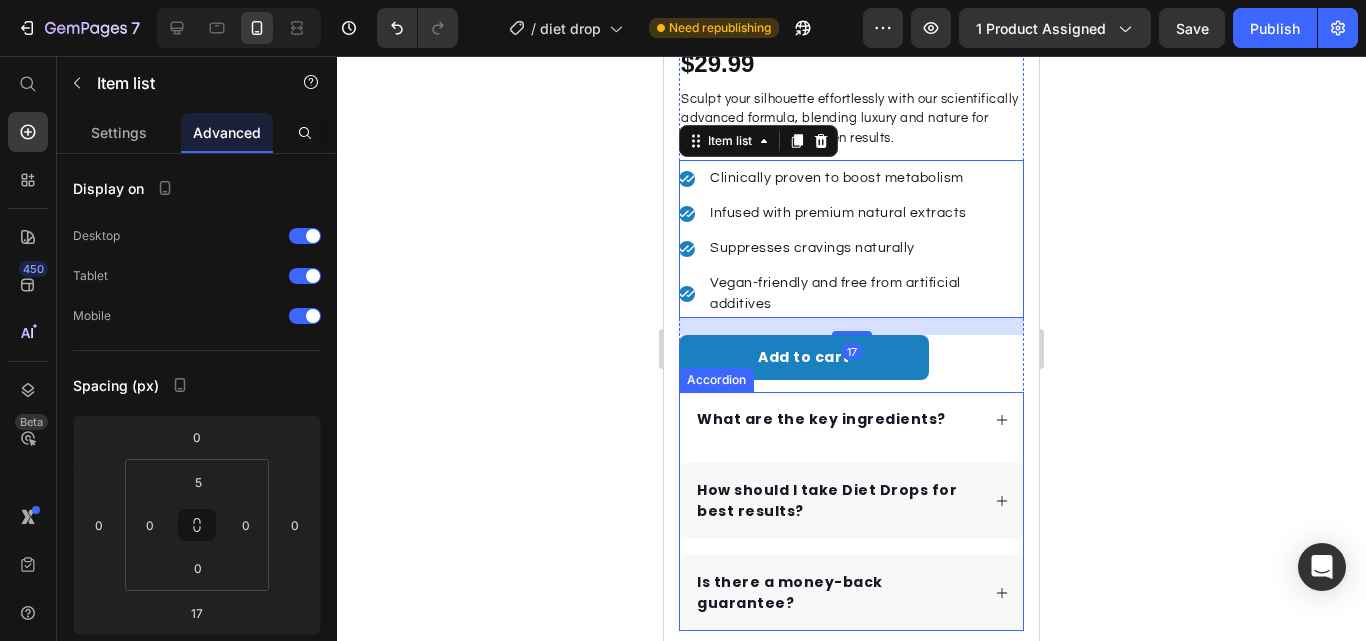 click on "What are the key ingredients?" at bounding box center [836, 419] 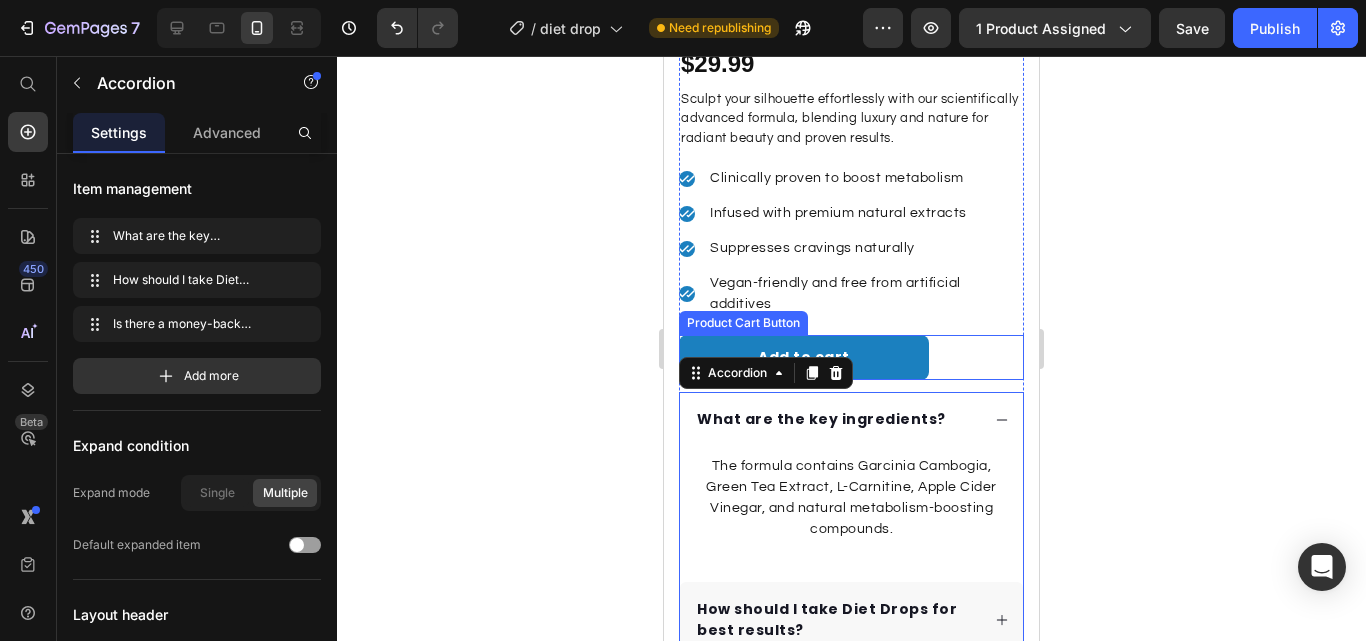 click on "Add to cart Product Cart Button" at bounding box center [851, 357] 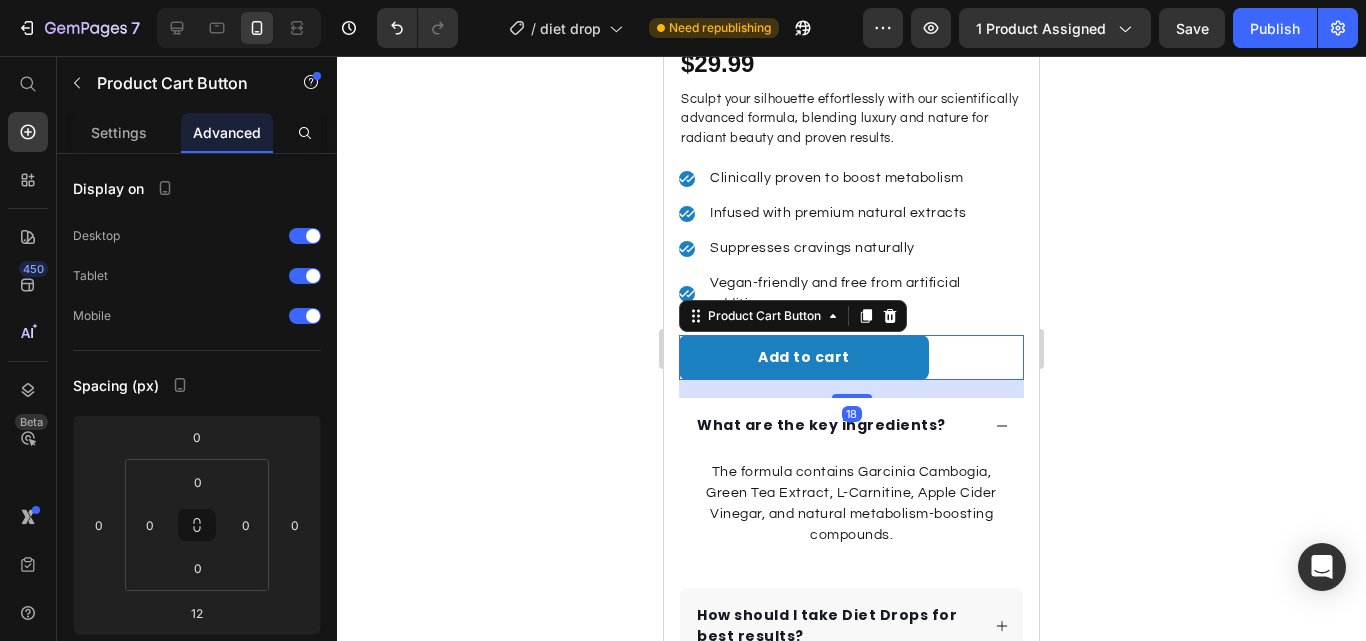 click at bounding box center (852, 396) 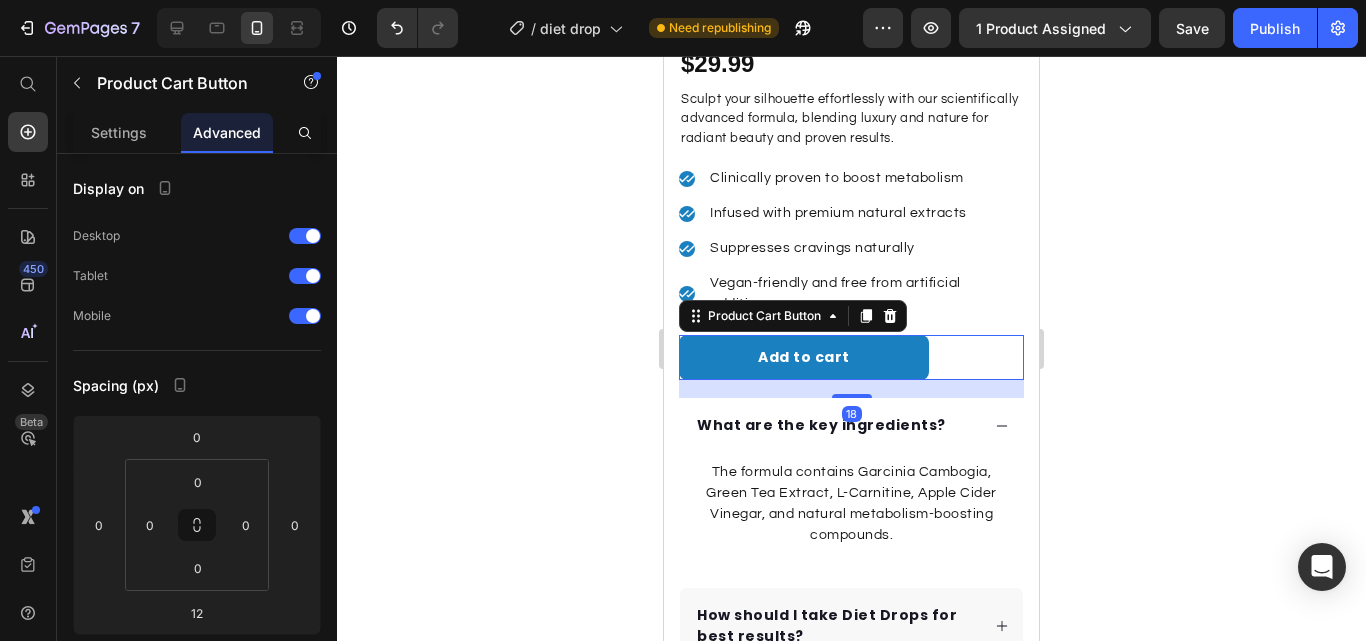 type on "18" 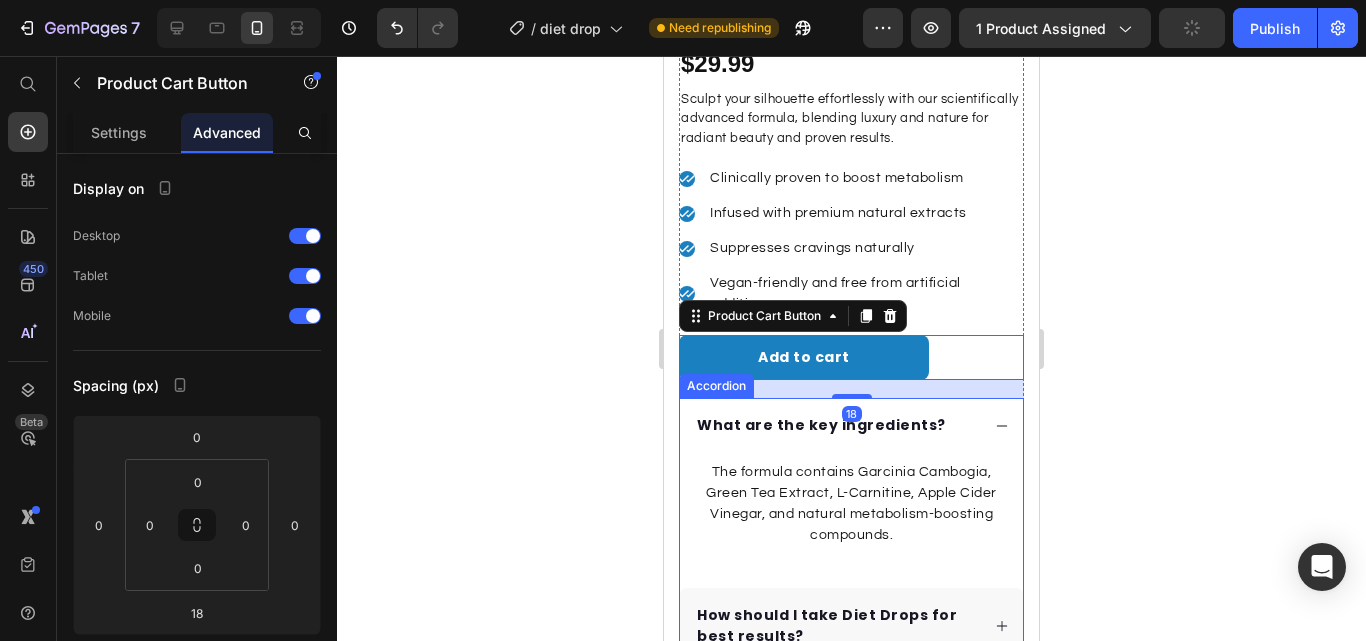 click on "What are the key ingredients?" at bounding box center [851, 425] 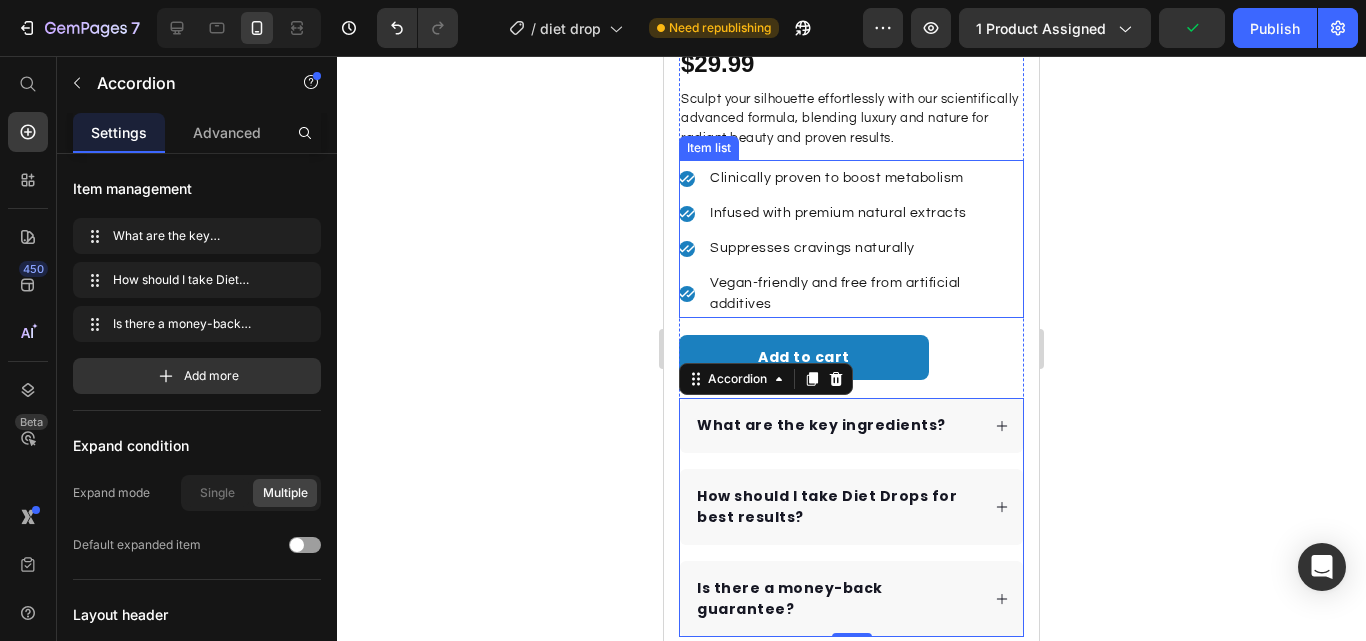 click on "Infused with premium natural extracts" at bounding box center [865, 213] 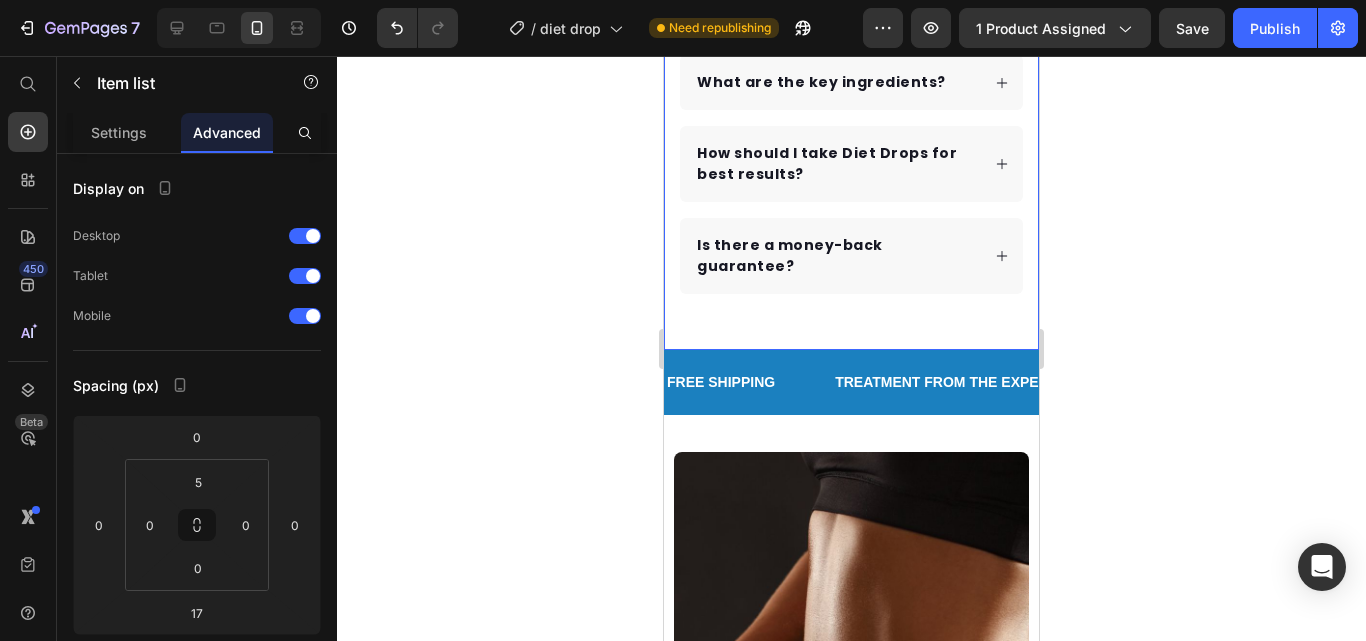scroll, scrollTop: 800, scrollLeft: 0, axis: vertical 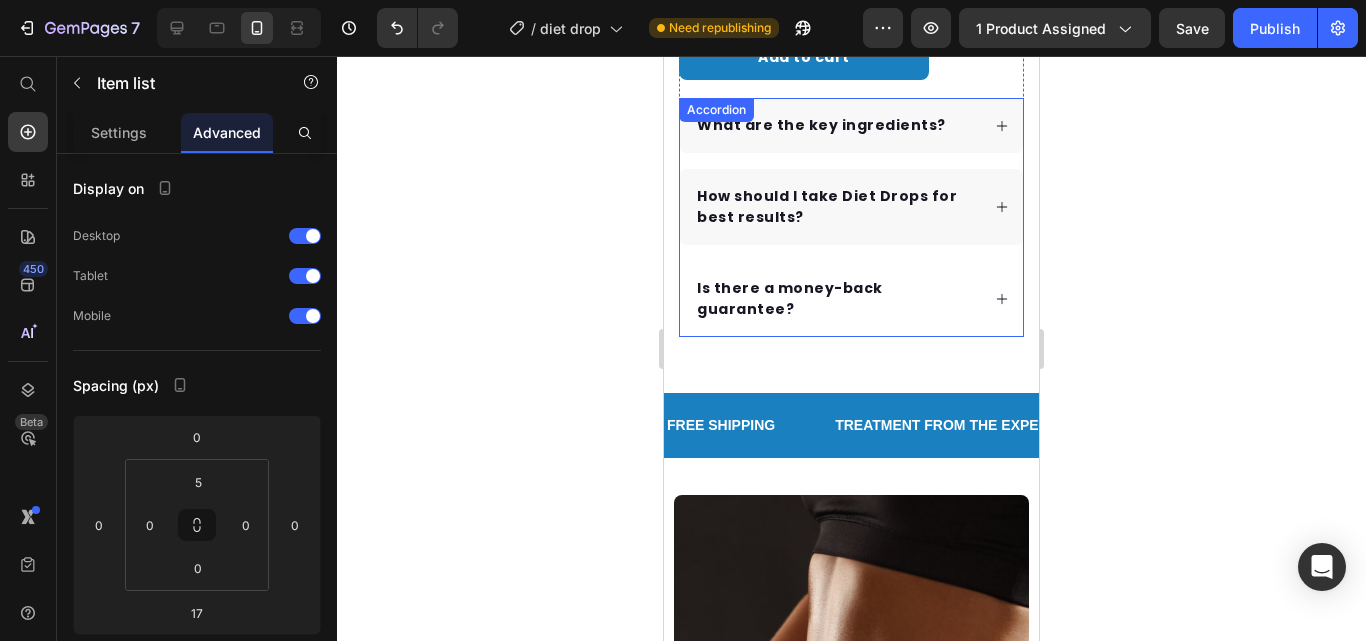 click on "Is there a money-back guarantee?" at bounding box center [851, 299] 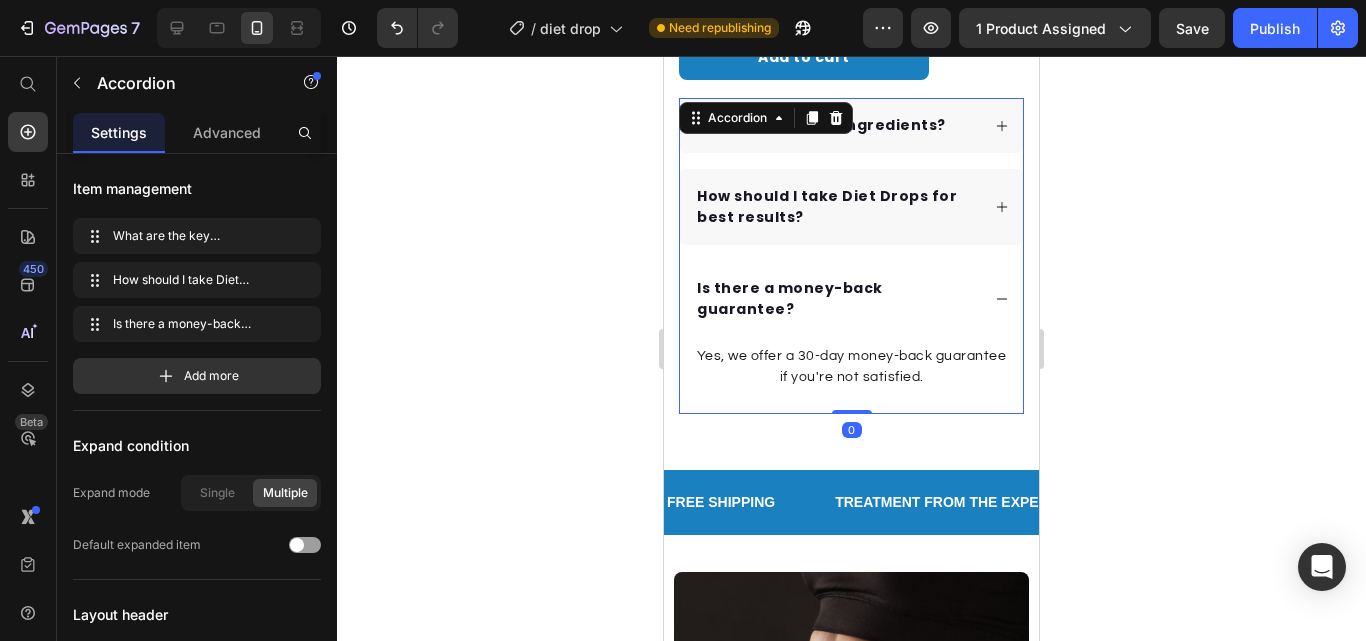 click on "Is there a money-back guarantee?" at bounding box center [836, 299] 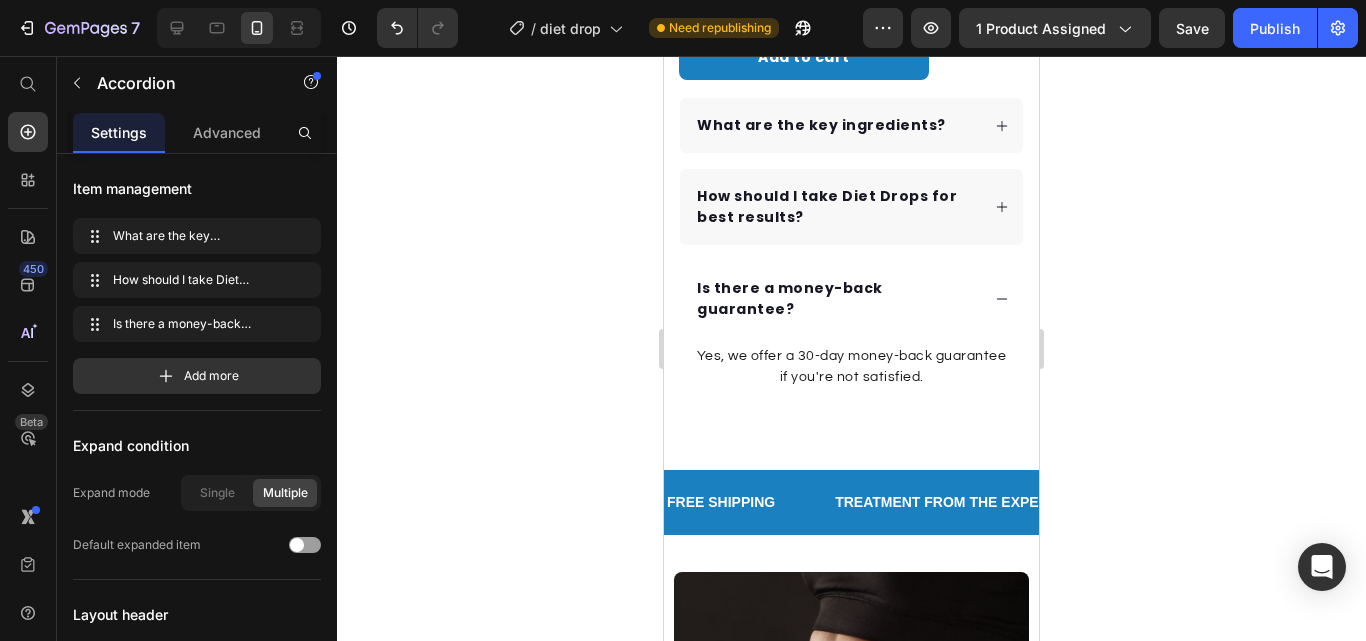 click 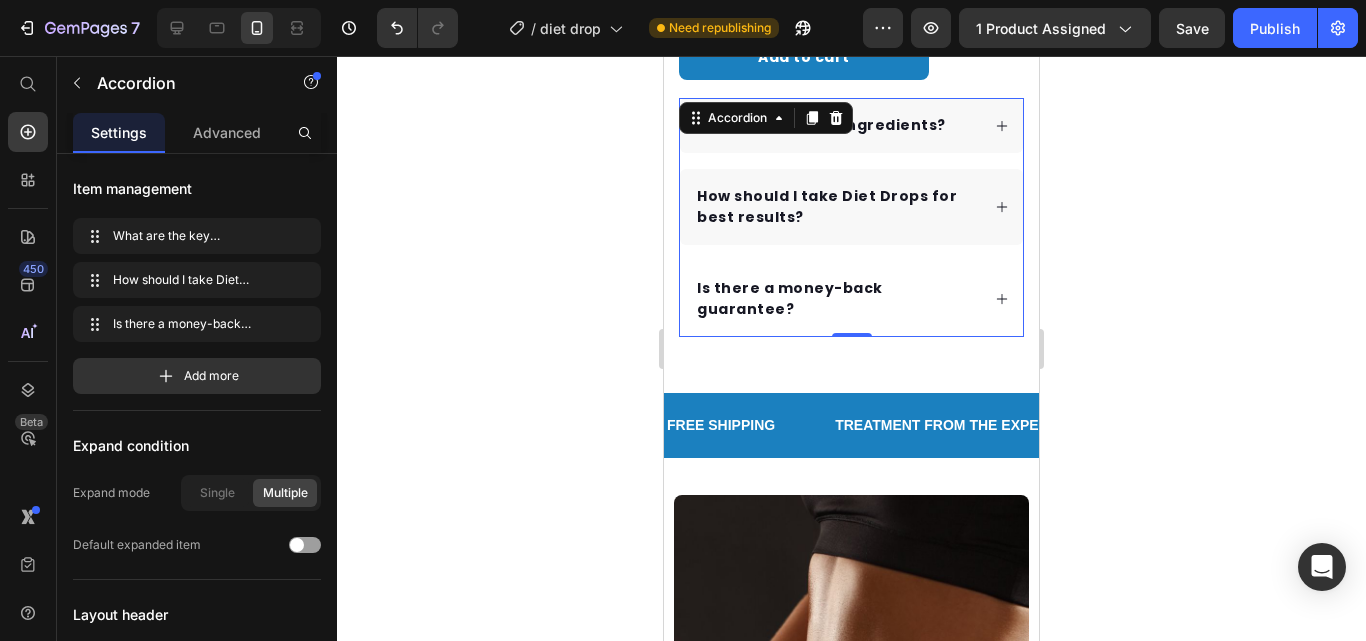 click on "0" at bounding box center (852, 353) 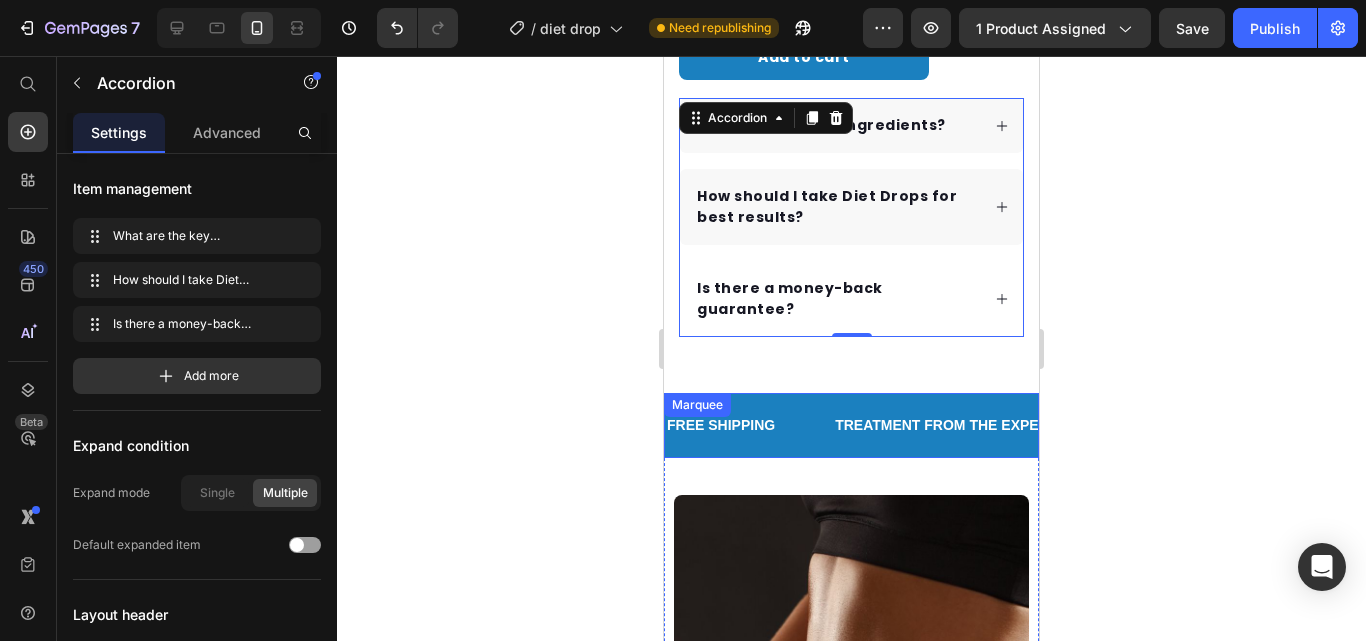 click on "FREE SHIPPING Text" at bounding box center [749, 425] 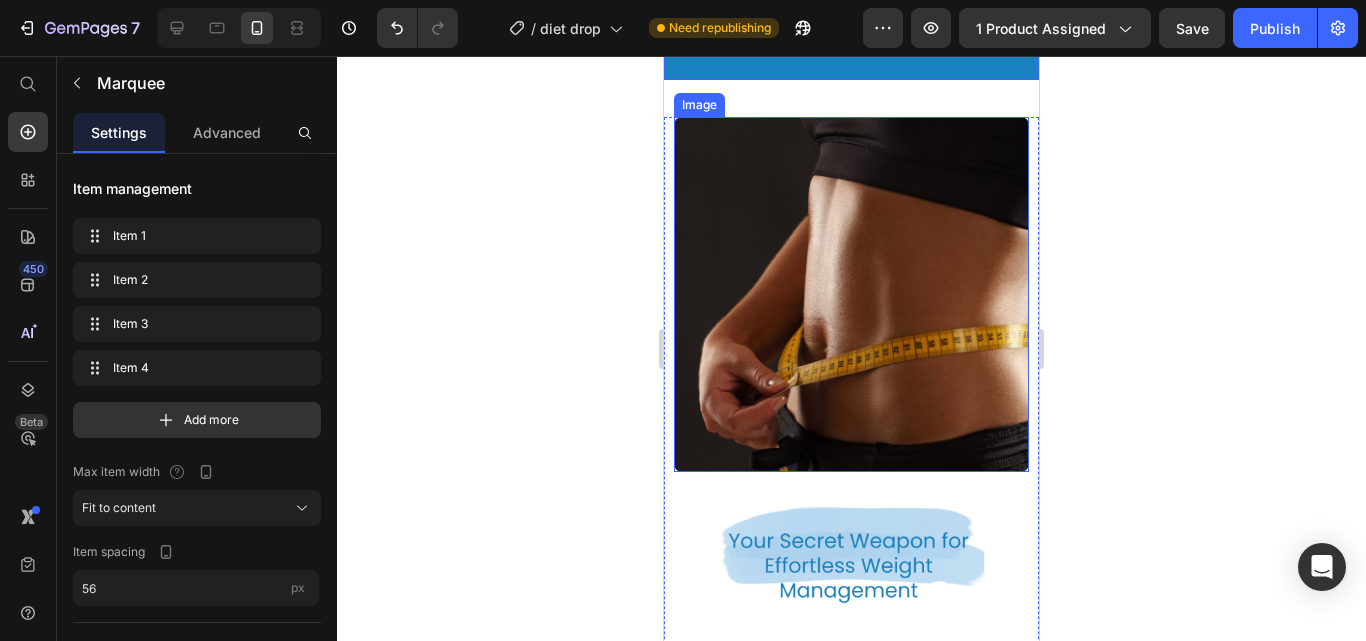 scroll, scrollTop: 1200, scrollLeft: 0, axis: vertical 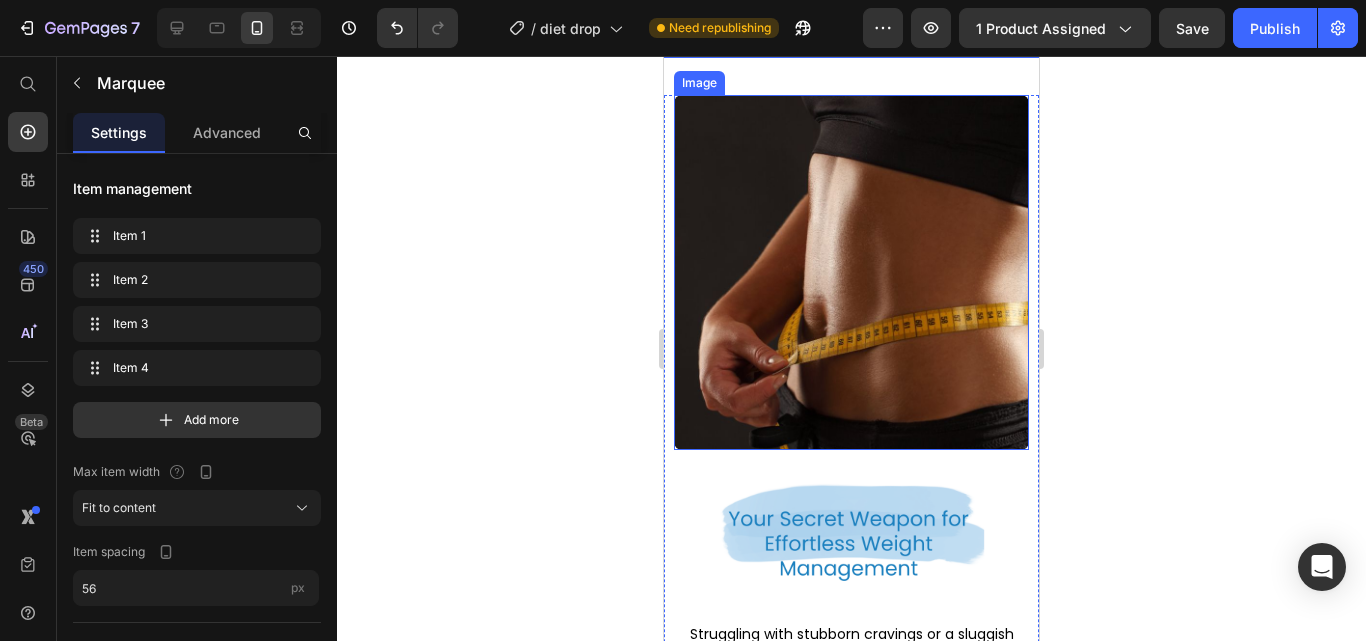 click at bounding box center [851, 272] 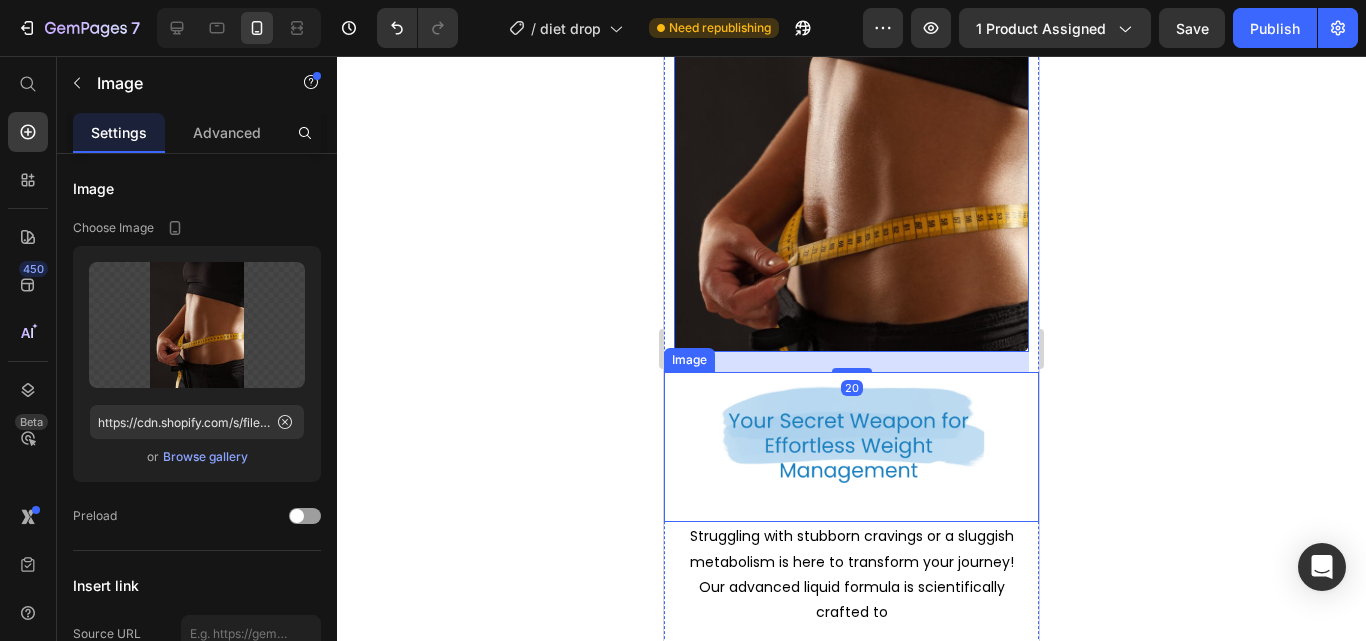 scroll, scrollTop: 1400, scrollLeft: 0, axis: vertical 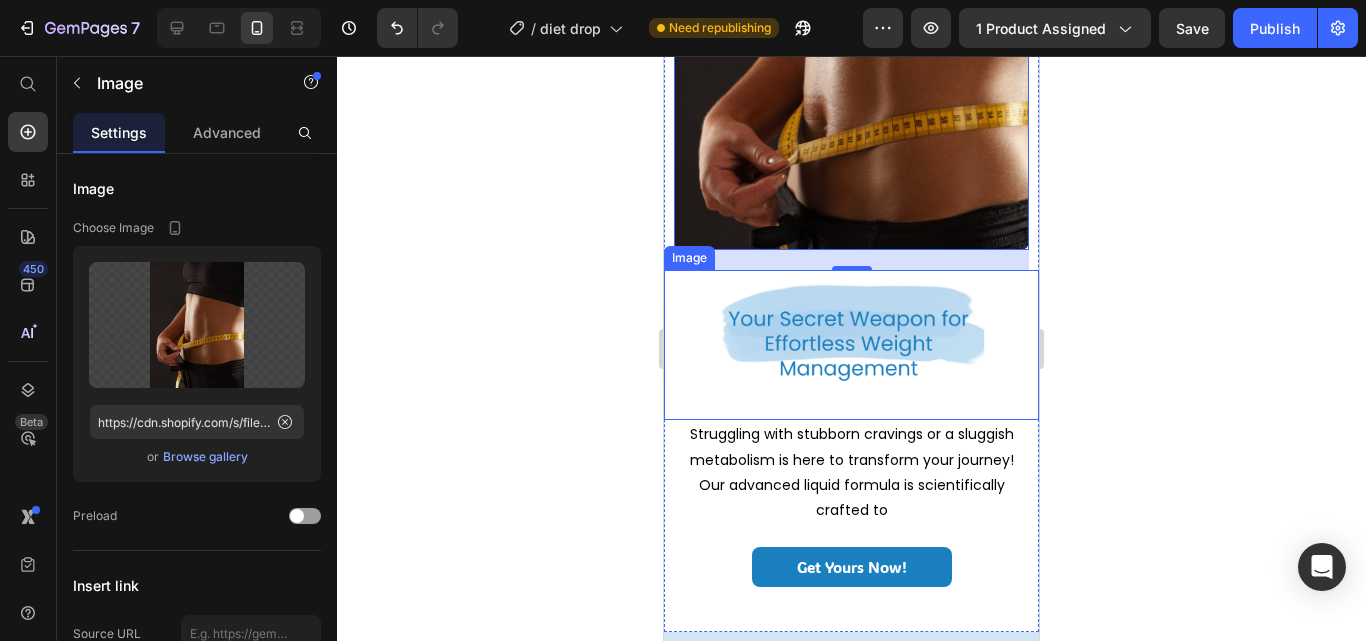 click at bounding box center (851, 345) 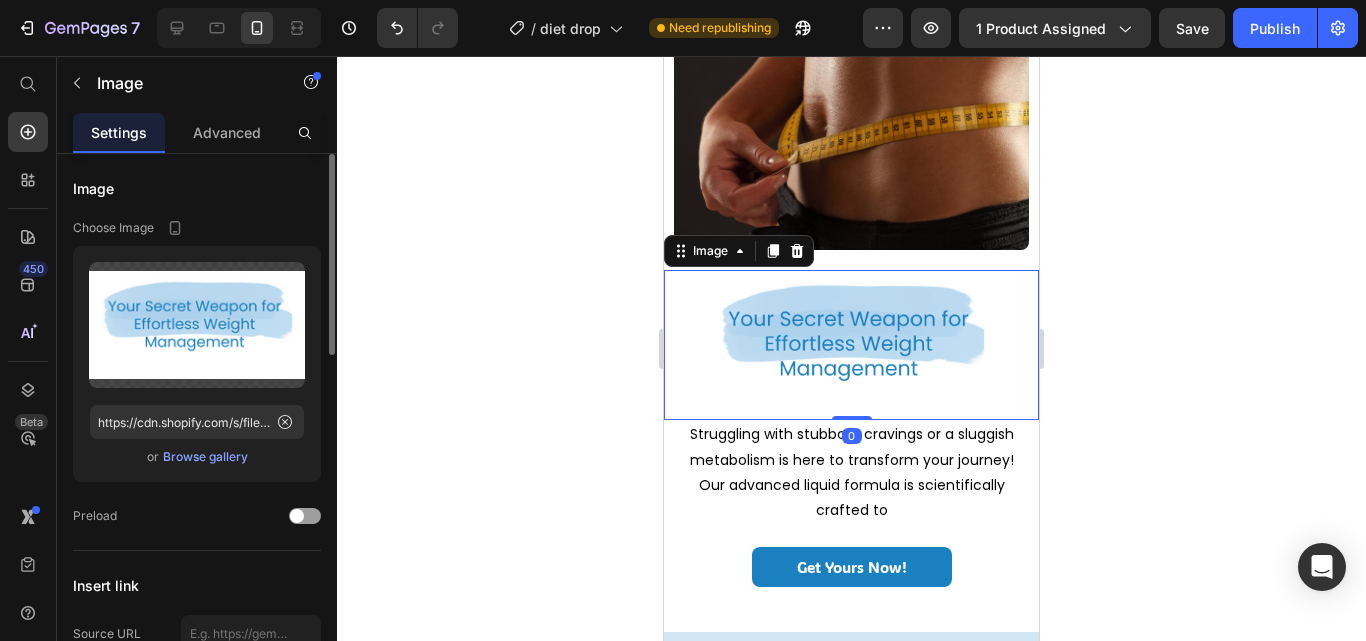 click on "Browse gallery" at bounding box center (205, 457) 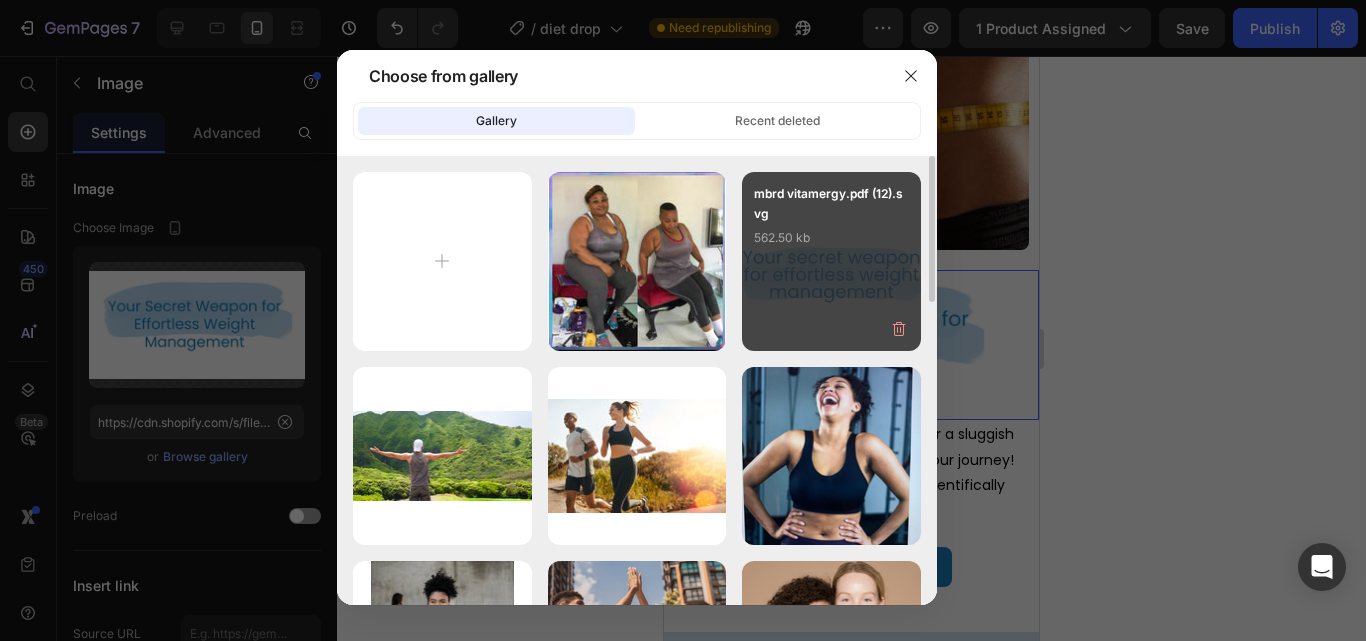 click on "mbrd vitamergy.pdf (12).svg 562.50 kb" at bounding box center [831, 261] 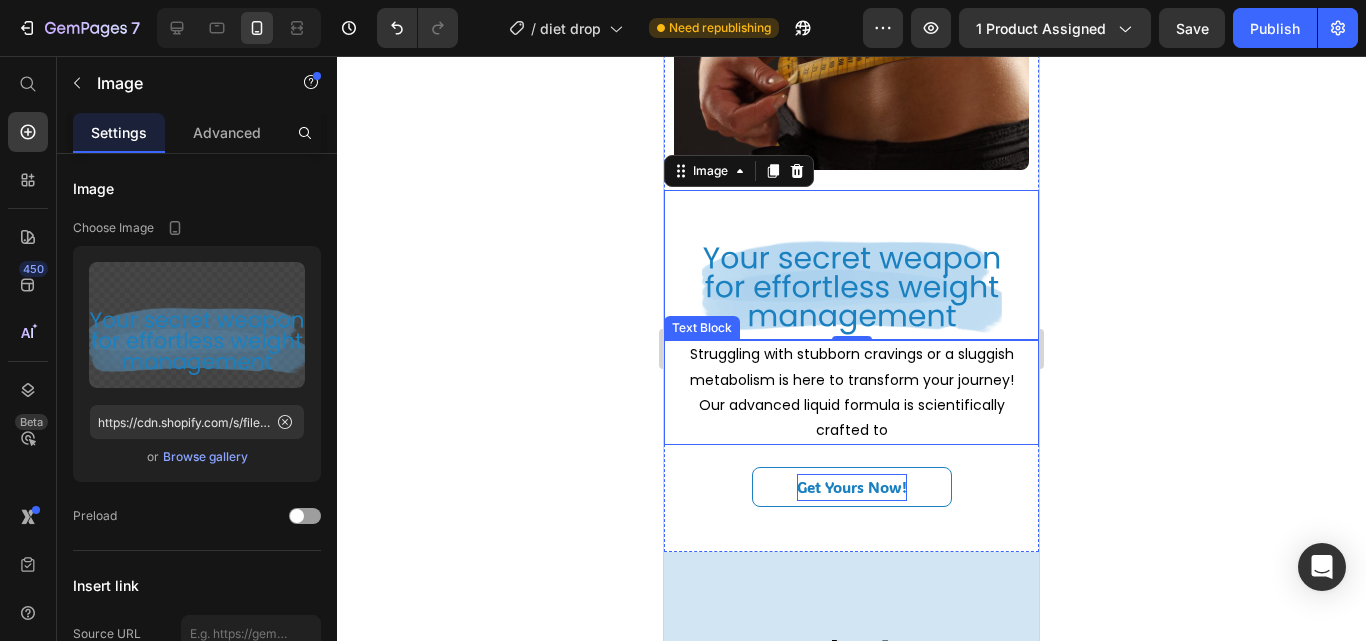scroll, scrollTop: 1500, scrollLeft: 0, axis: vertical 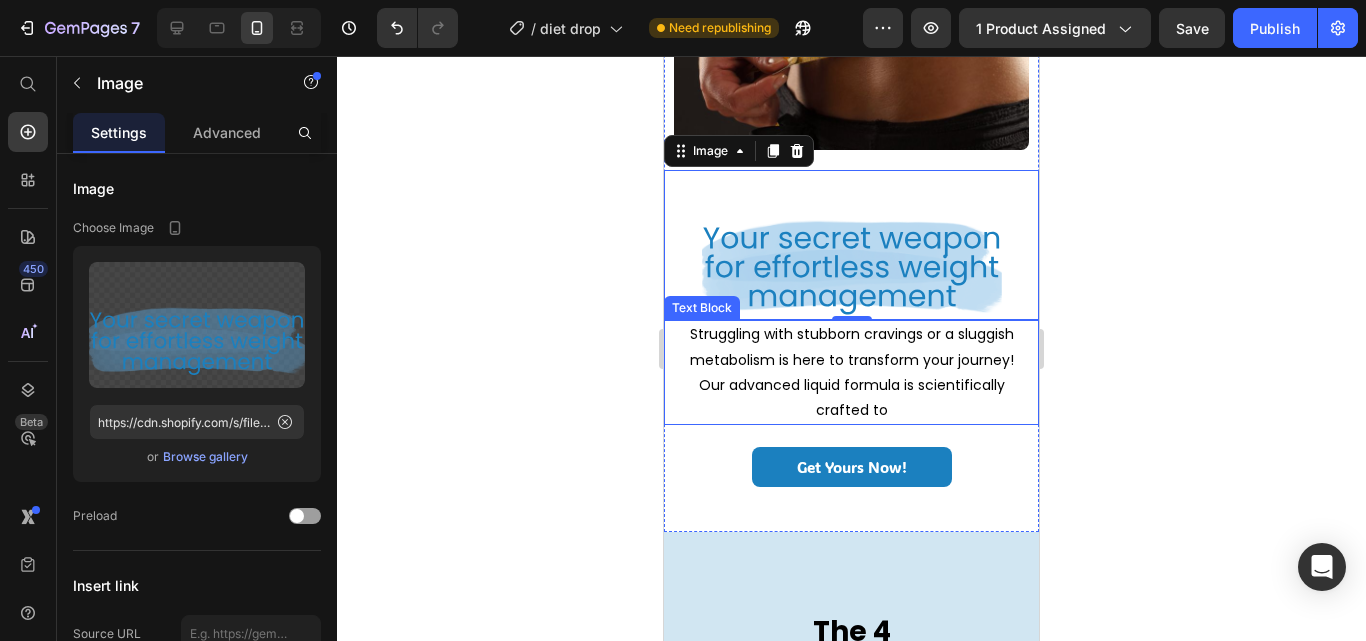 click on "Struggling with stubborn cravings or a sluggish metabolism is here to transform your journey! Our advanced liquid formula is scientifically crafted to" at bounding box center [851, 372] 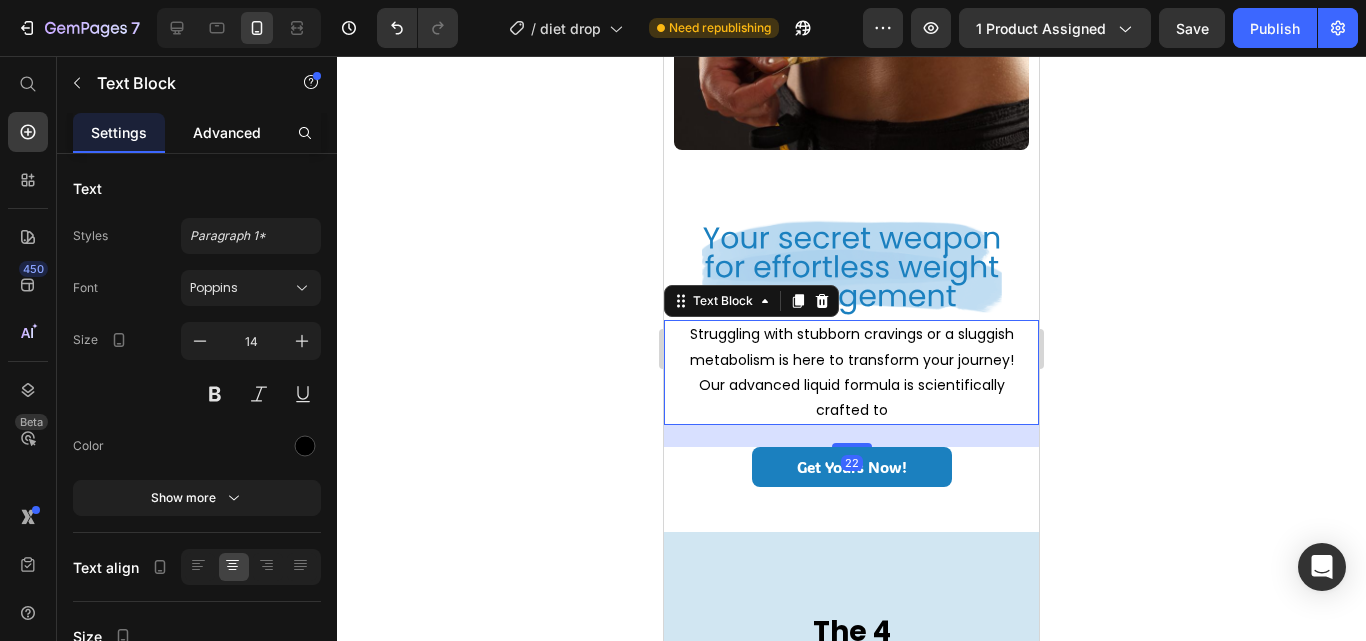 click on "Advanced" at bounding box center (227, 132) 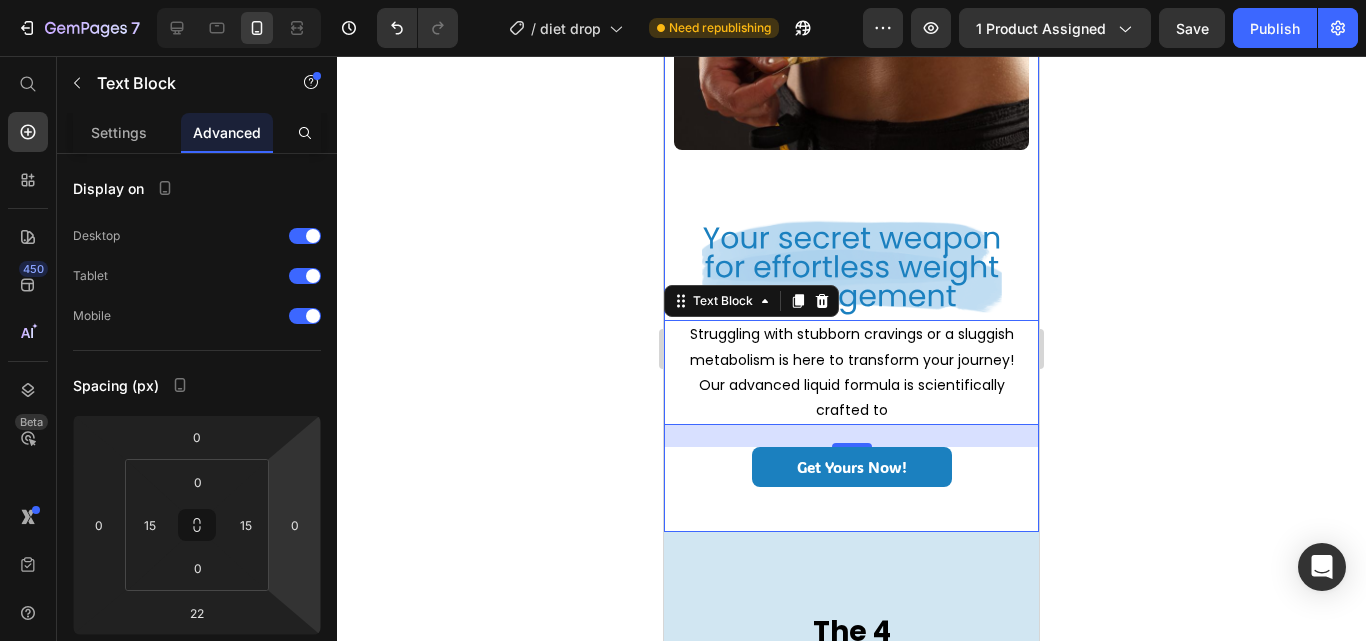 click on "Get Yours Now! Button" at bounding box center [851, 489] 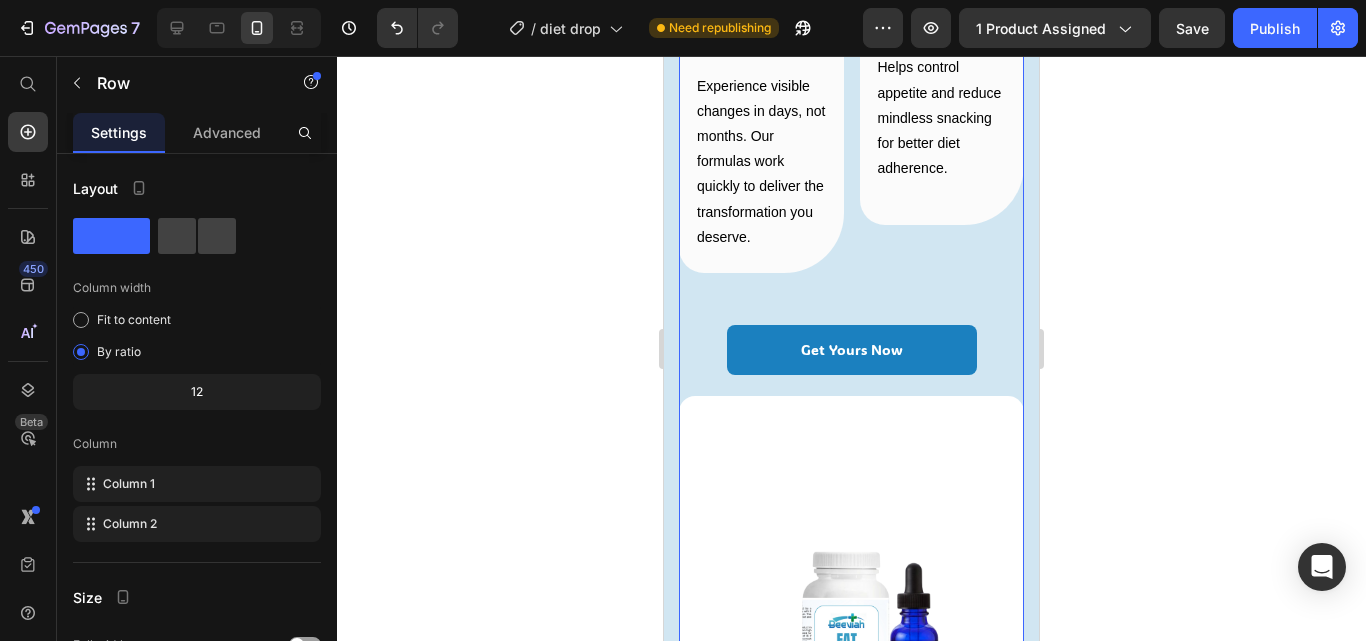 scroll, scrollTop: 2600, scrollLeft: 0, axis: vertical 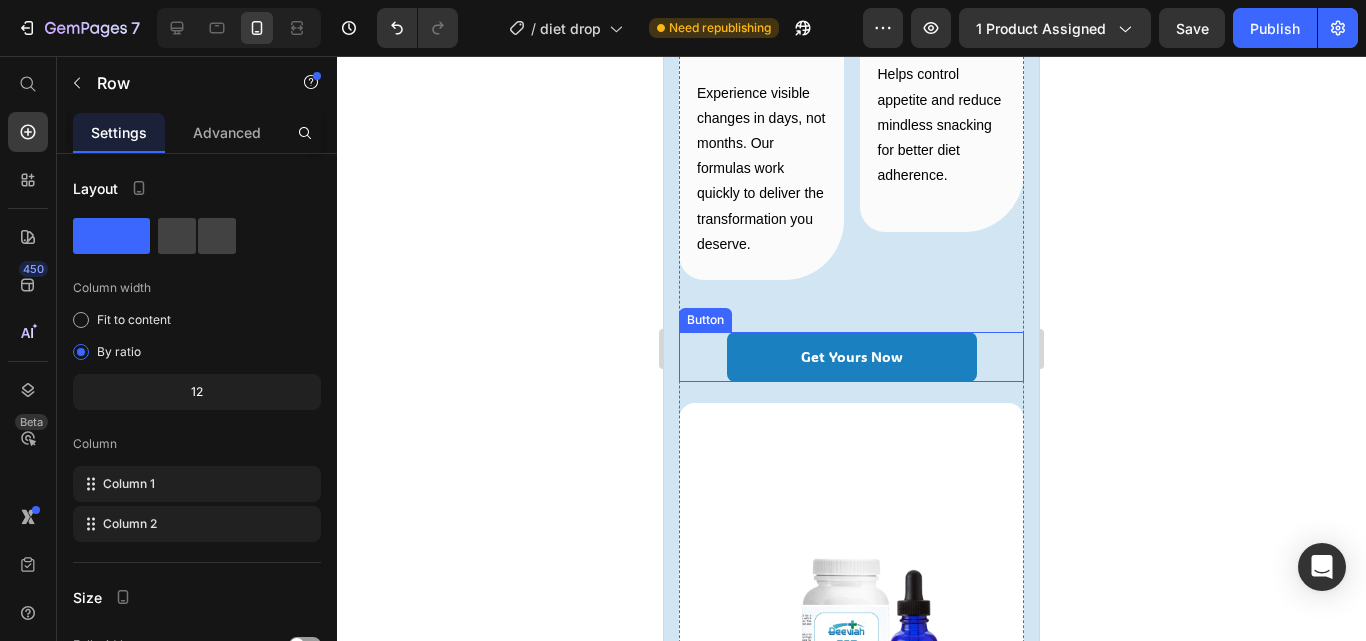 click on "Get Yours Now Button" at bounding box center (851, 357) 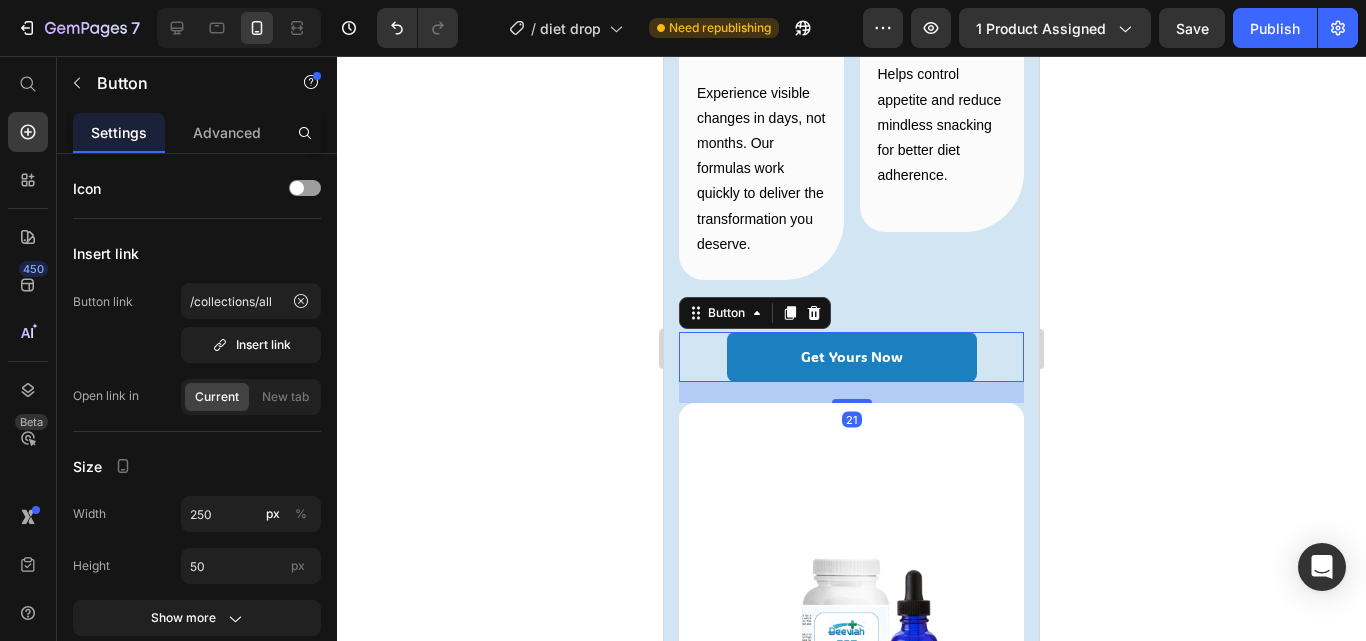 click on "21" at bounding box center (852, 419) 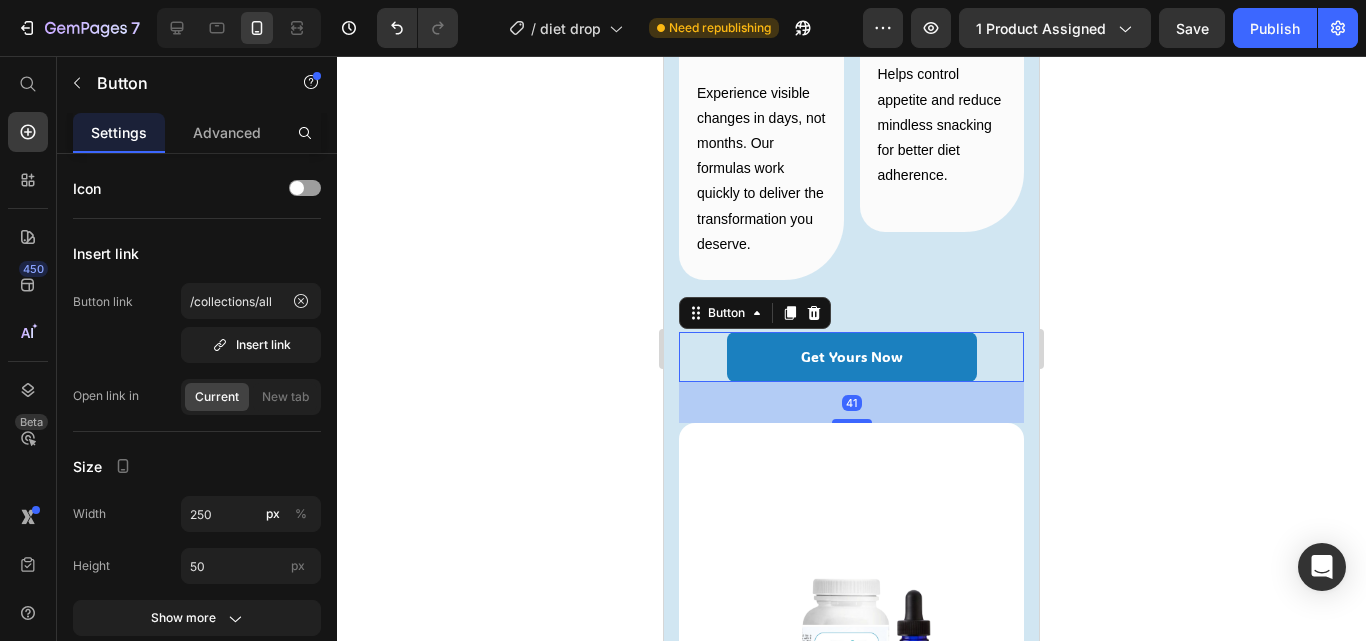drag, startPoint x: 848, startPoint y: 400, endPoint x: 856, endPoint y: 408, distance: 11.313708 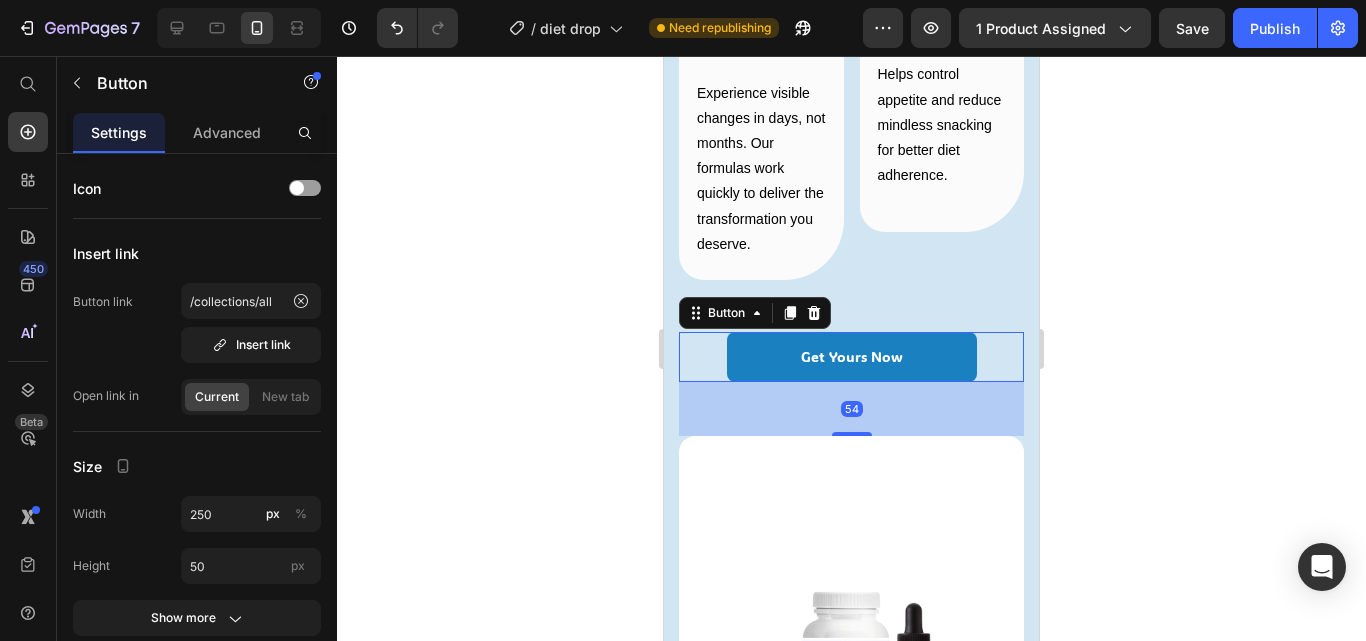 click on "Image Curbs Cravings  Heading Row Helps control appetite and reduce mindless snacking for better diet adherence.   Text block Row" at bounding box center (942, 125) 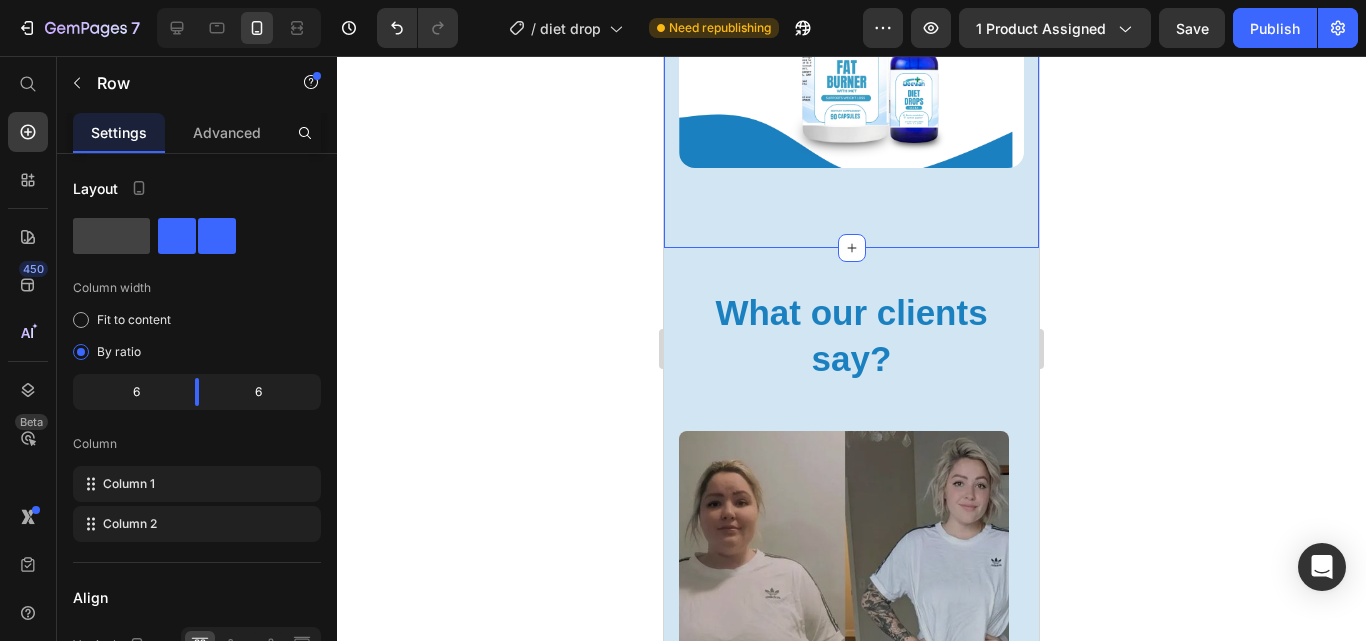 scroll, scrollTop: 3300, scrollLeft: 0, axis: vertical 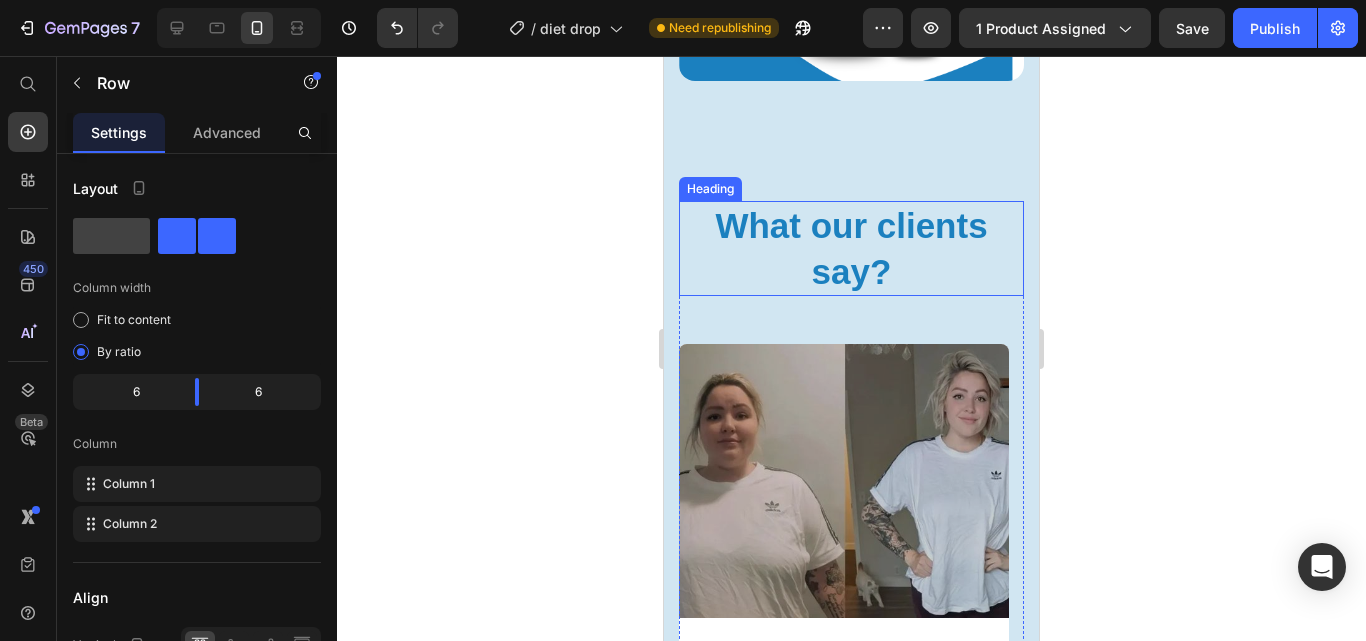 click on "What our clients say?" at bounding box center [851, 248] 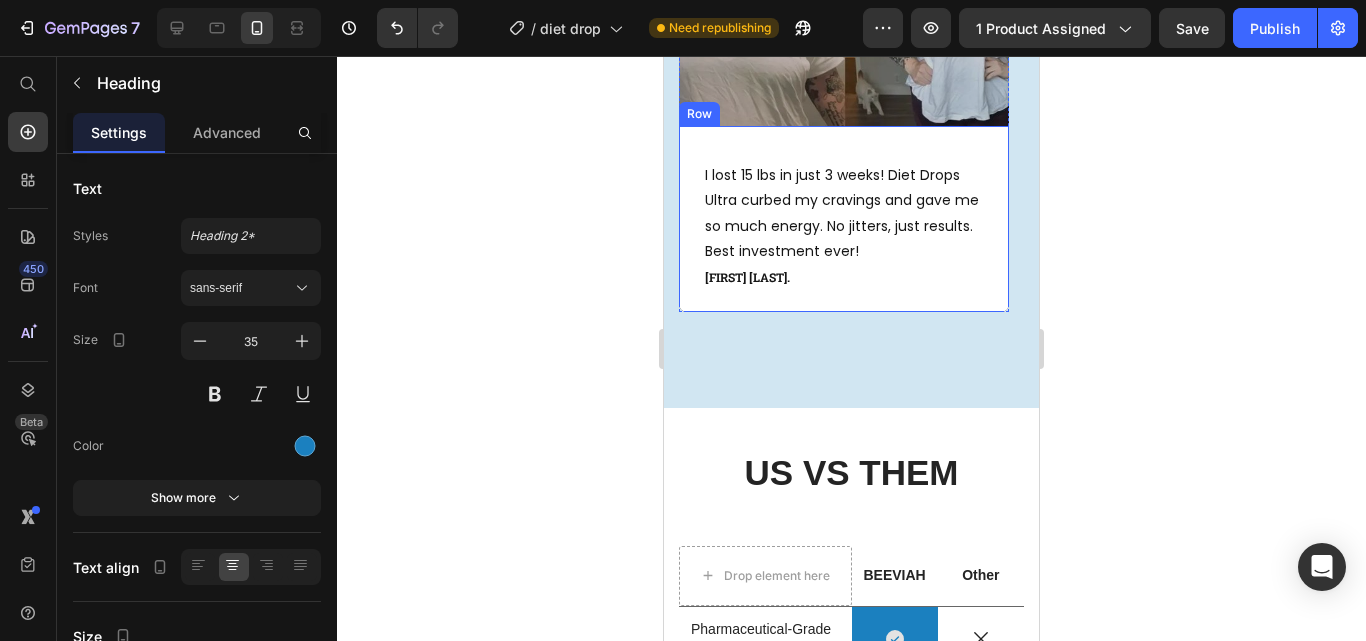 scroll, scrollTop: 3800, scrollLeft: 0, axis: vertical 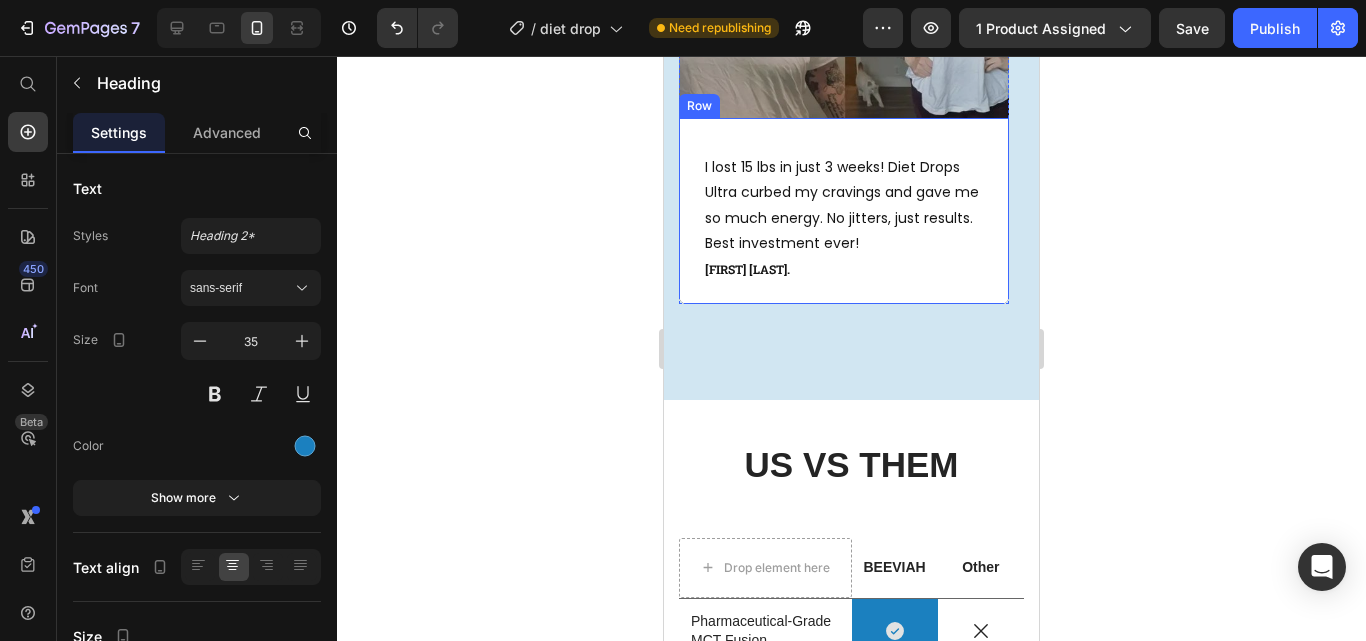 click on "What our clients say? Heading   48 I lost 15 lbs in just 3 weeks! Diet Drops Ultra curbed my cravings and gave me so much energy. No jitters, just results. Best investment ever! Text block Darline m. Text block Row Hero Banner As a busy dad, I struggled with late night snacking. These drops totally reset my appetite. Down 20 lbs and keeping it off thank you! Text block JOREL L. Text block Row Hero Banner I’ve tried every weight-loss trick this actually works. My skin even looks brighter! Zero side effects. 10/10 recommend. Text block SHAINA M Text block Row Hero Banner My doctor was shocked by my bloodwork improvement. Diet Drops Ultra helped me drop 25 lbs and keep my sugar levels stable. Life-changer! Text block PHANYA N Text block Row Hero Banner Carousel Row Section 5" at bounding box center (851, 30) 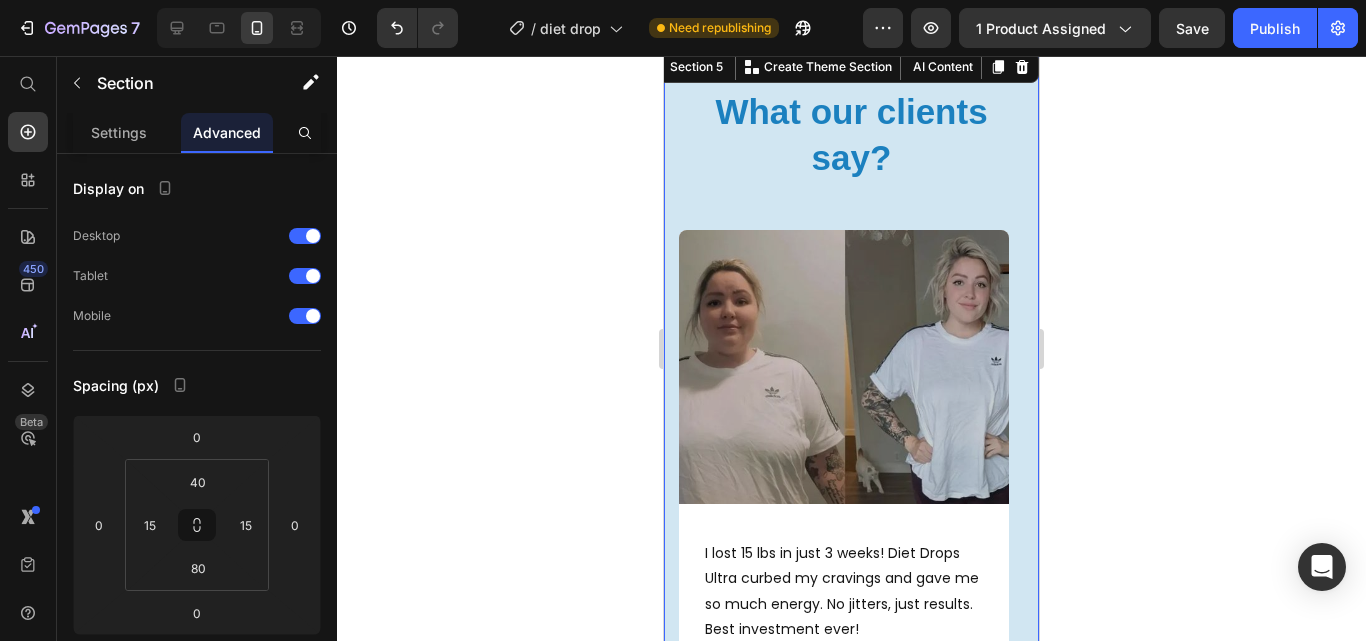 scroll, scrollTop: 3400, scrollLeft: 0, axis: vertical 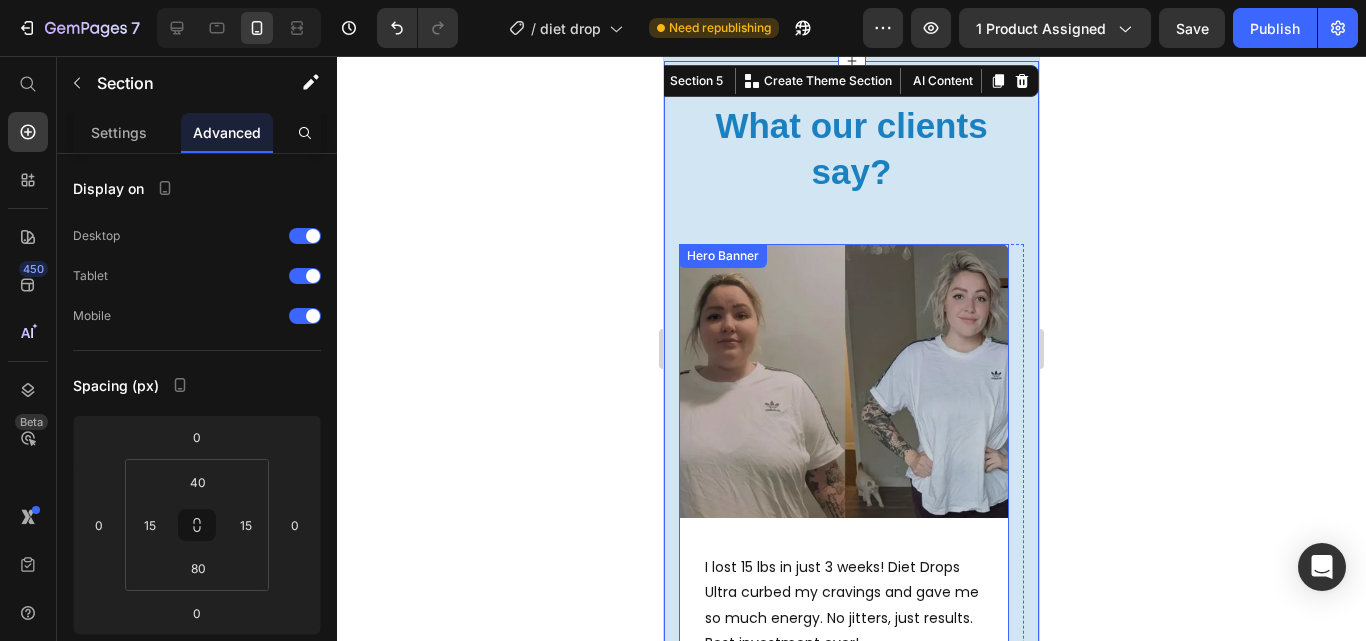 click at bounding box center (844, 474) 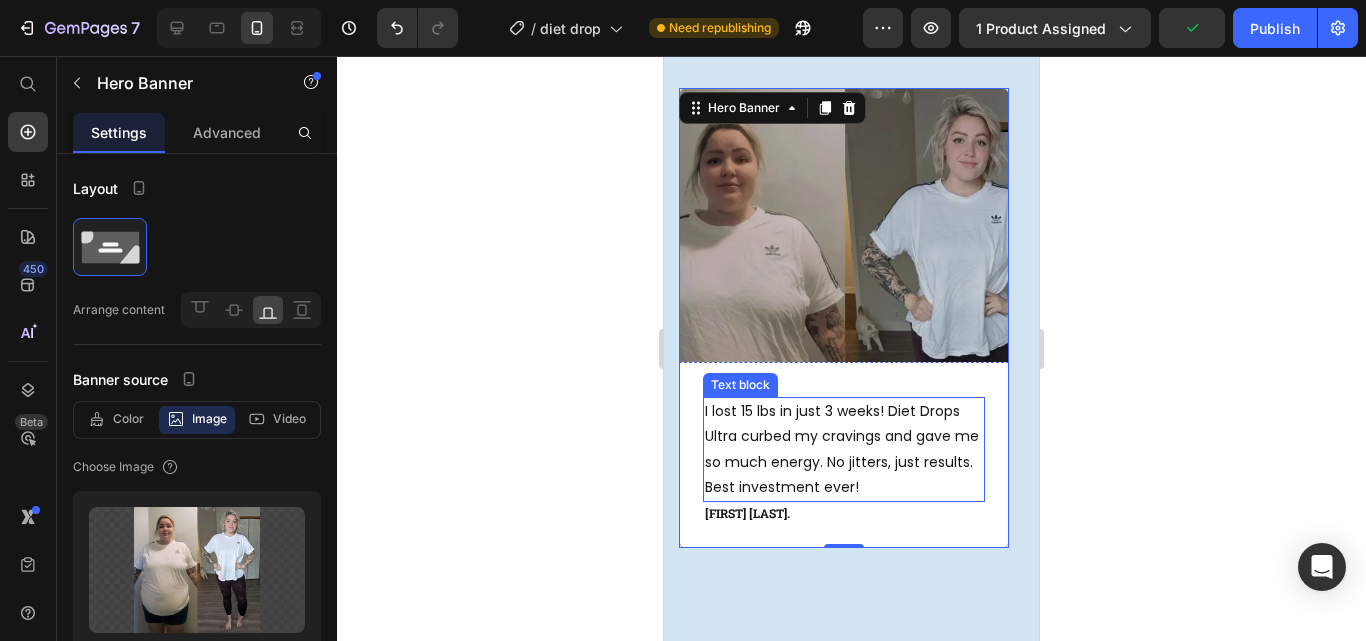 scroll, scrollTop: 3400, scrollLeft: 0, axis: vertical 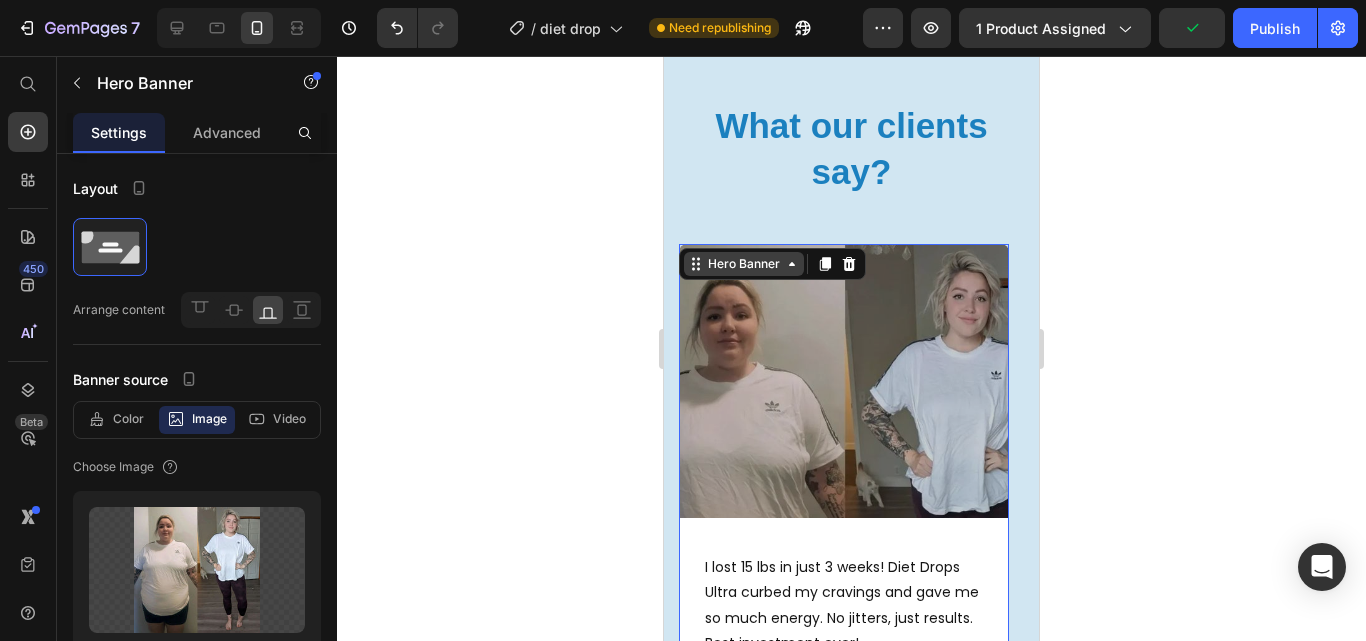 click on "Hero Banner" at bounding box center [744, 264] 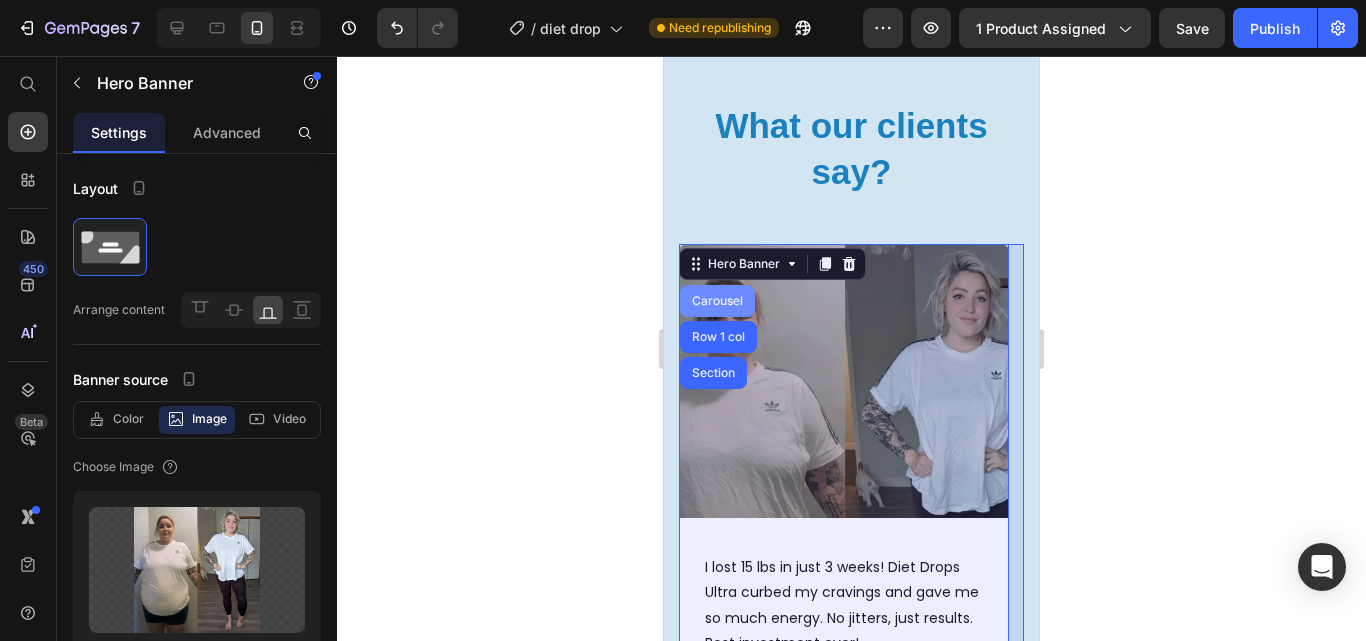 click on "Carousel" at bounding box center [717, 301] 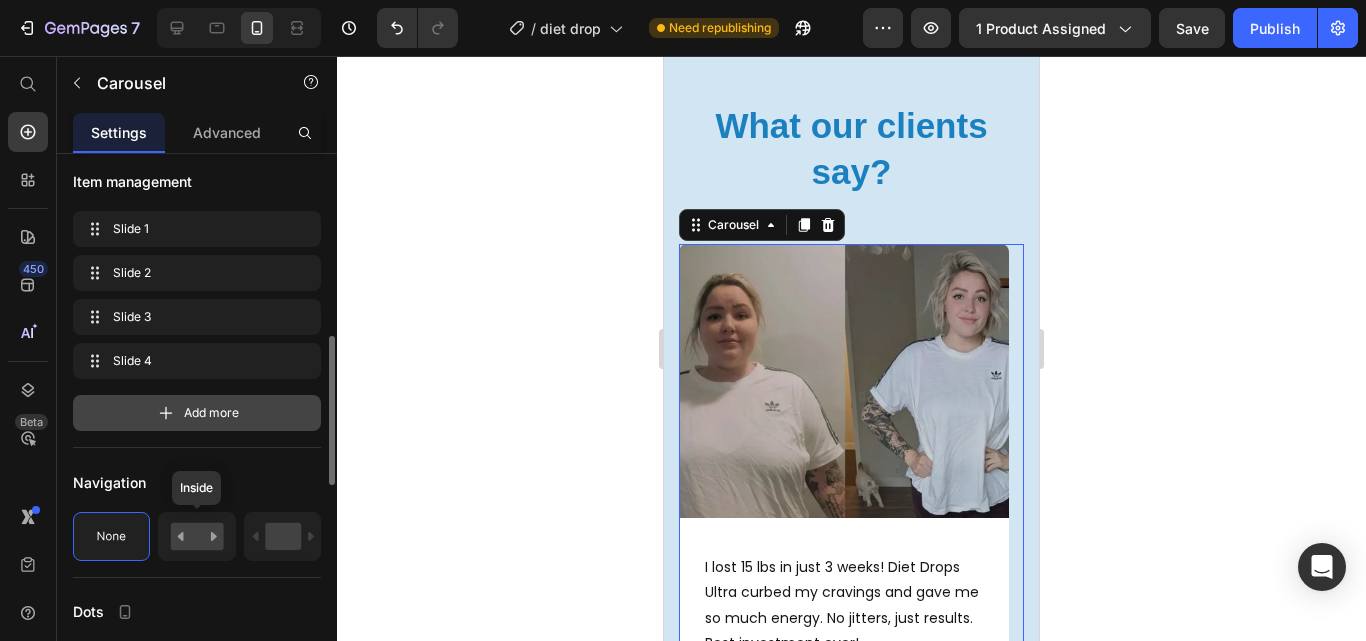 scroll, scrollTop: 400, scrollLeft: 0, axis: vertical 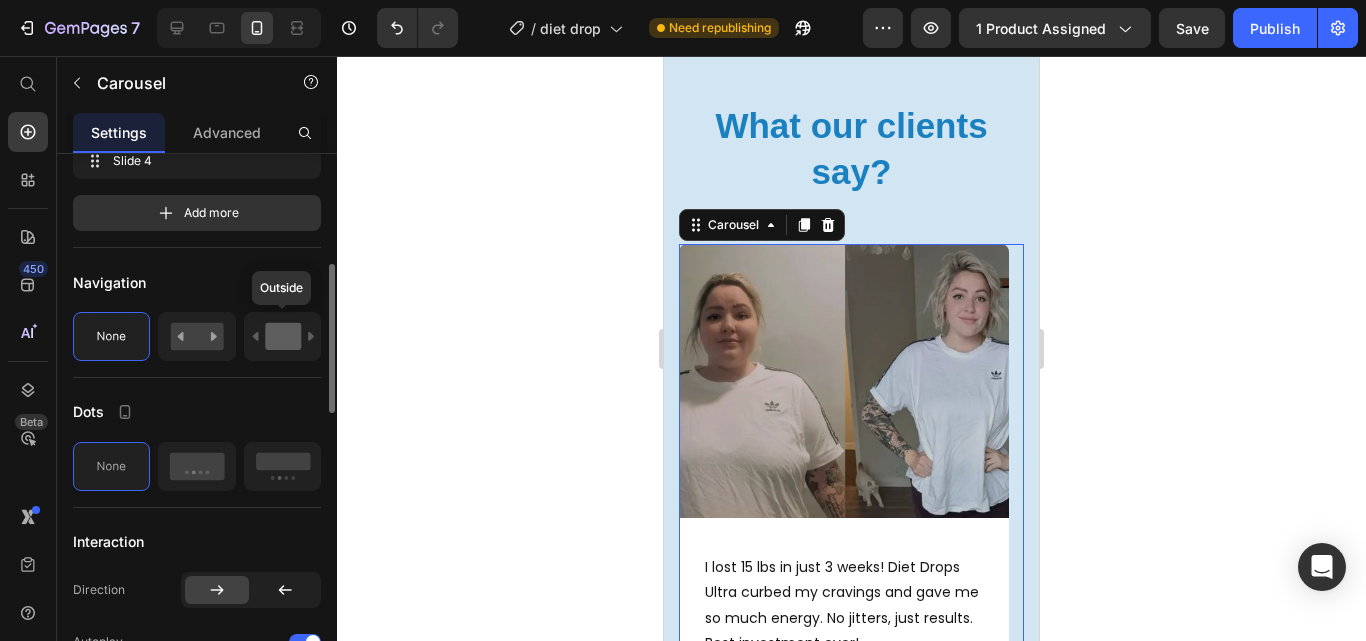 click 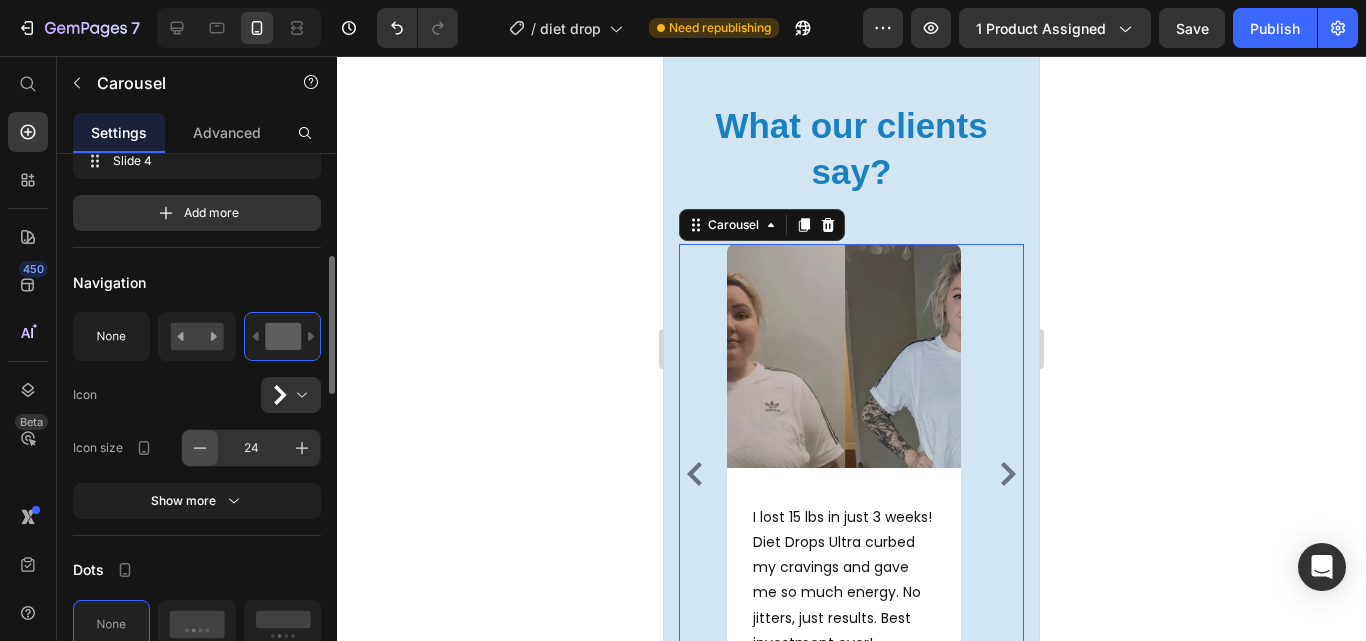 click 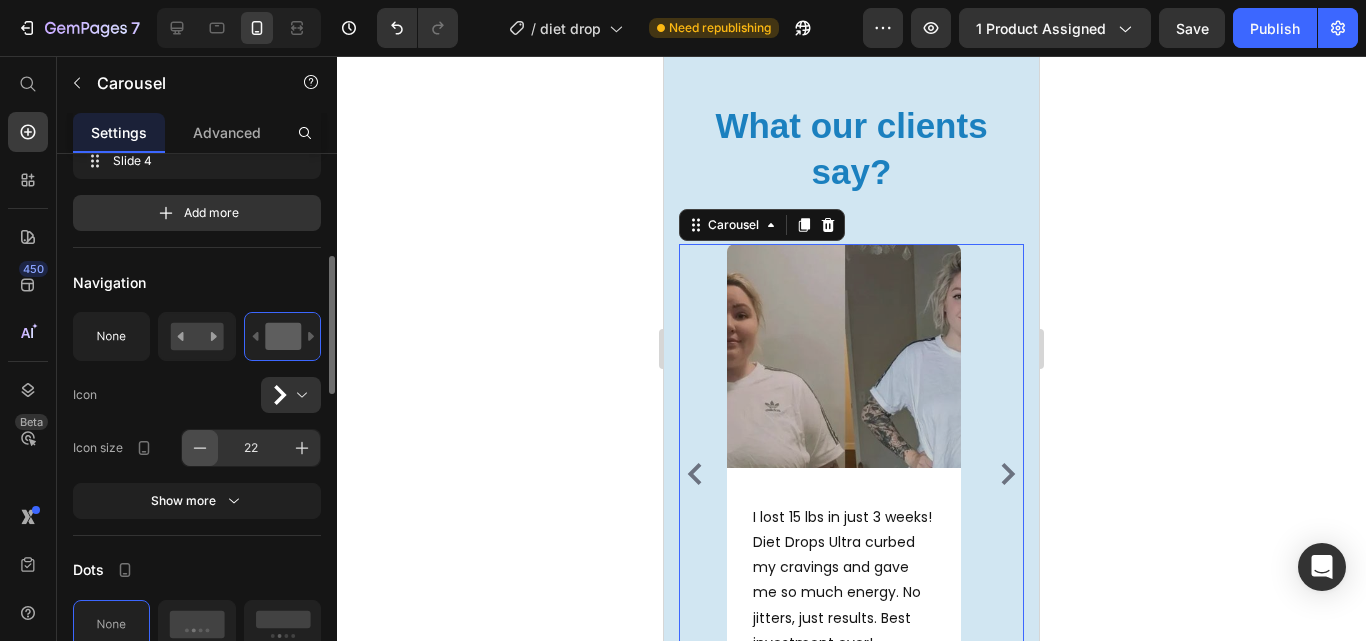 click 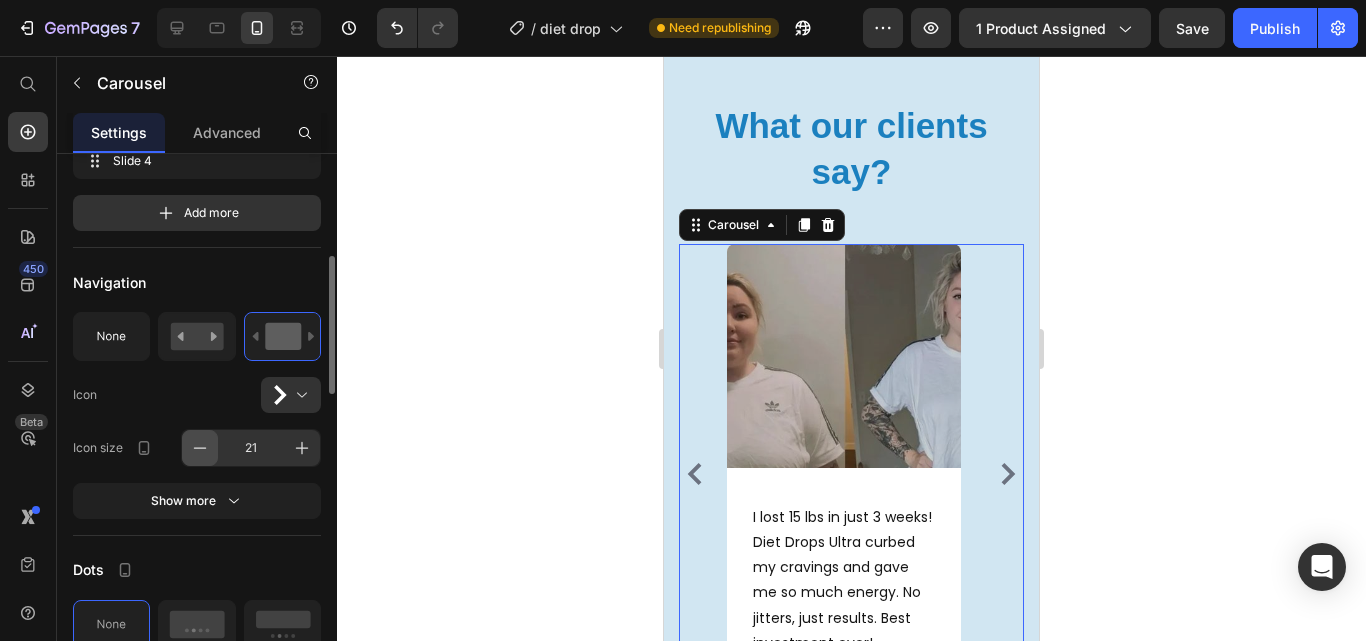 click 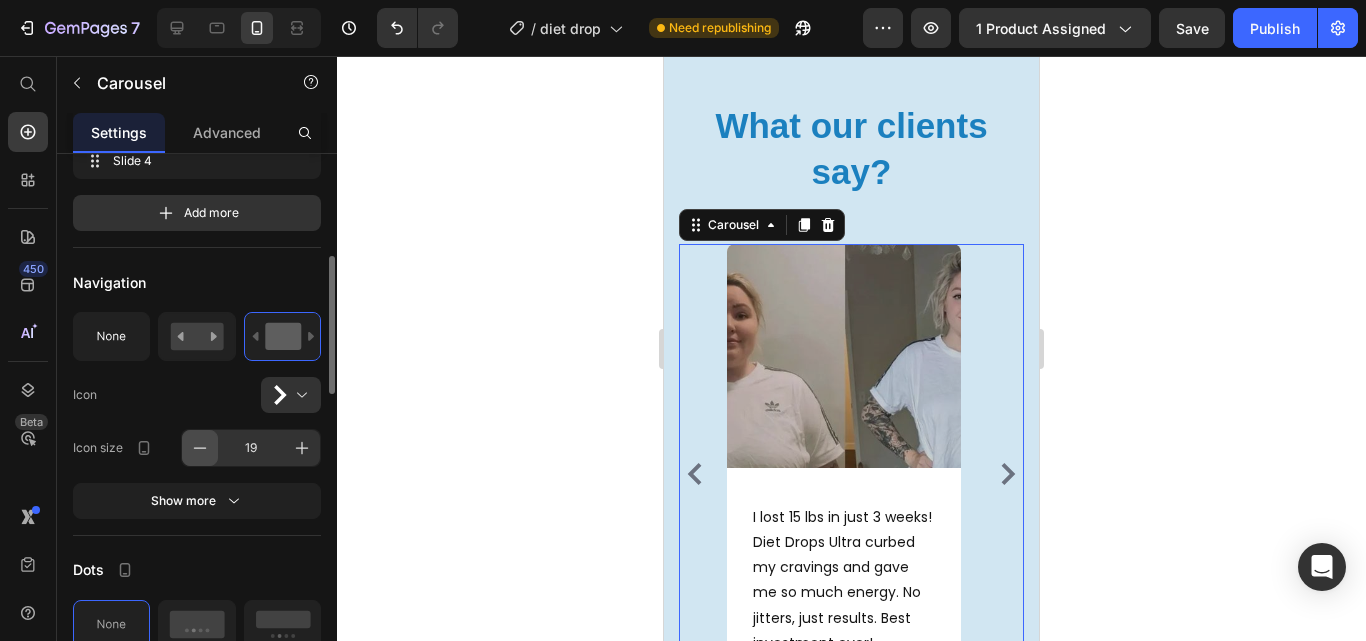 click 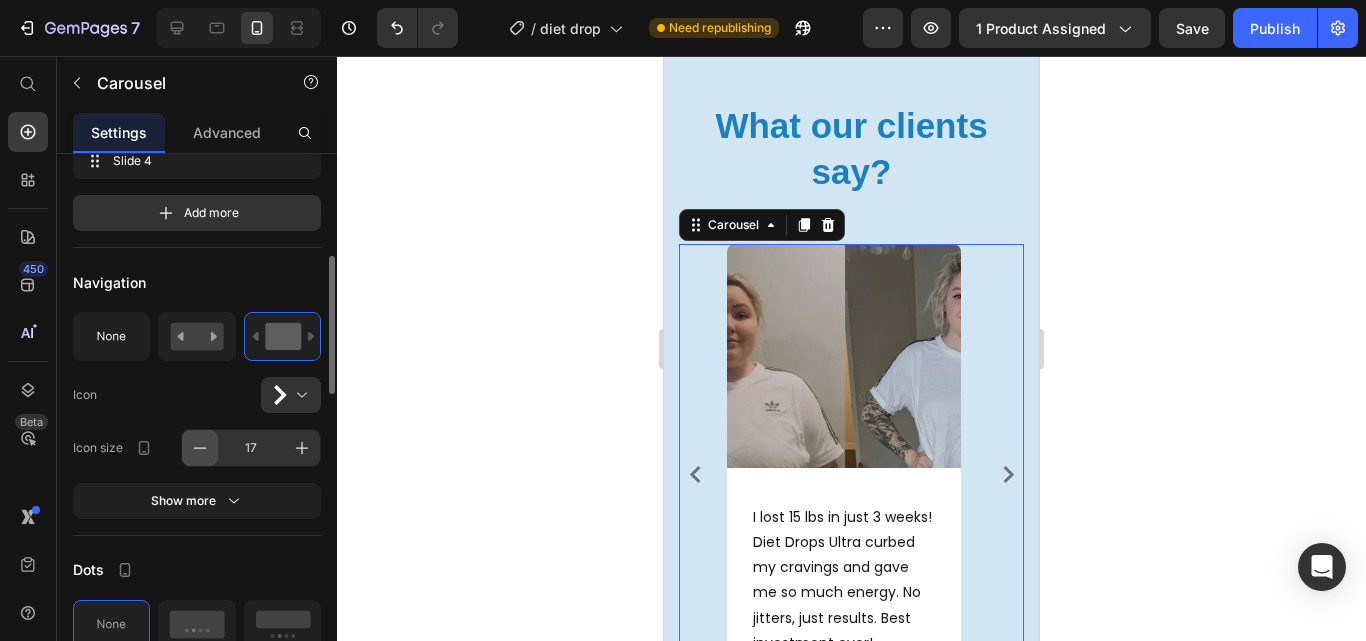 click 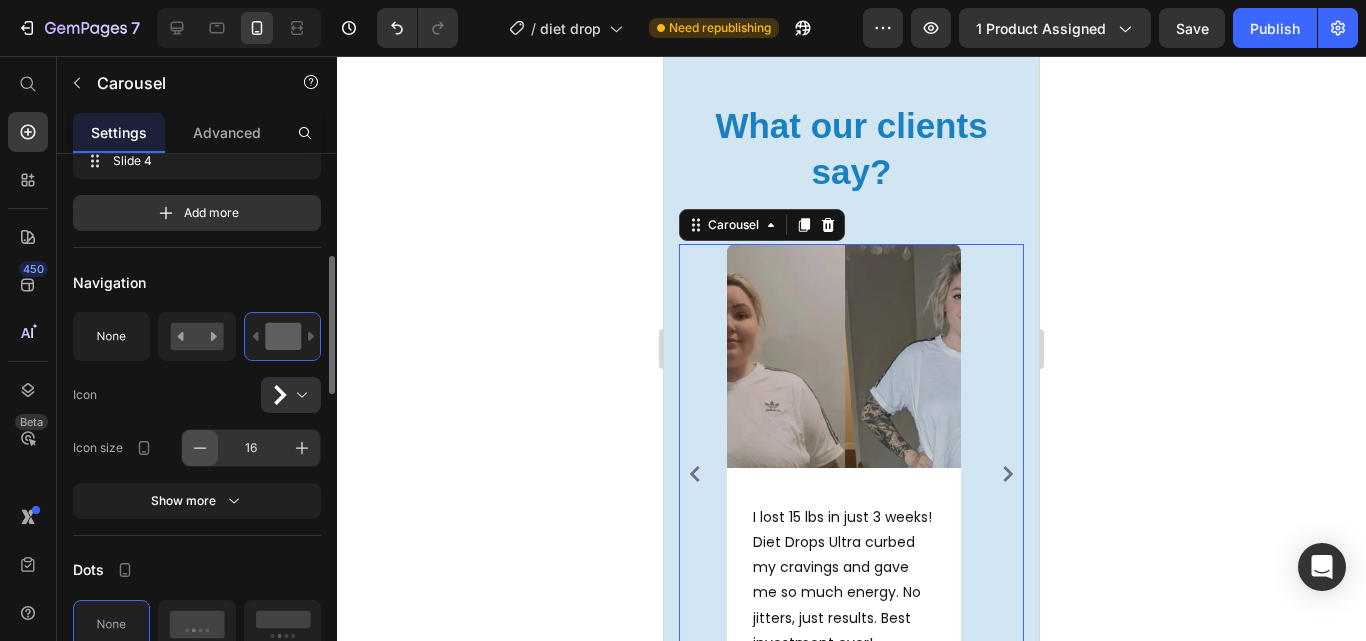 click 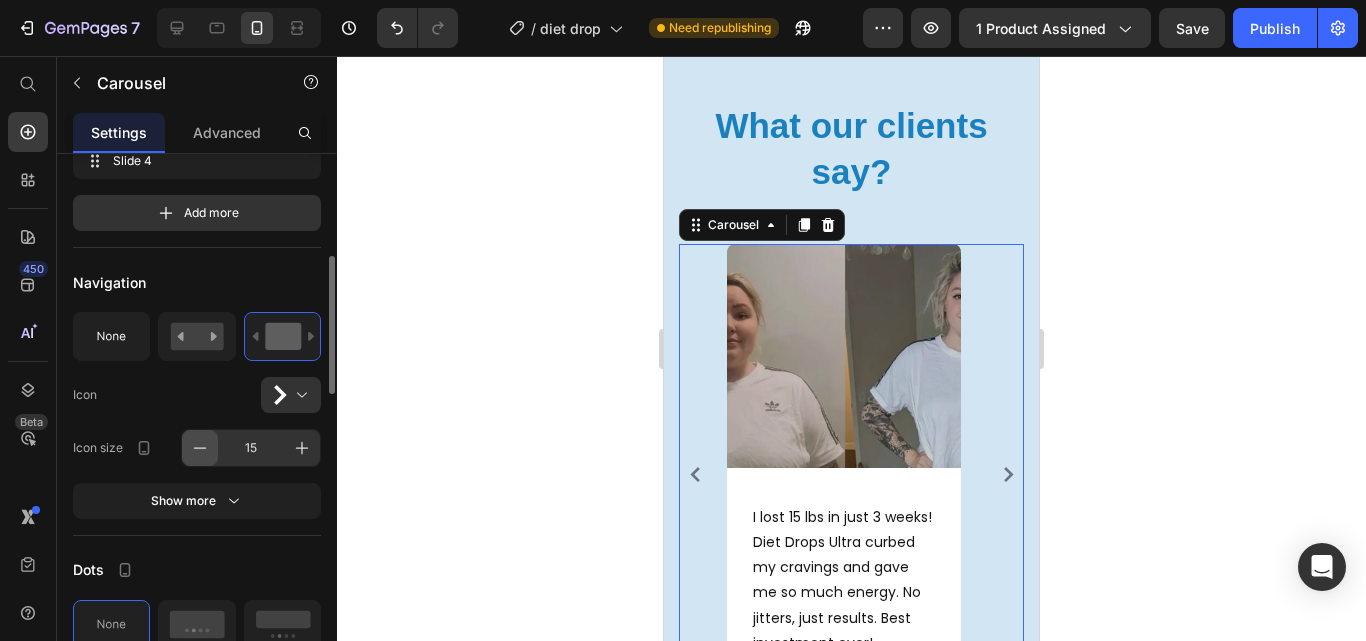 click 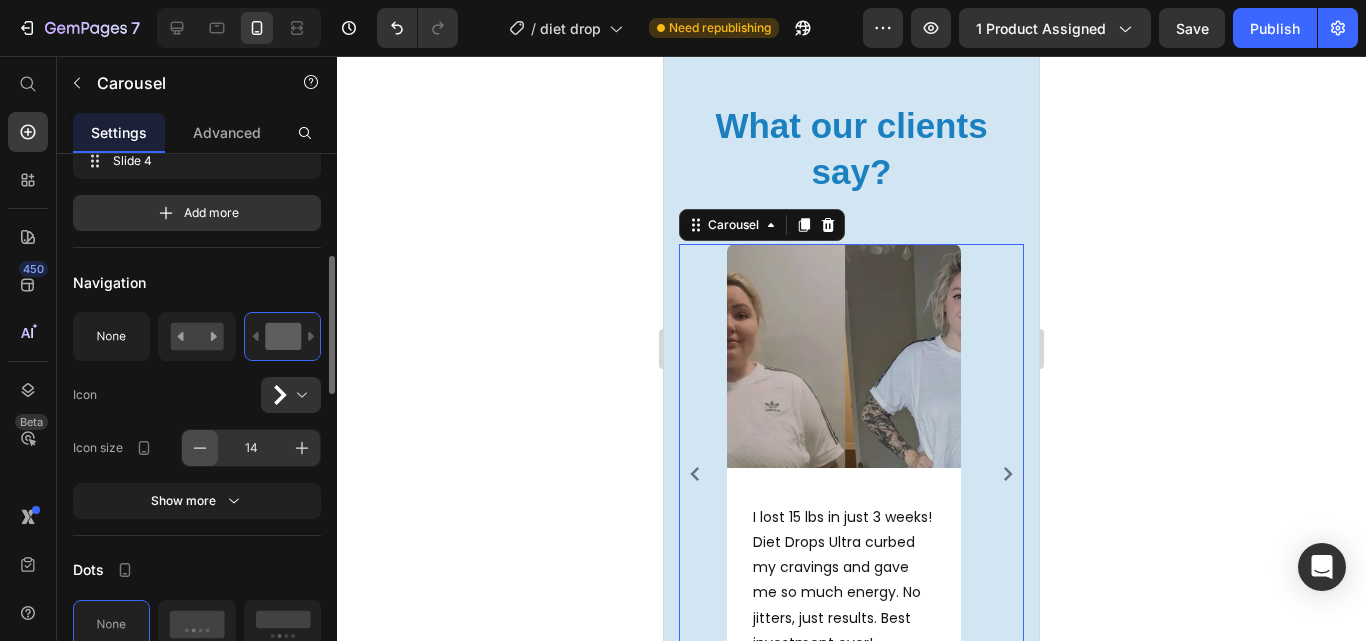 click 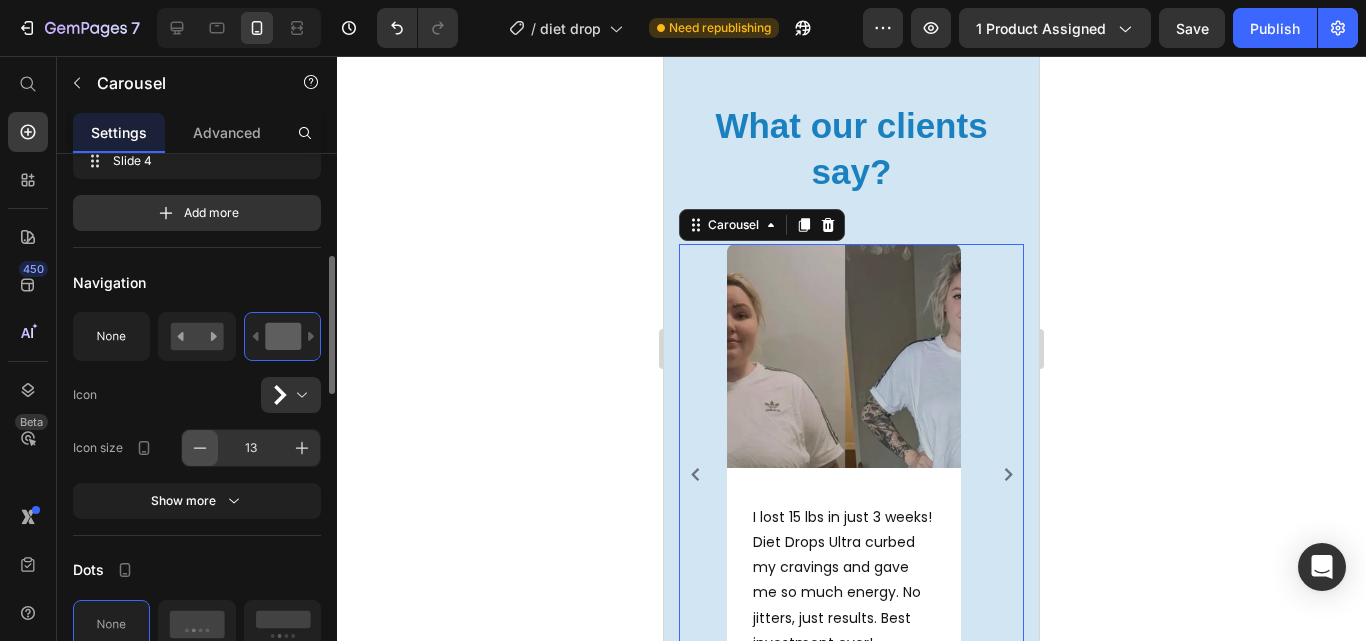 click 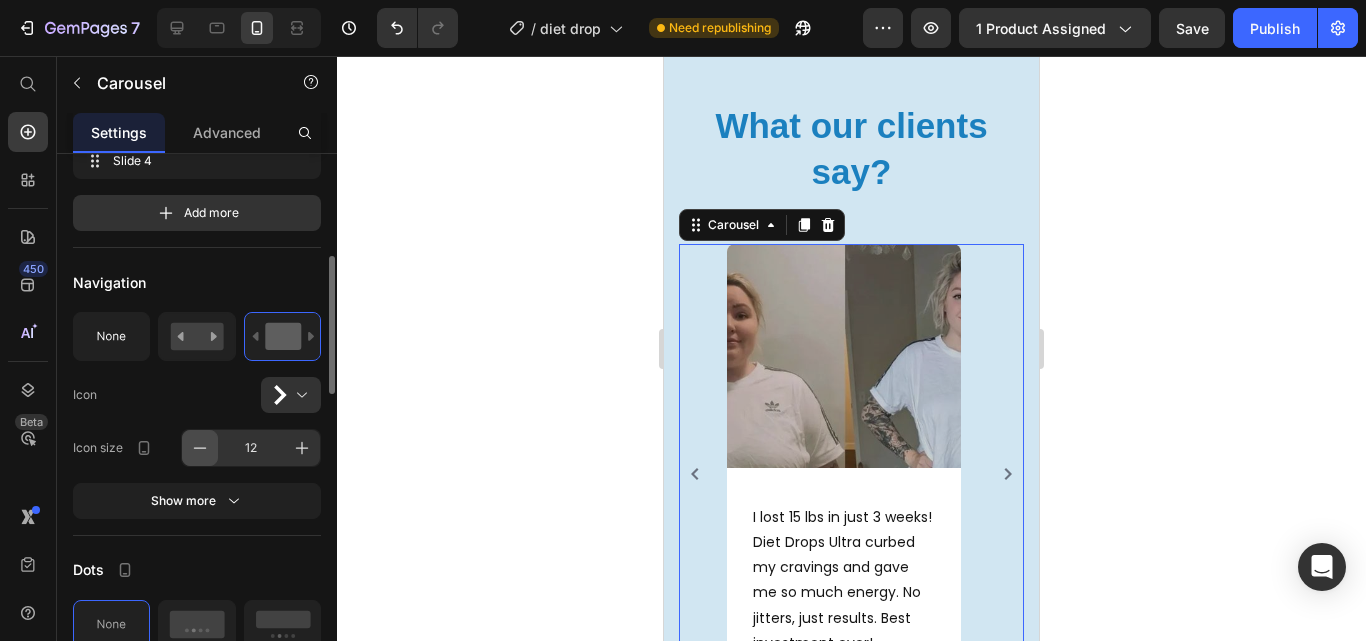 click 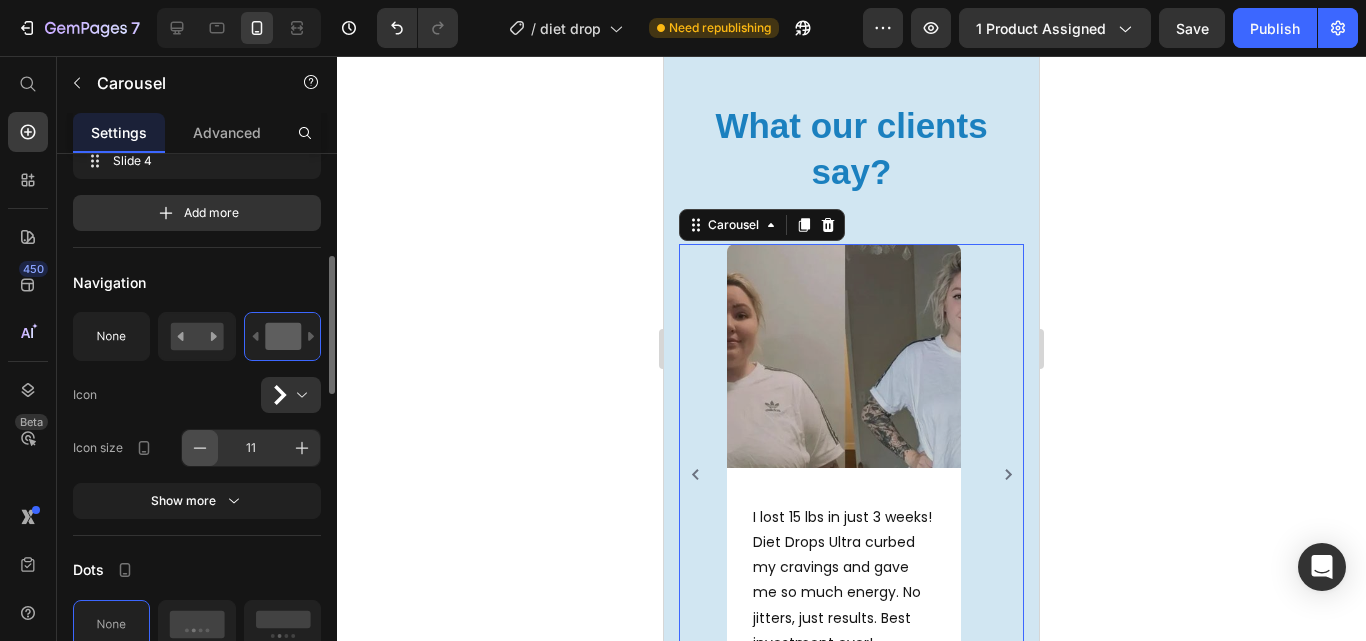 click 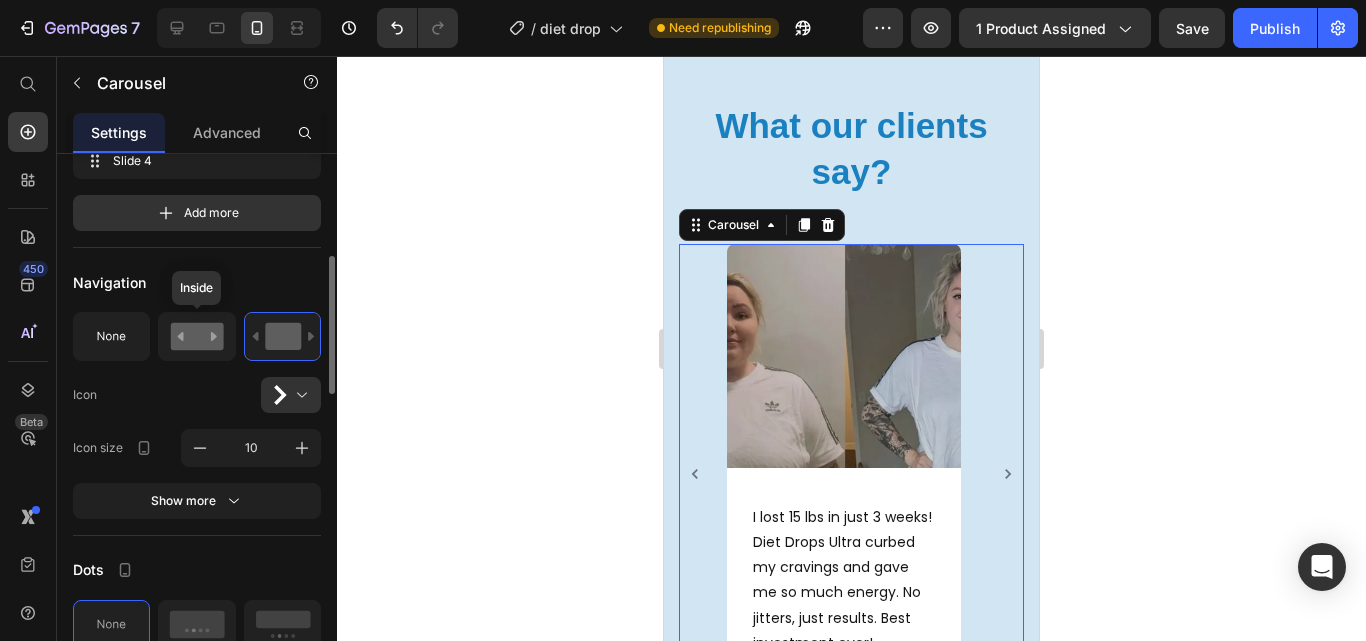 click 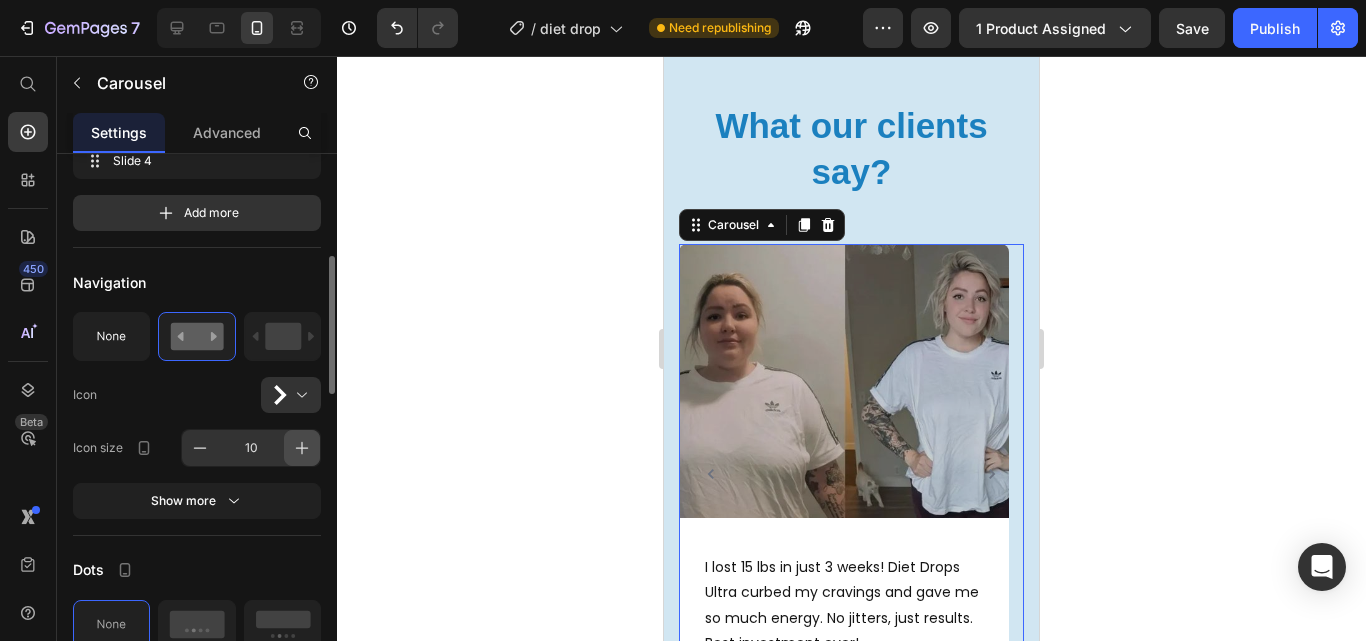 click 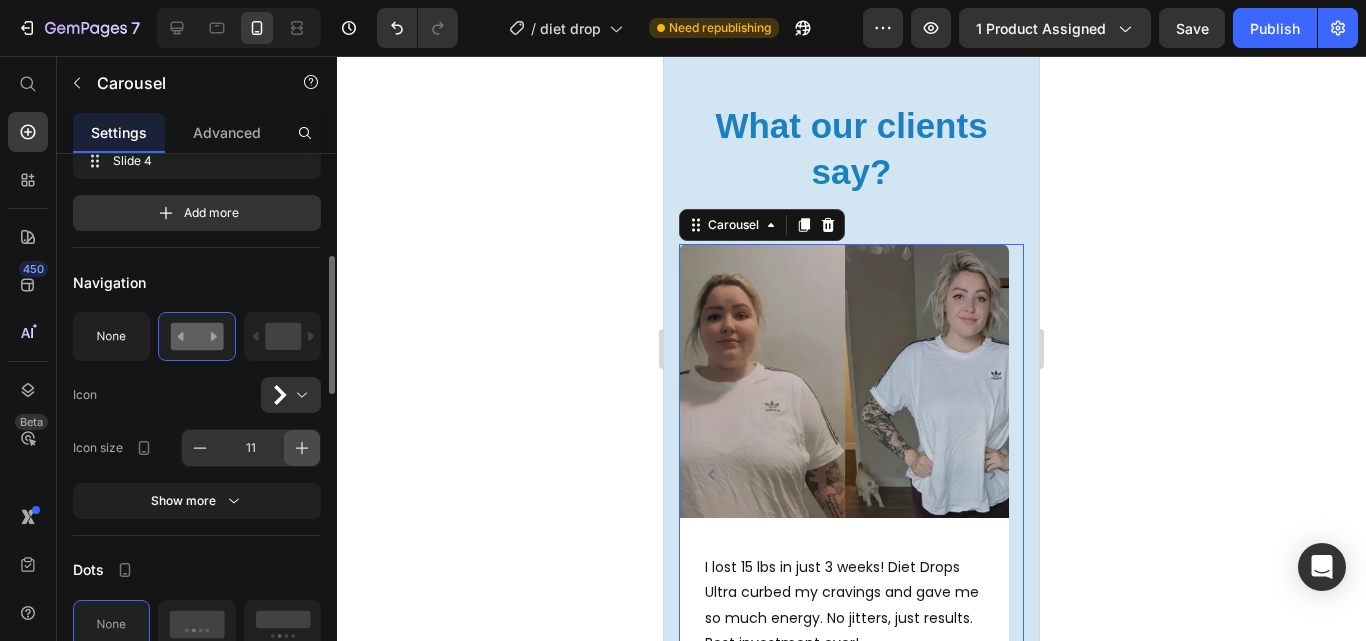 click 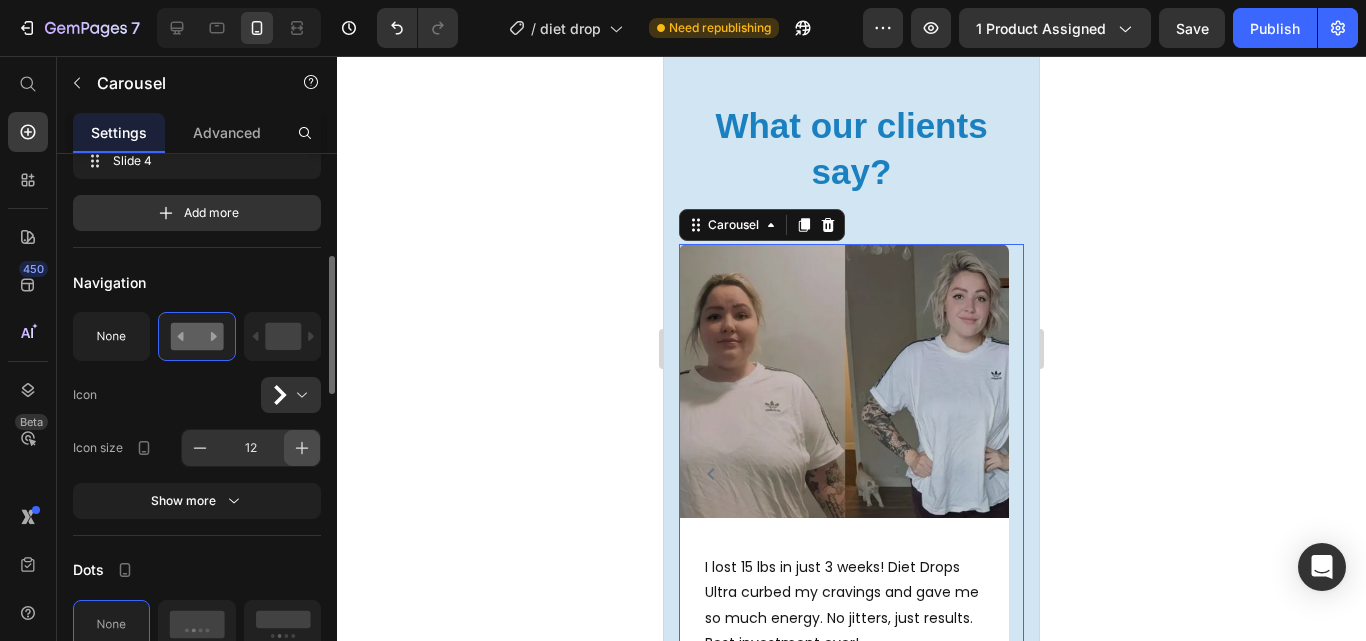 click 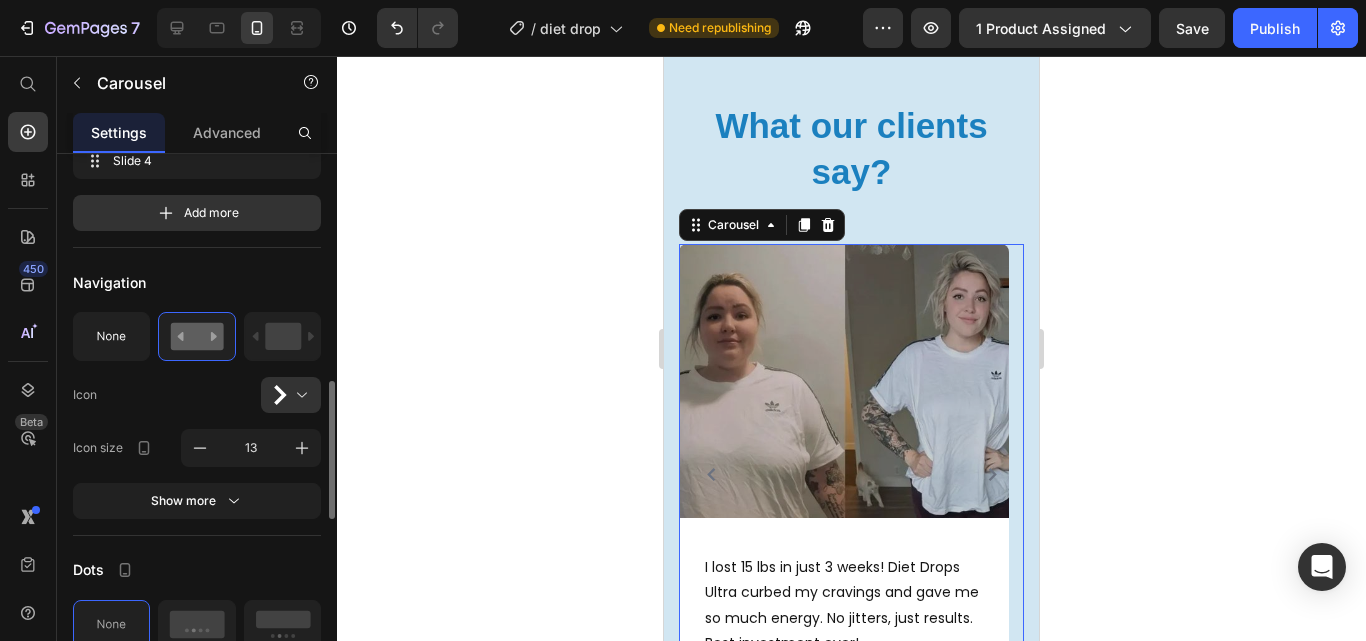 scroll, scrollTop: 600, scrollLeft: 0, axis: vertical 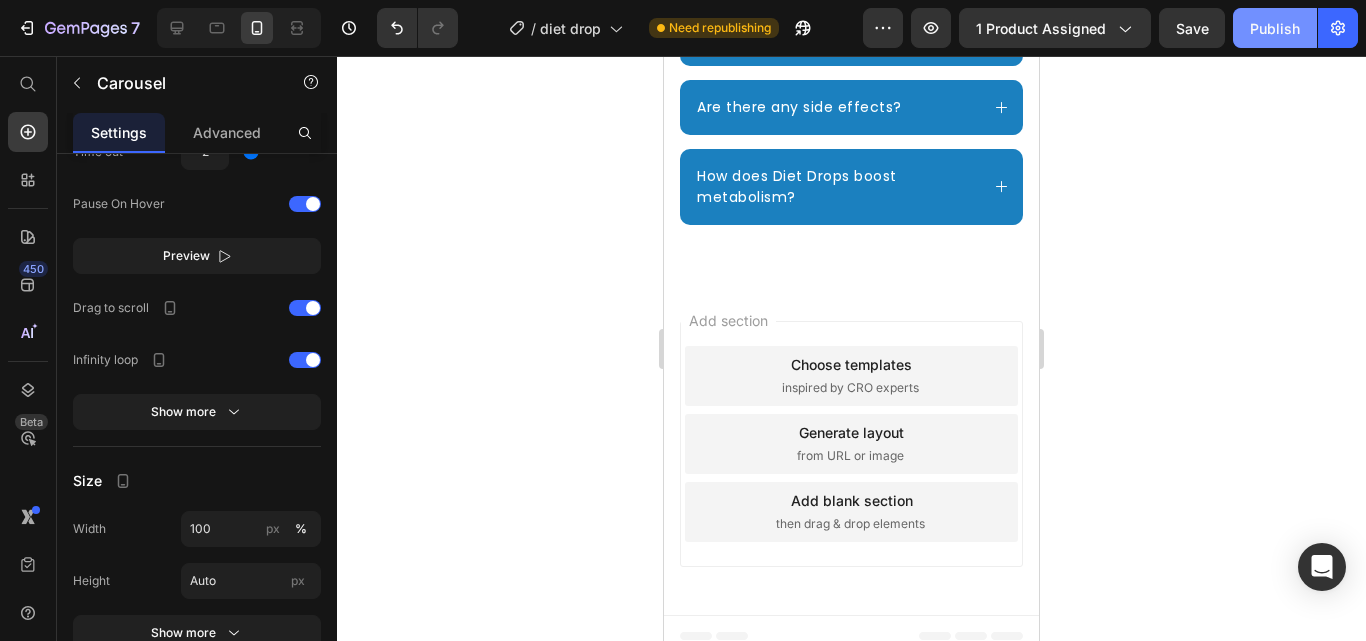 click on "Publish" at bounding box center (1275, 28) 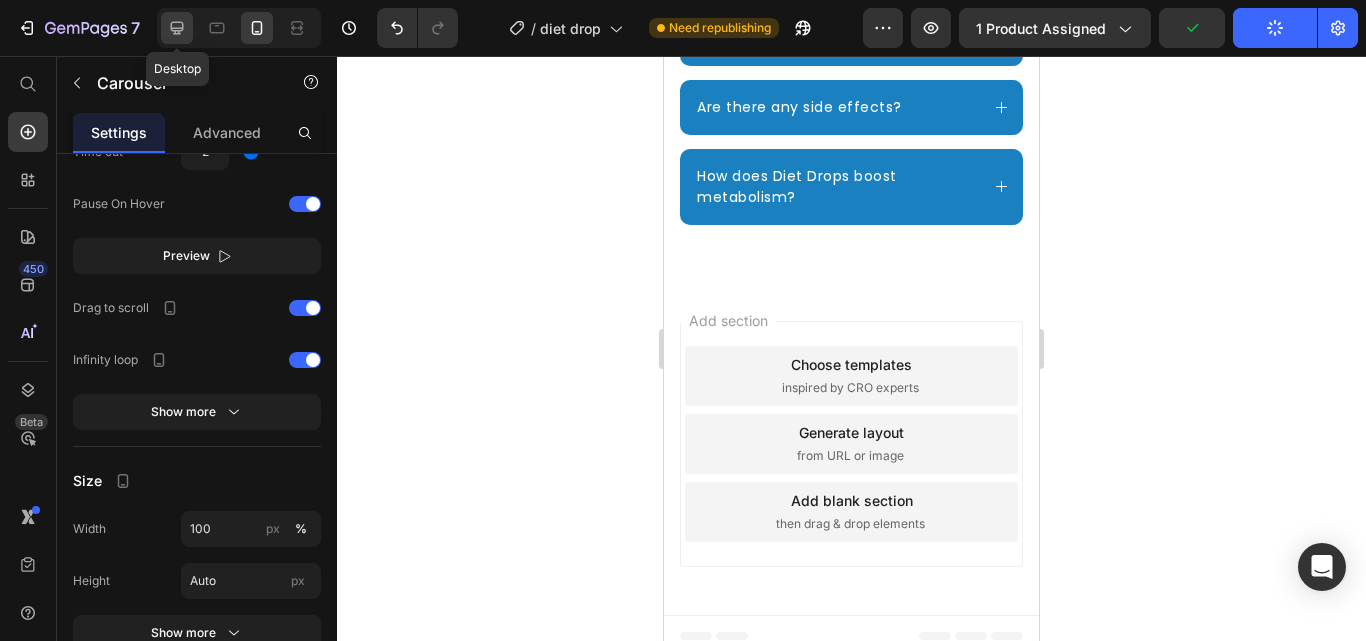 click 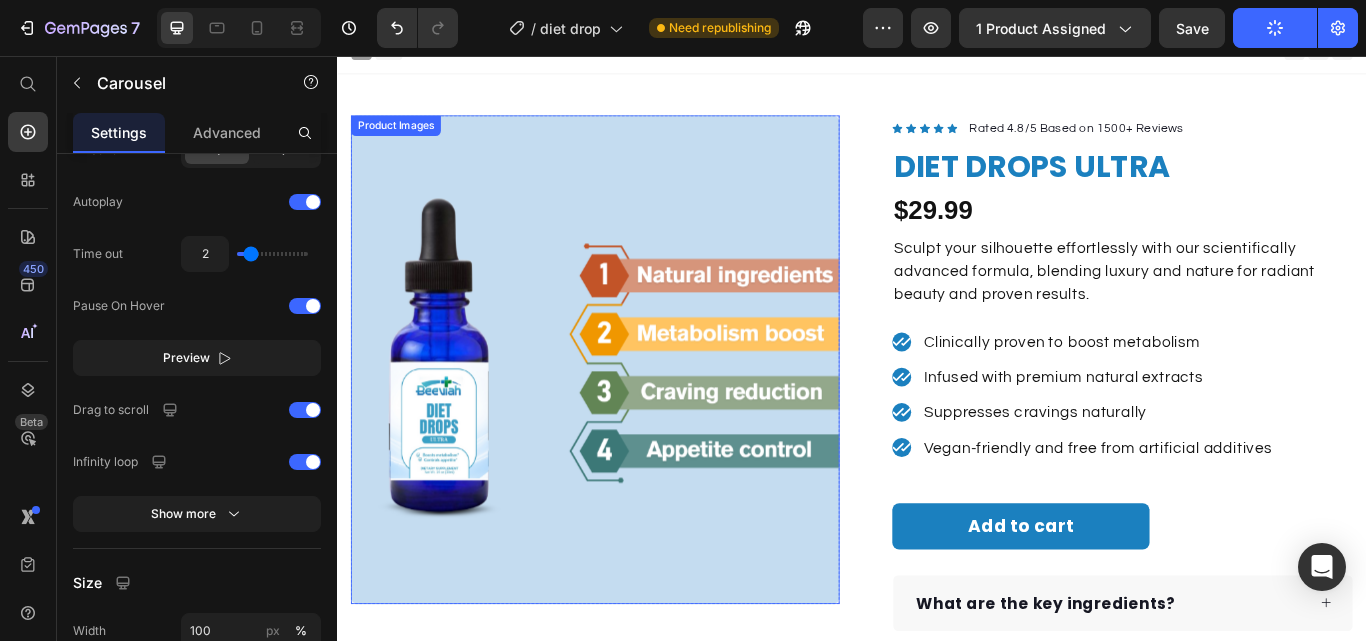 scroll, scrollTop: 0, scrollLeft: 0, axis: both 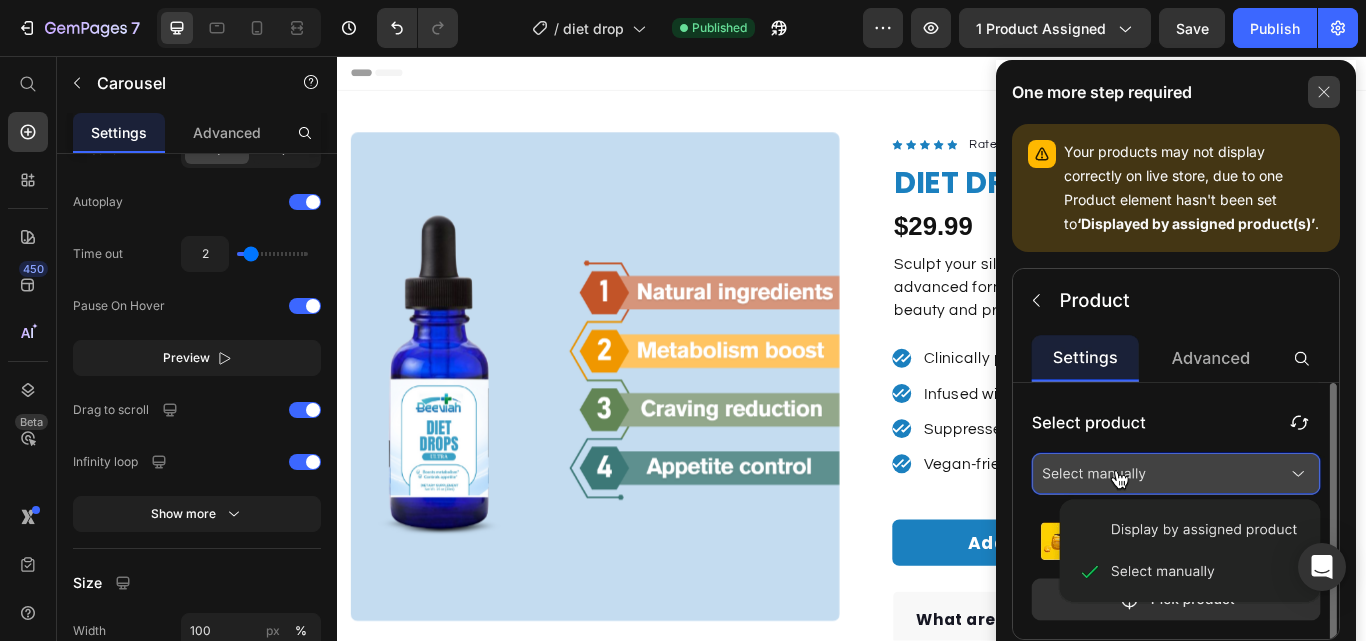 click 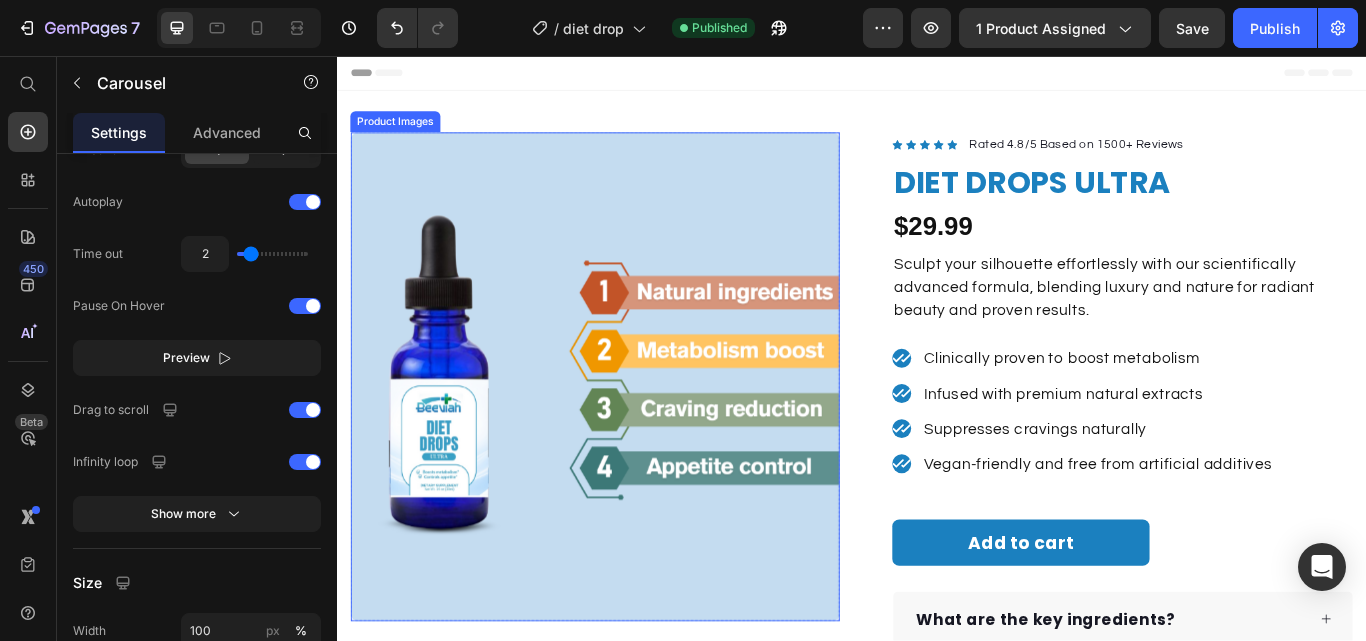 click at bounding box center [637, 430] 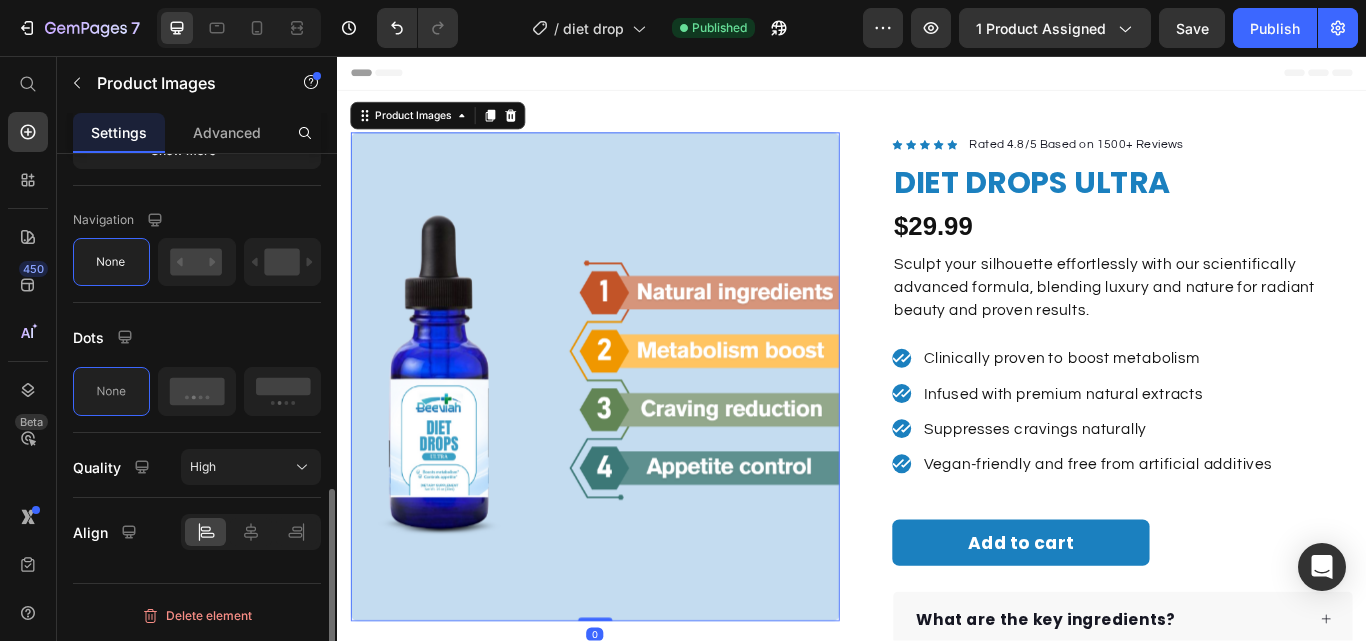 scroll, scrollTop: 0, scrollLeft: 0, axis: both 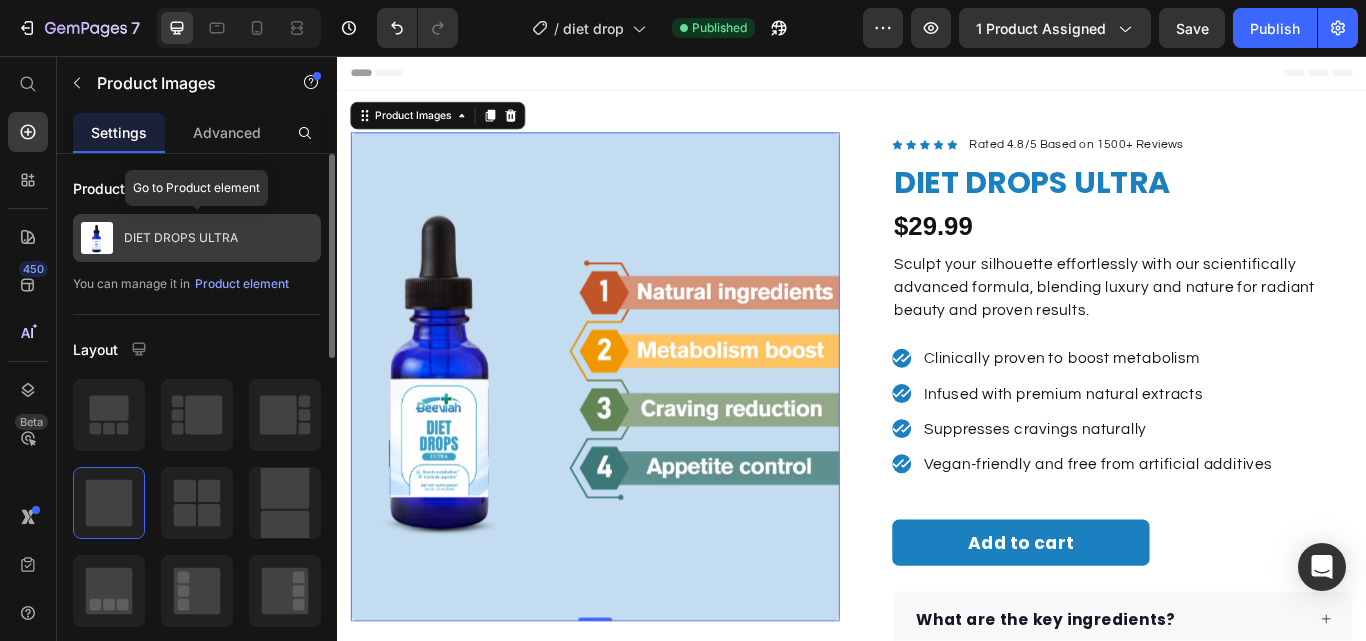 click on "DIET DROPS ULTRA" at bounding box center [197, 238] 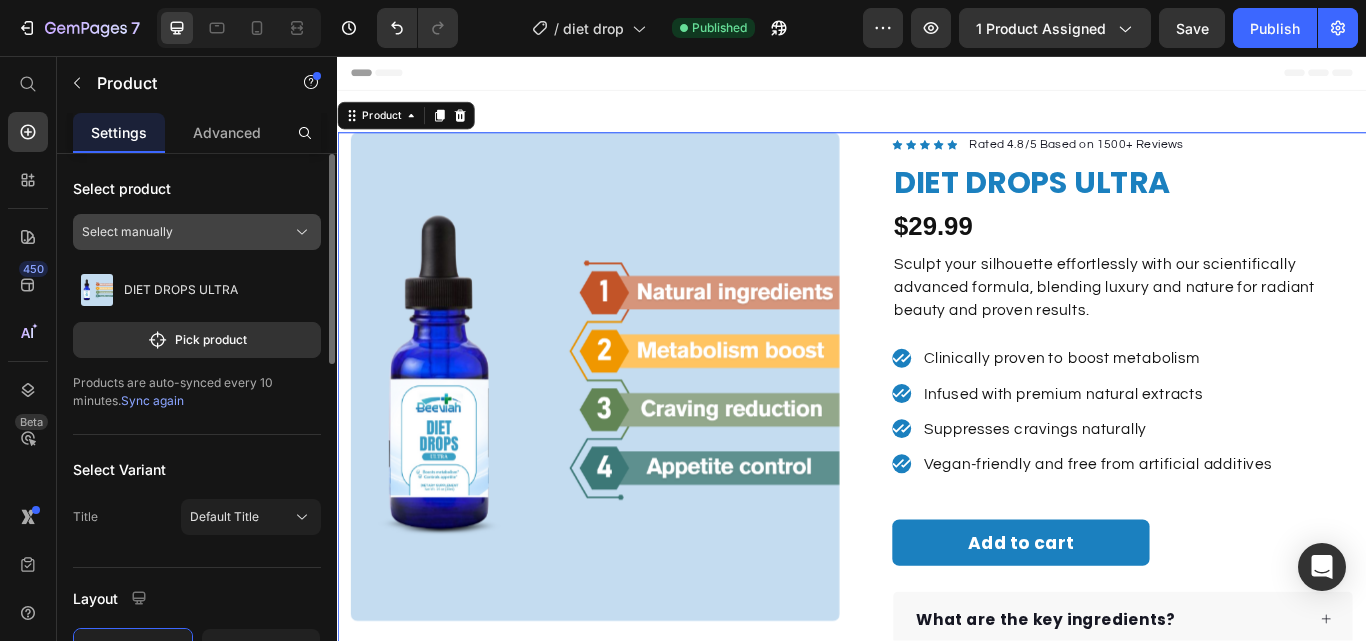 click on "Select manually" 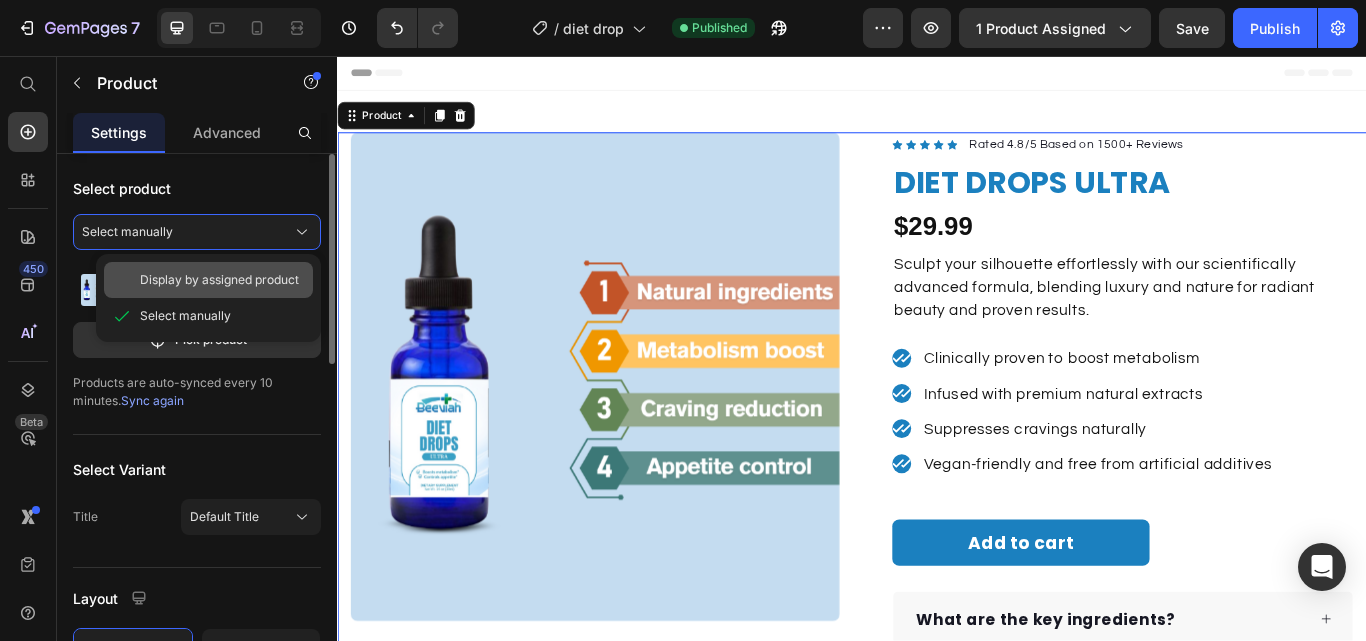 click on "Display by assigned product" at bounding box center [219, 280] 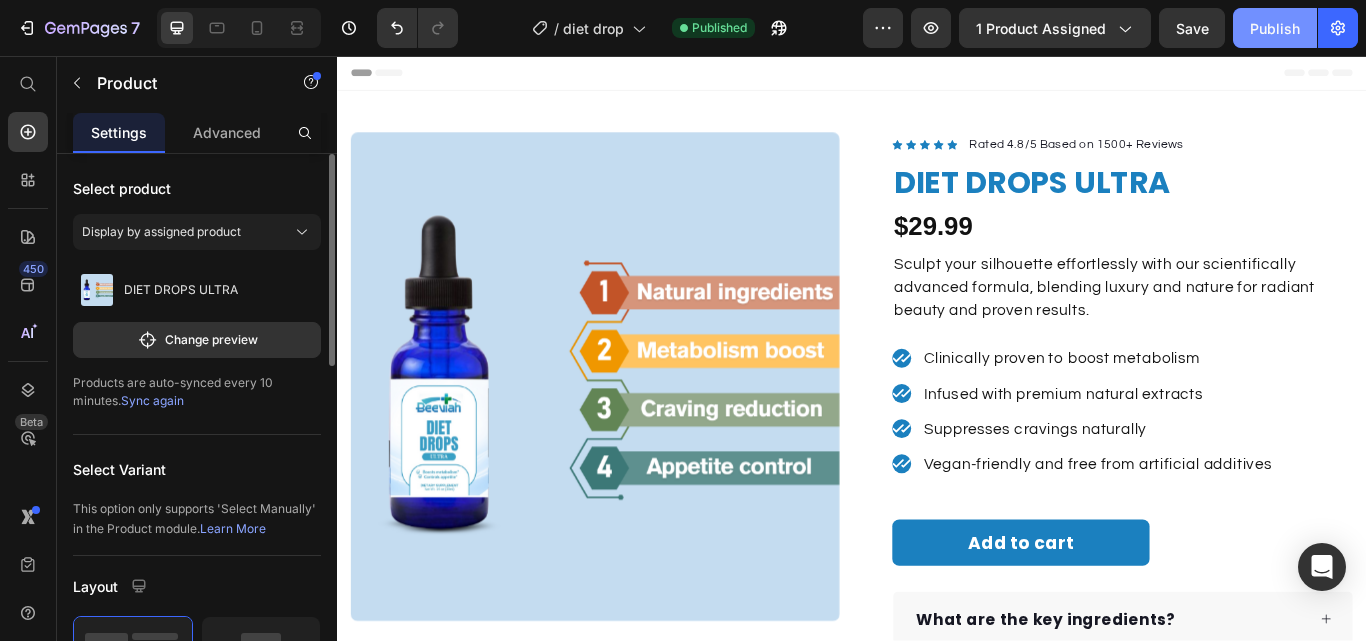 click on "Publish" at bounding box center [1275, 28] 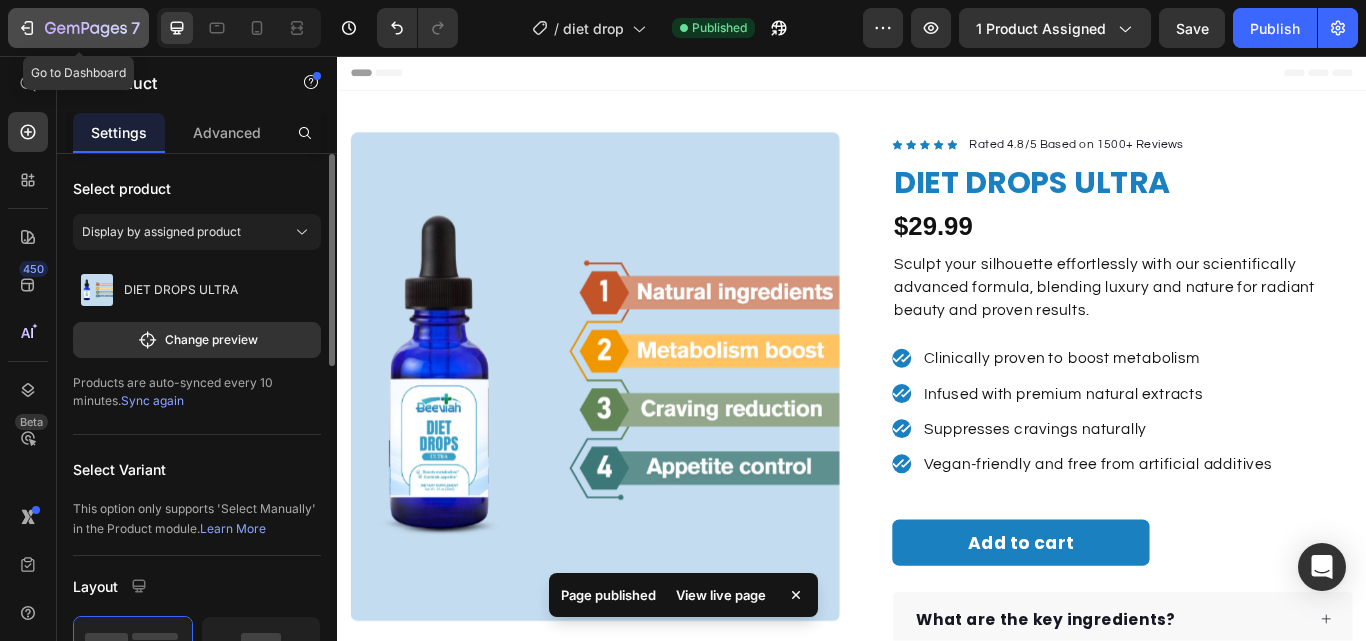 click 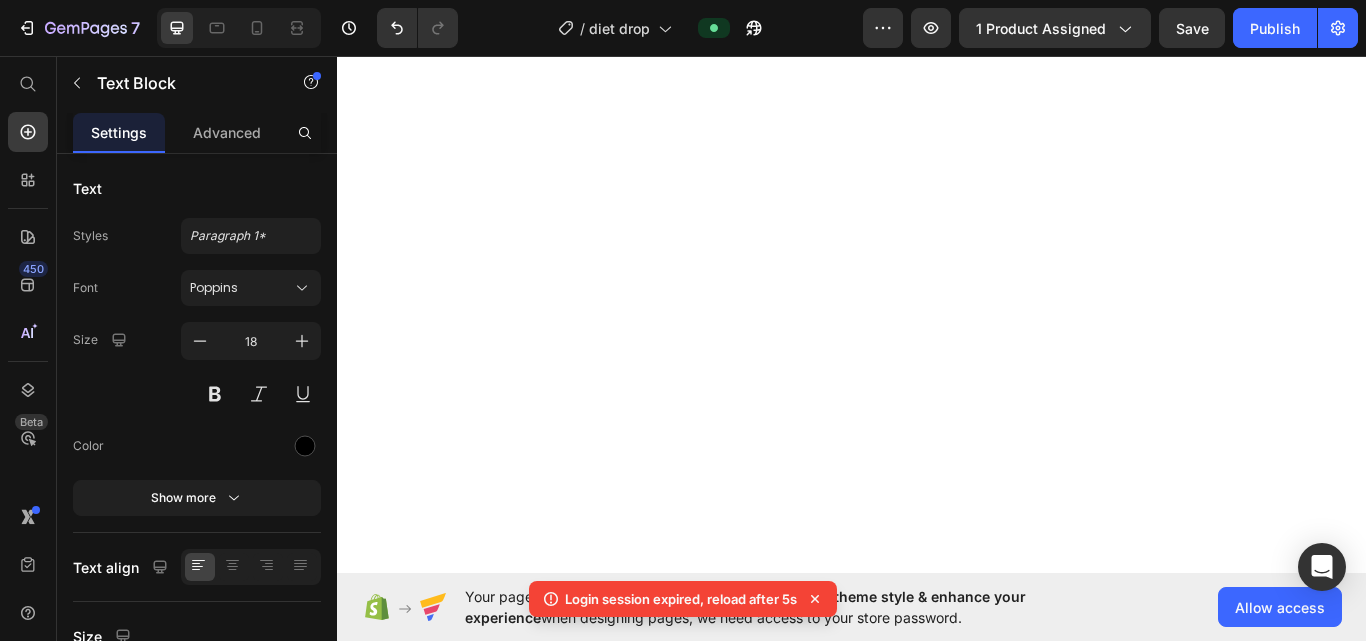 scroll, scrollTop: 0, scrollLeft: 0, axis: both 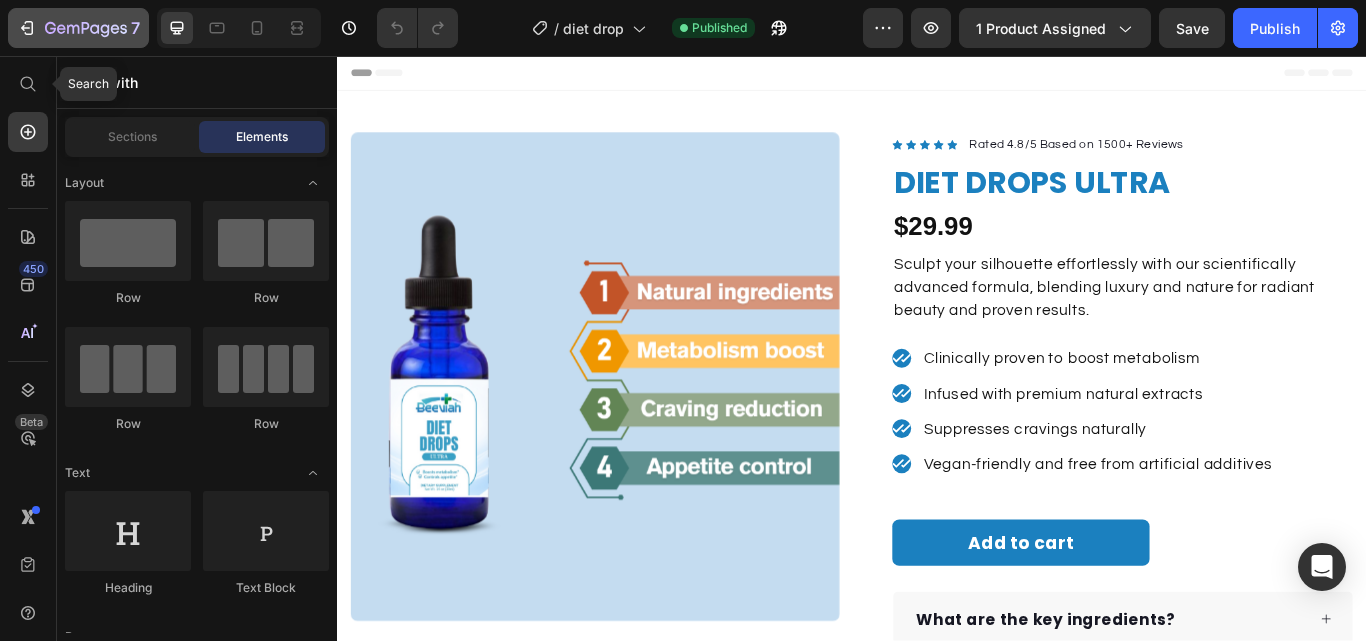 click on "7" 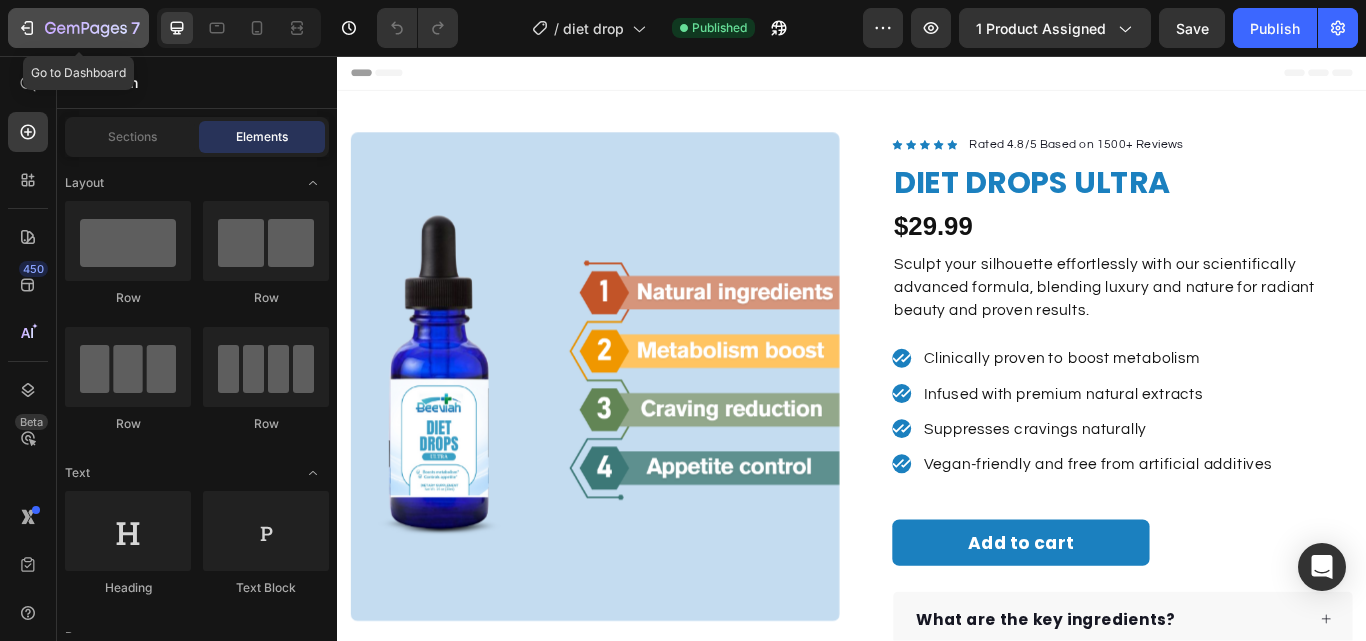 click 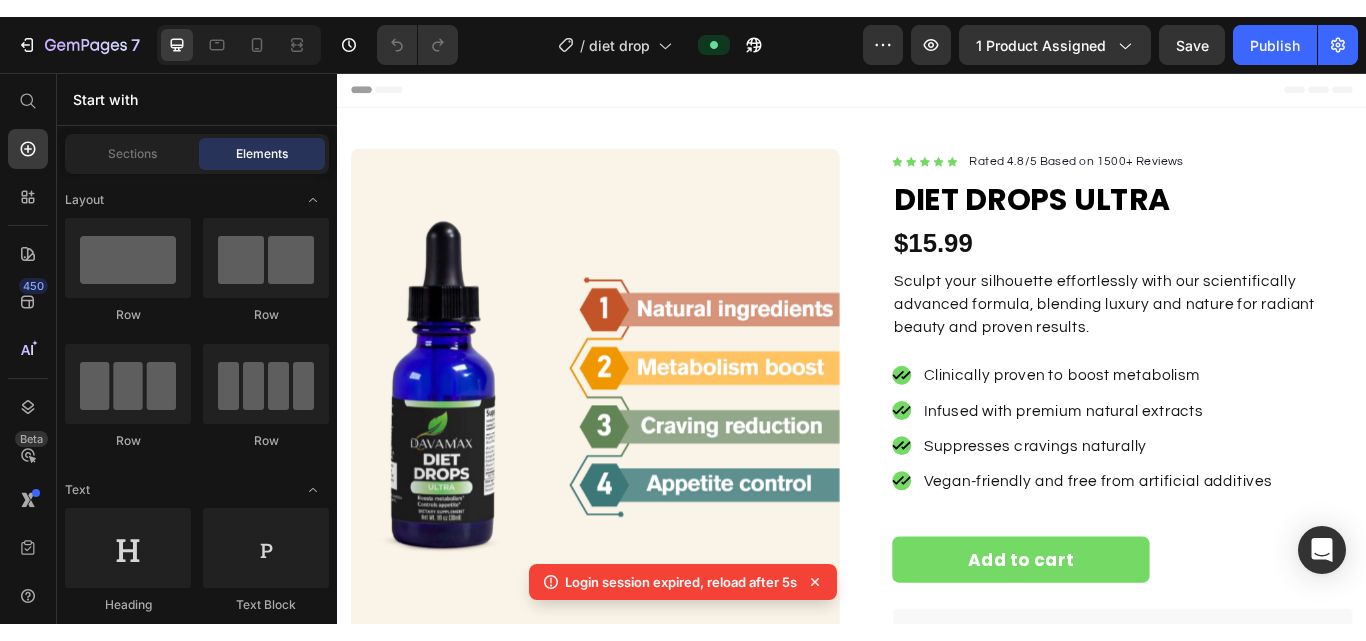 scroll, scrollTop: 0, scrollLeft: 0, axis: both 